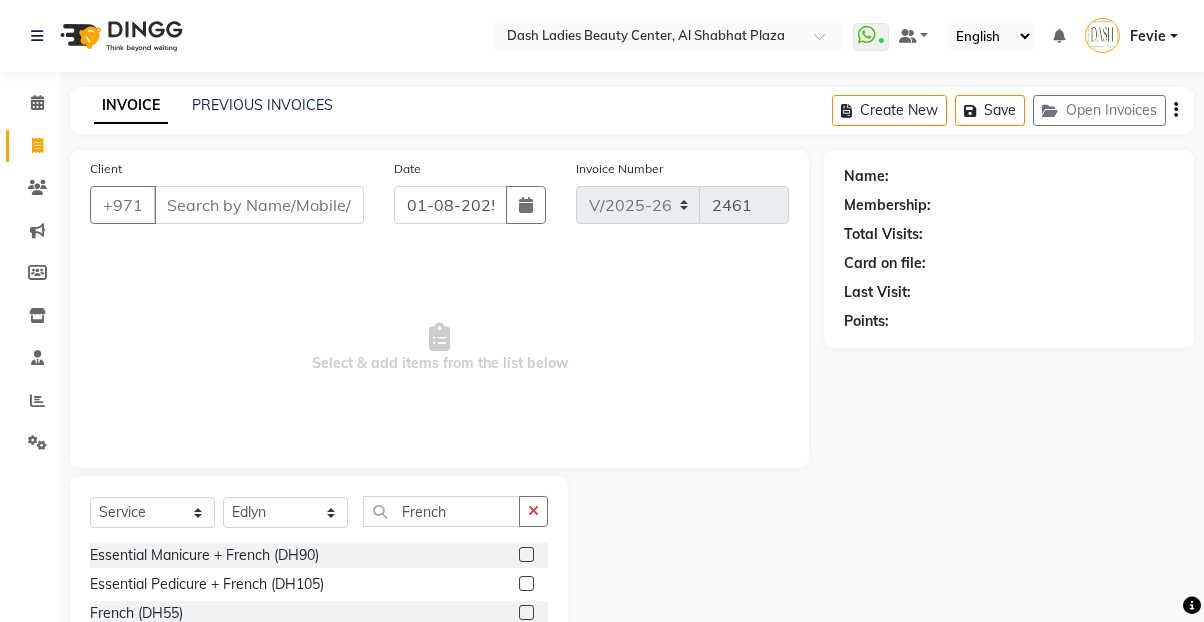select on "8372" 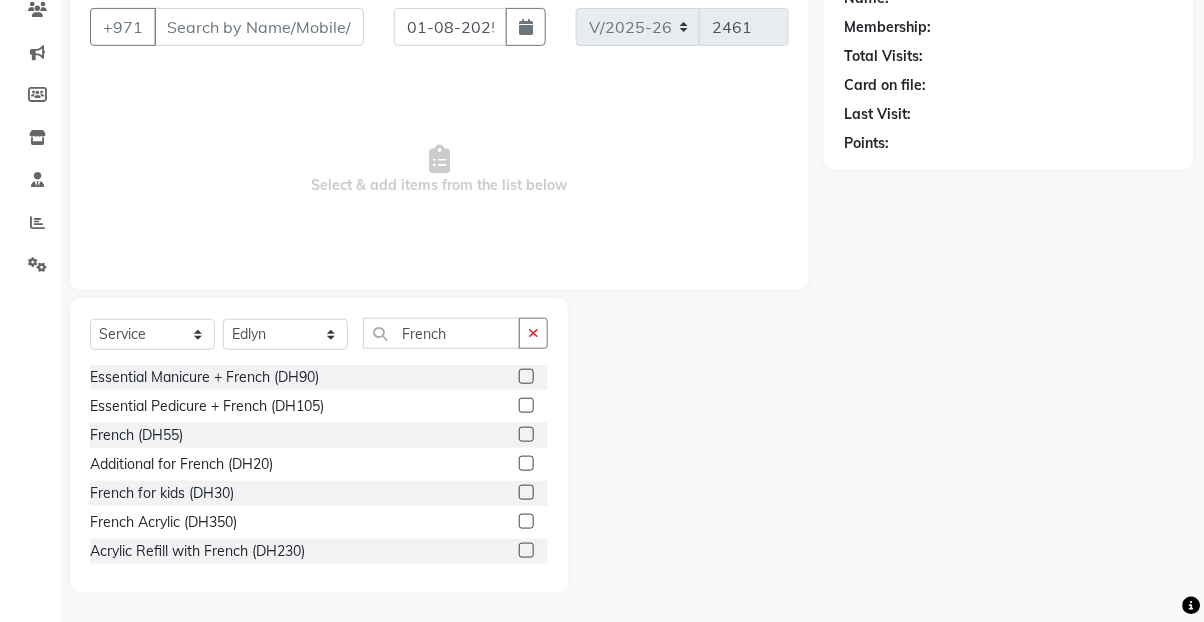 scroll, scrollTop: 0, scrollLeft: 0, axis: both 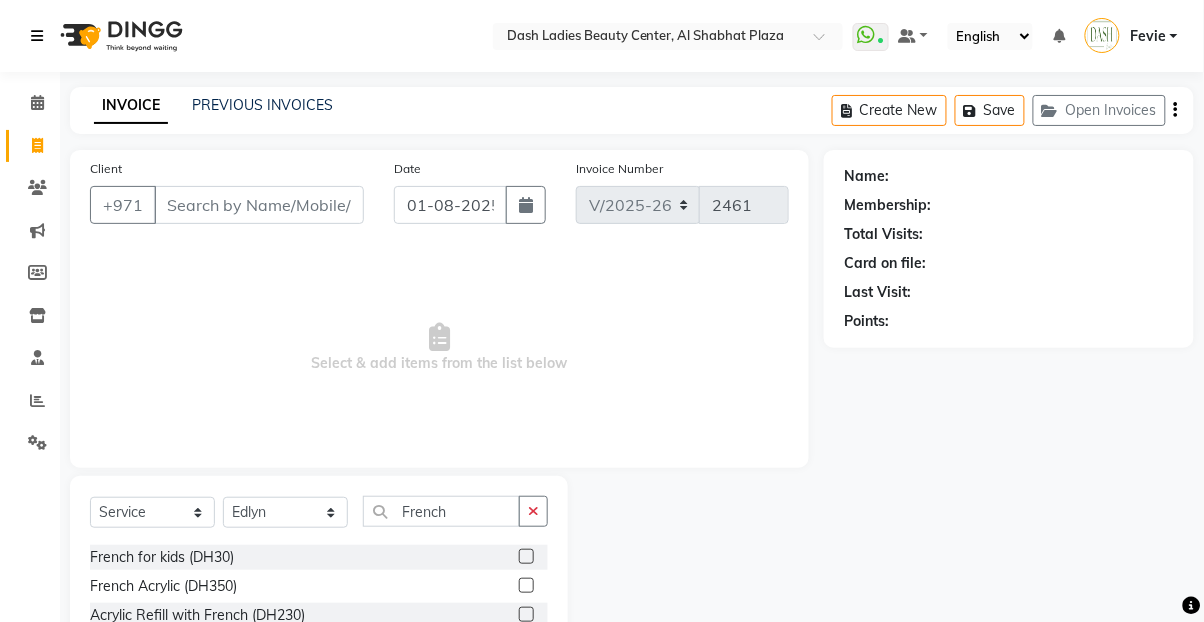 click at bounding box center [37, 36] 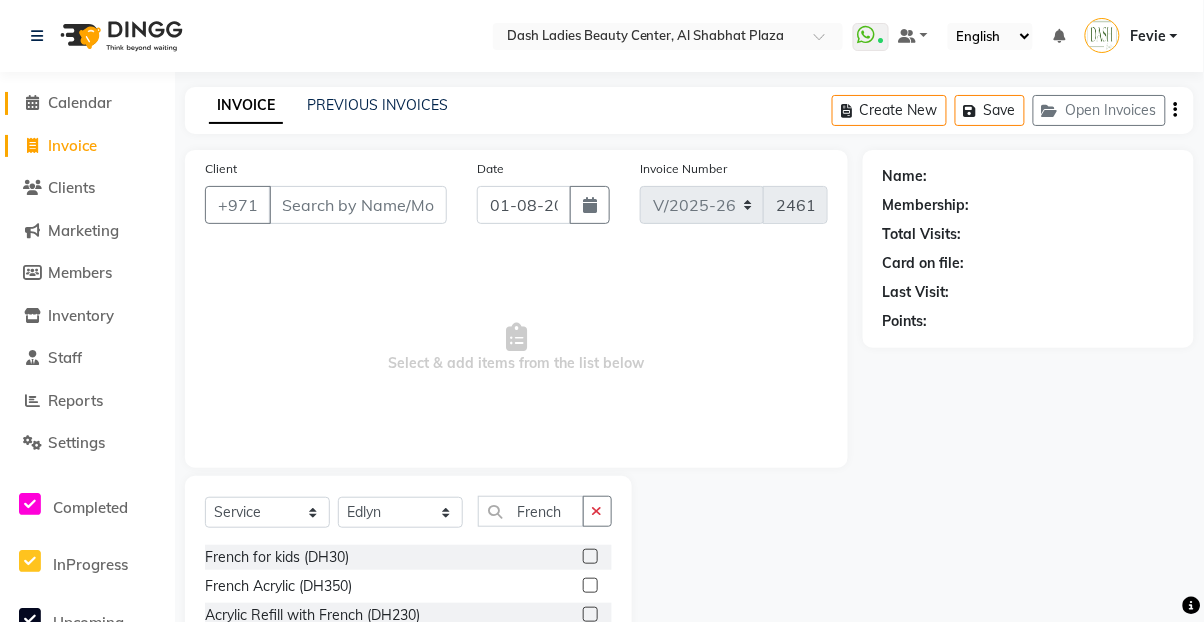 click on "Calendar" 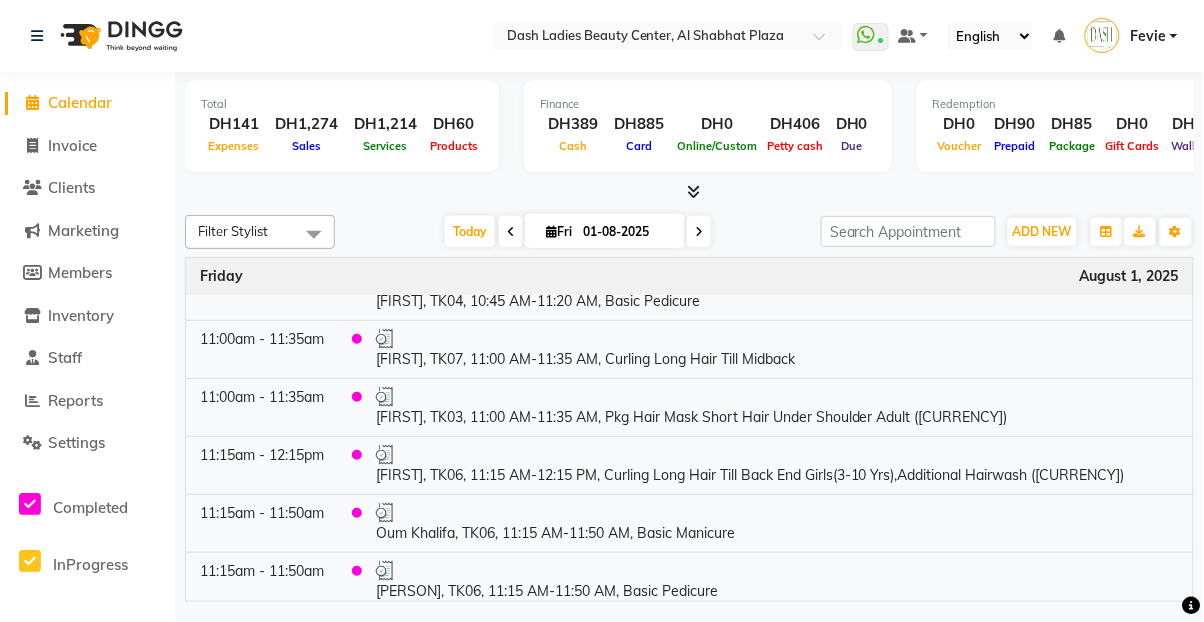 scroll, scrollTop: 508, scrollLeft: 0, axis: vertical 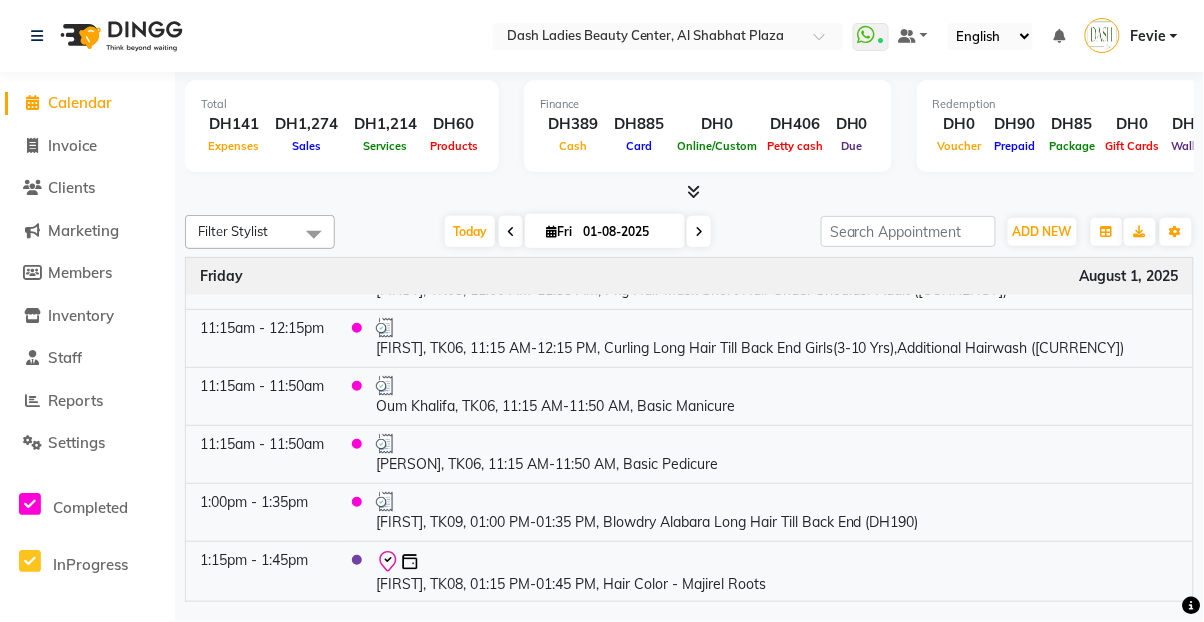 click on "Invoice" 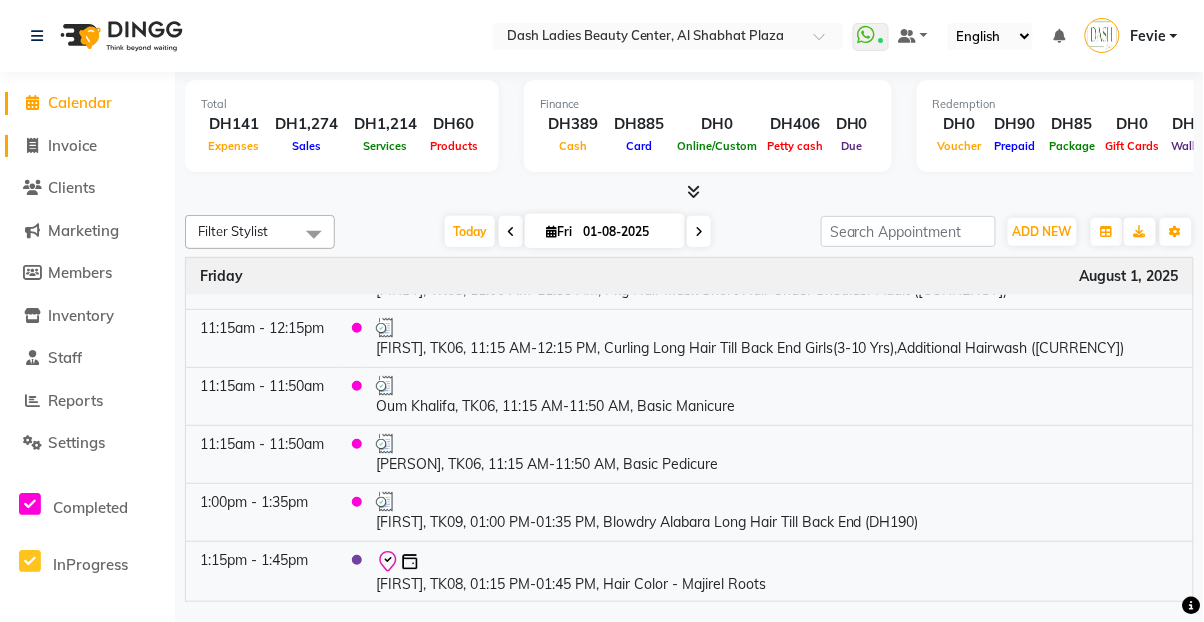 click on "Invoice" 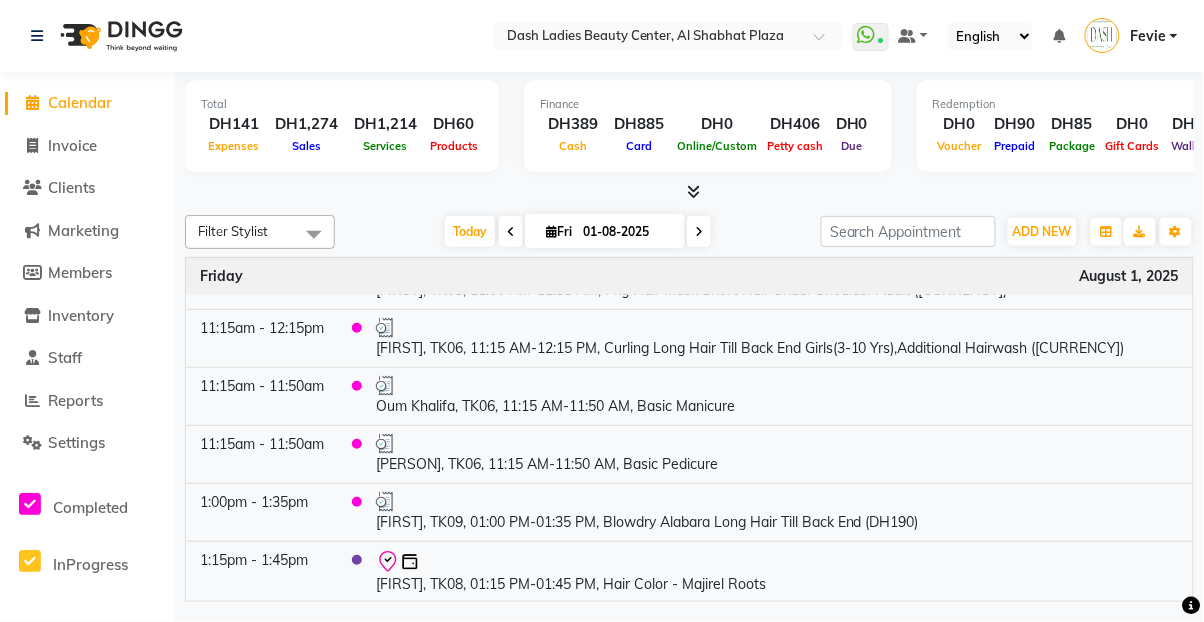 select on "service" 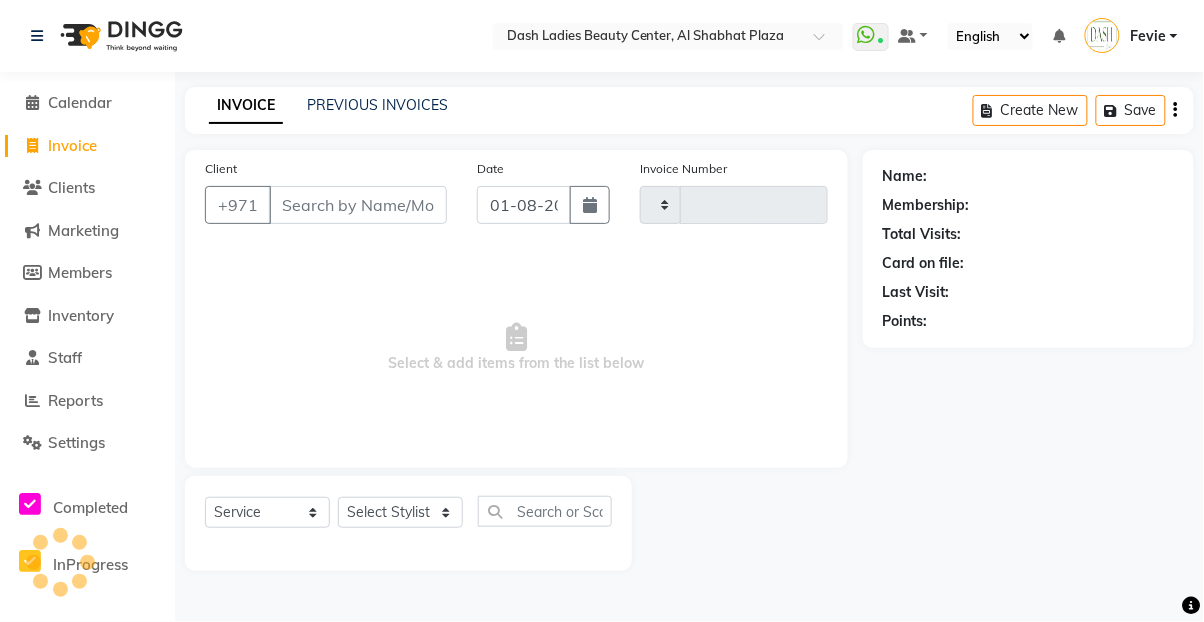 type on "2462" 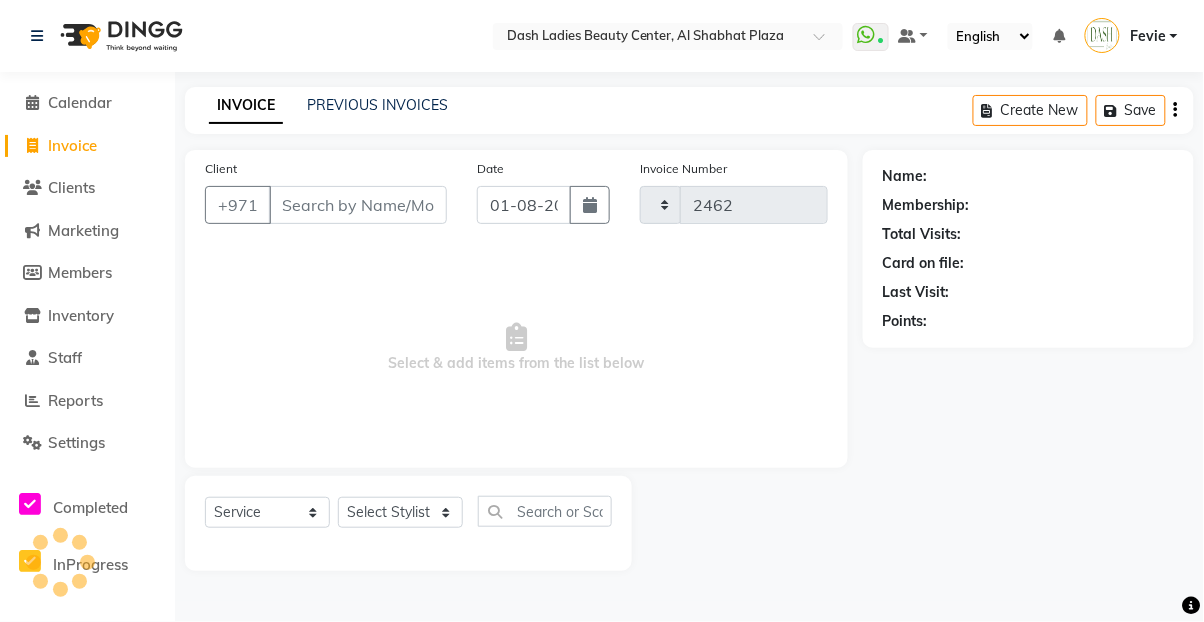 select on "8372" 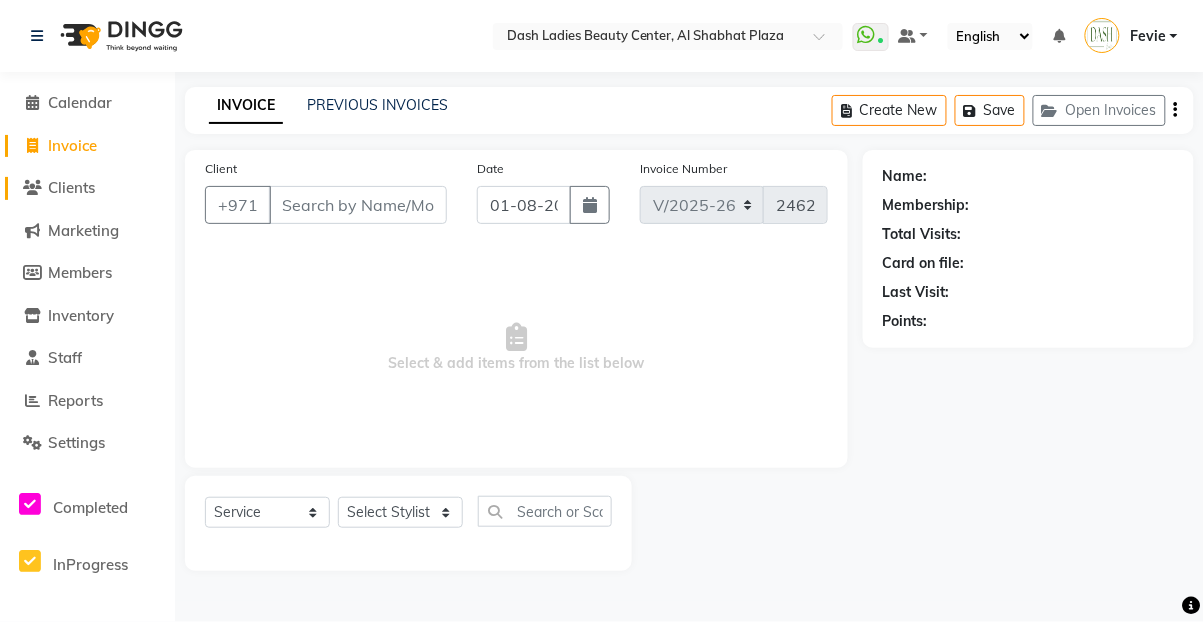 click on "Clients" 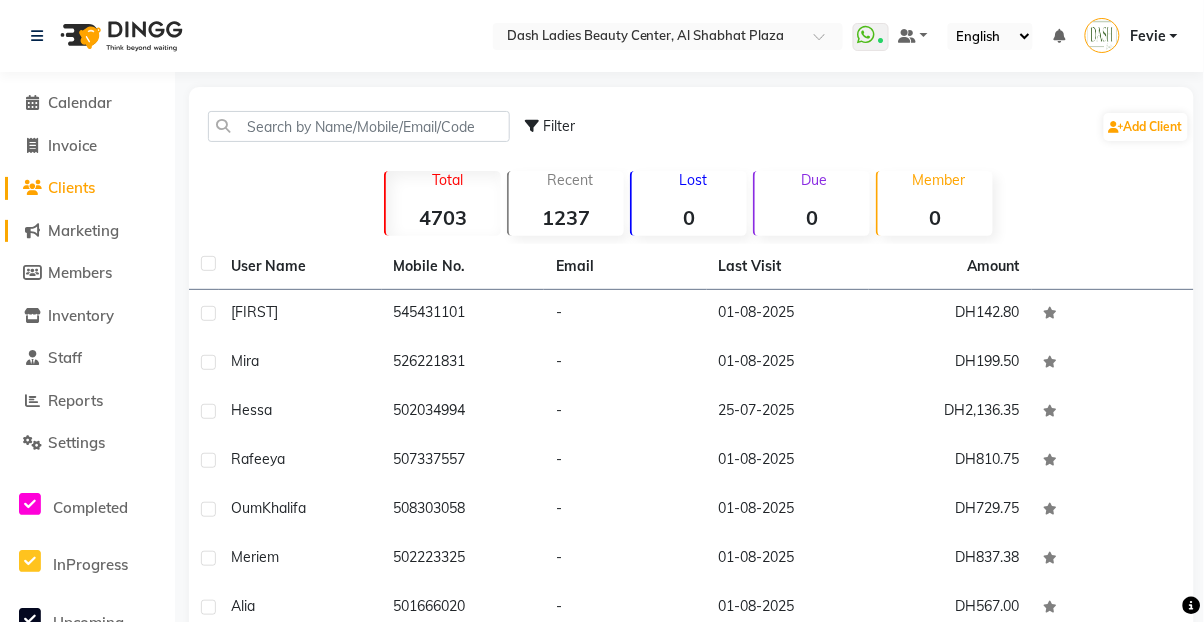 click on "Marketing" 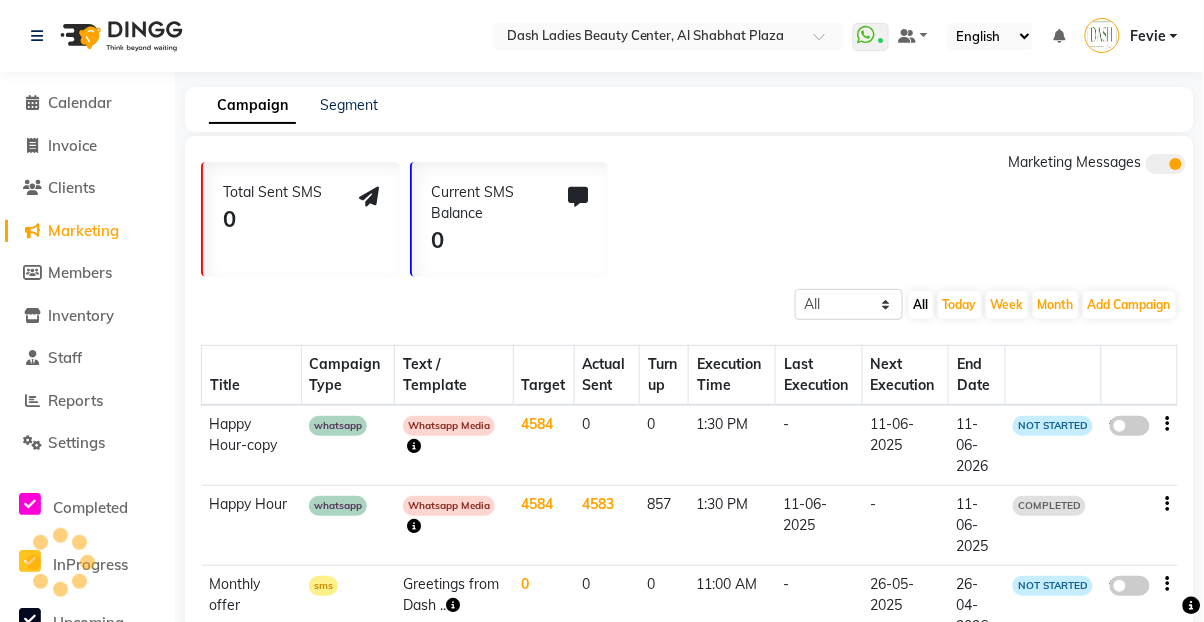 click on "Inventory" 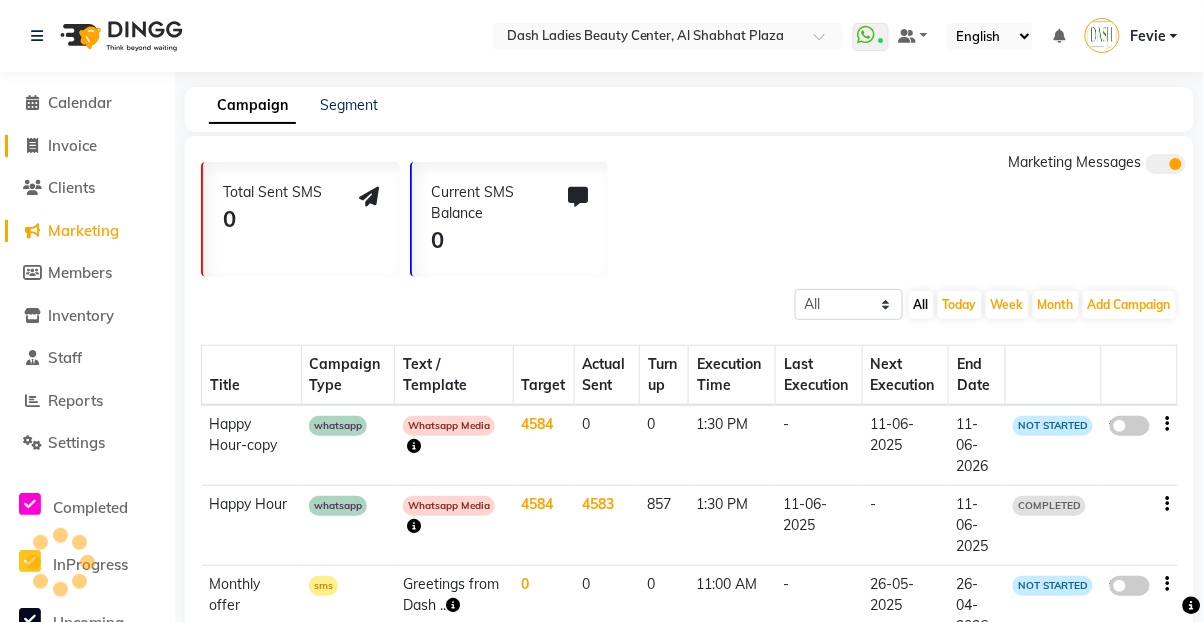 click on "Invoice" 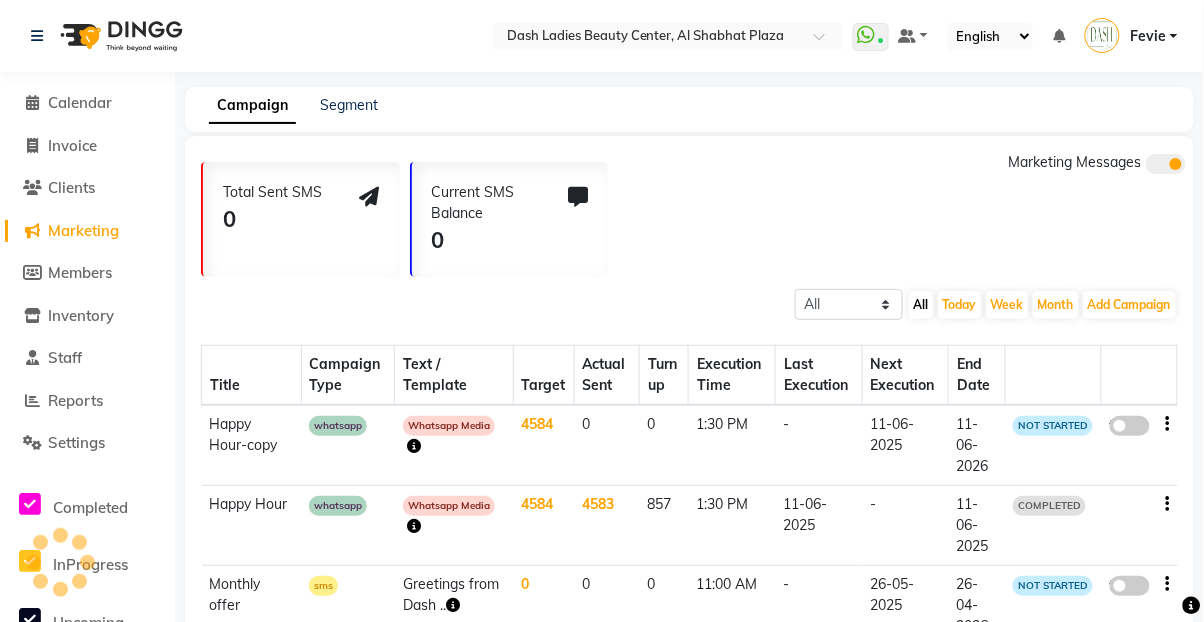 select on "service" 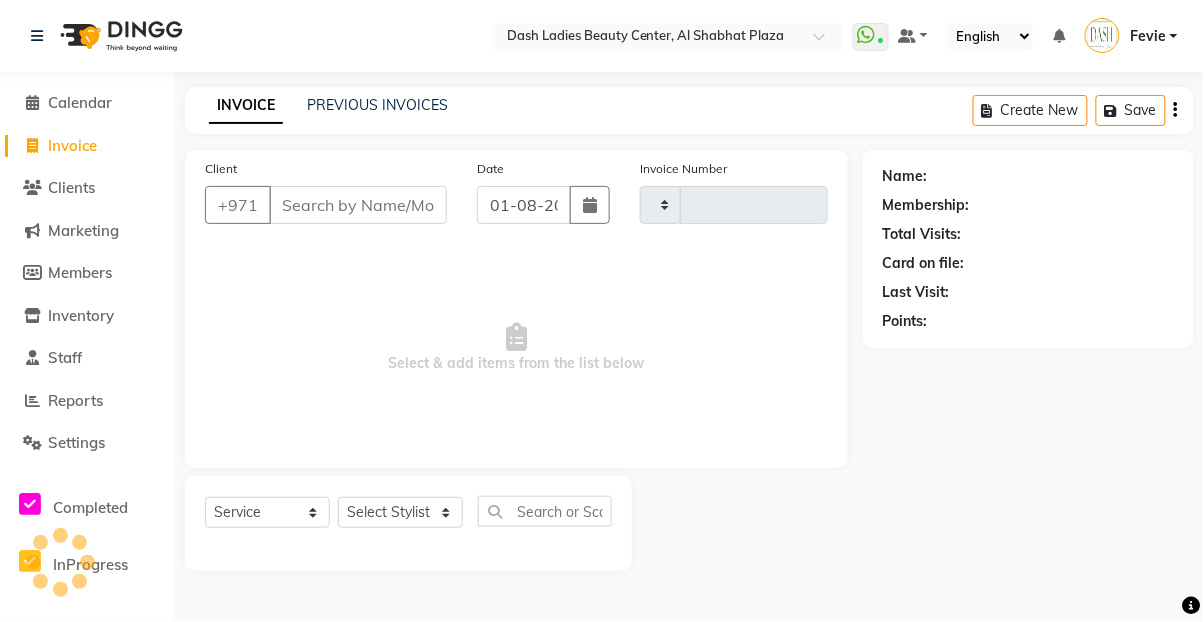 type on "2462" 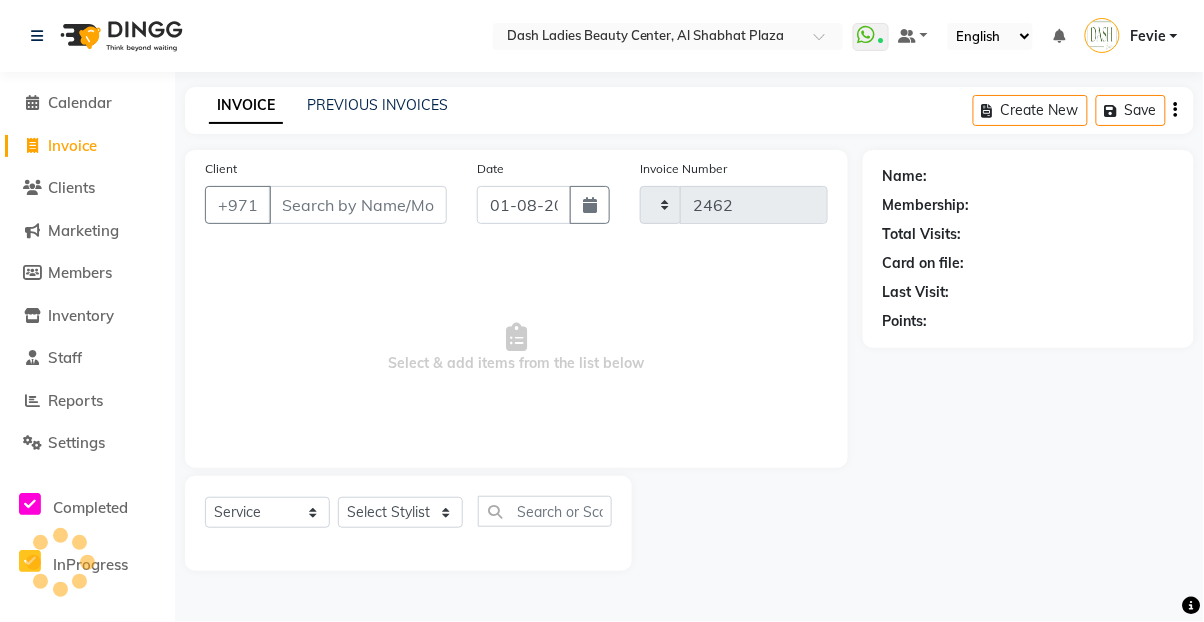 select on "8372" 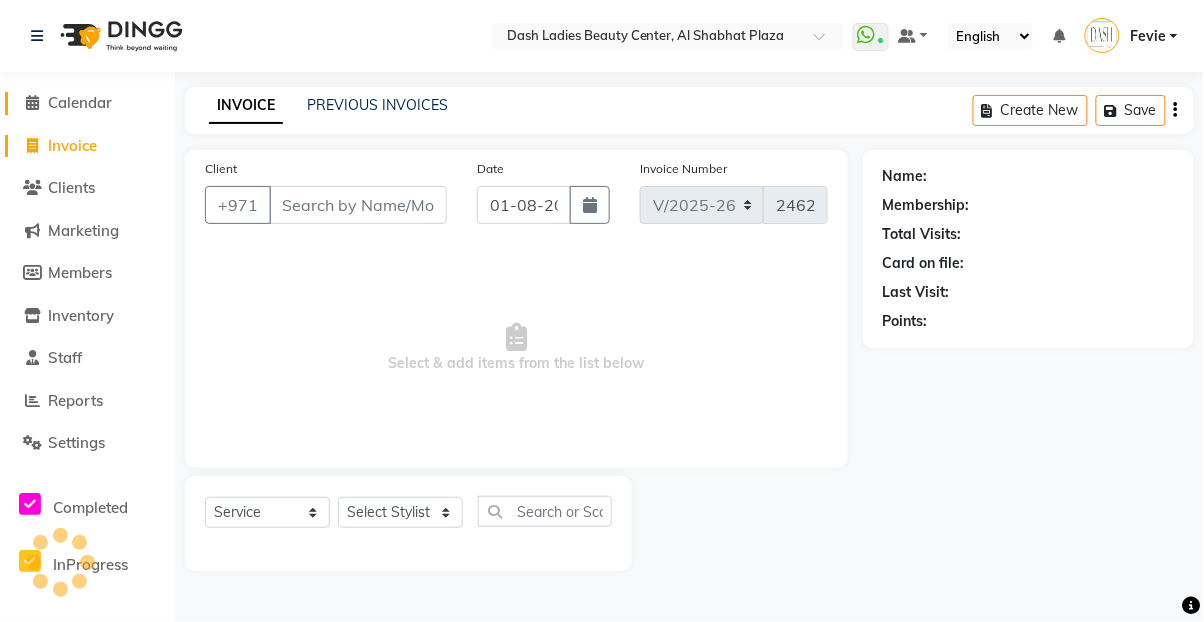 click on "Calendar" 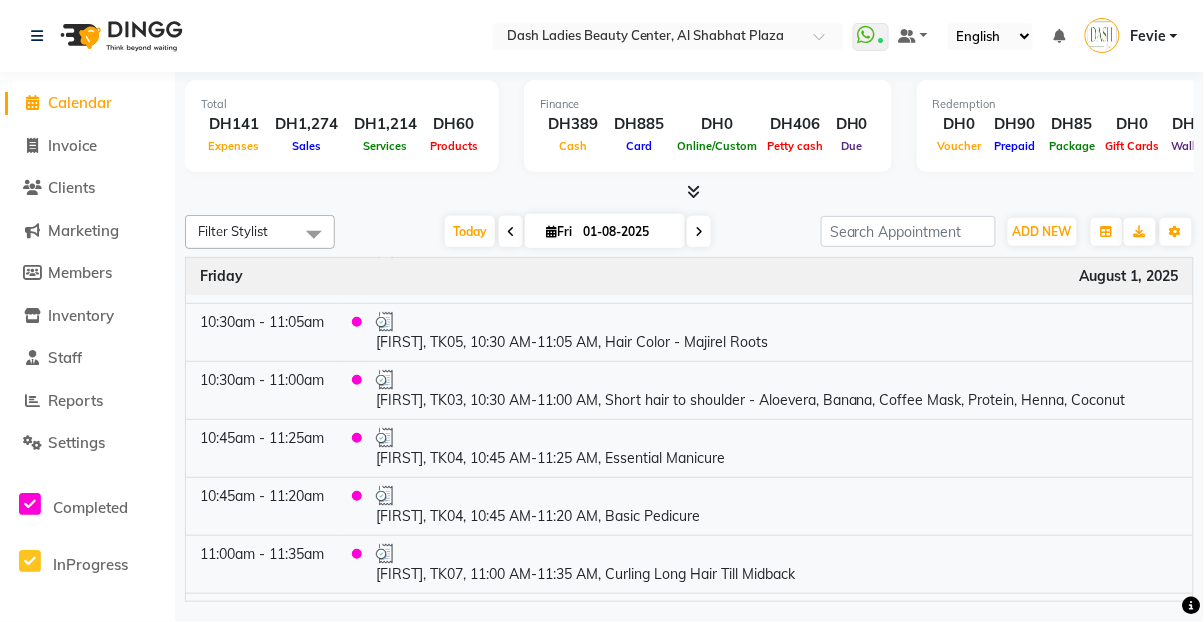 scroll, scrollTop: 508, scrollLeft: 0, axis: vertical 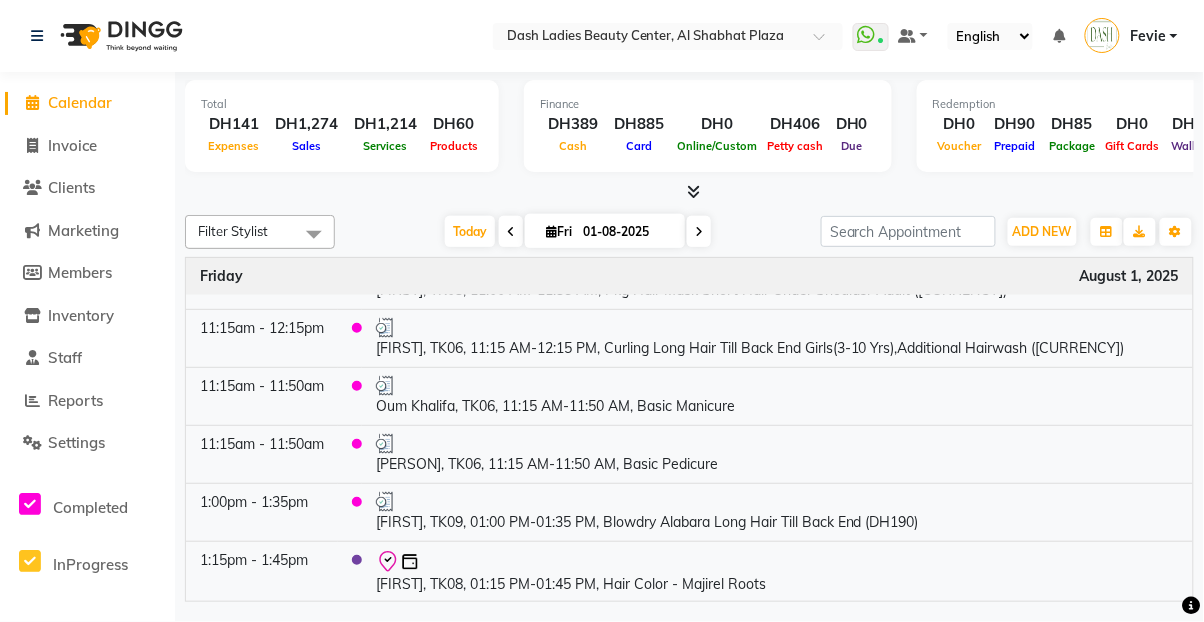 click at bounding box center (777, 562) 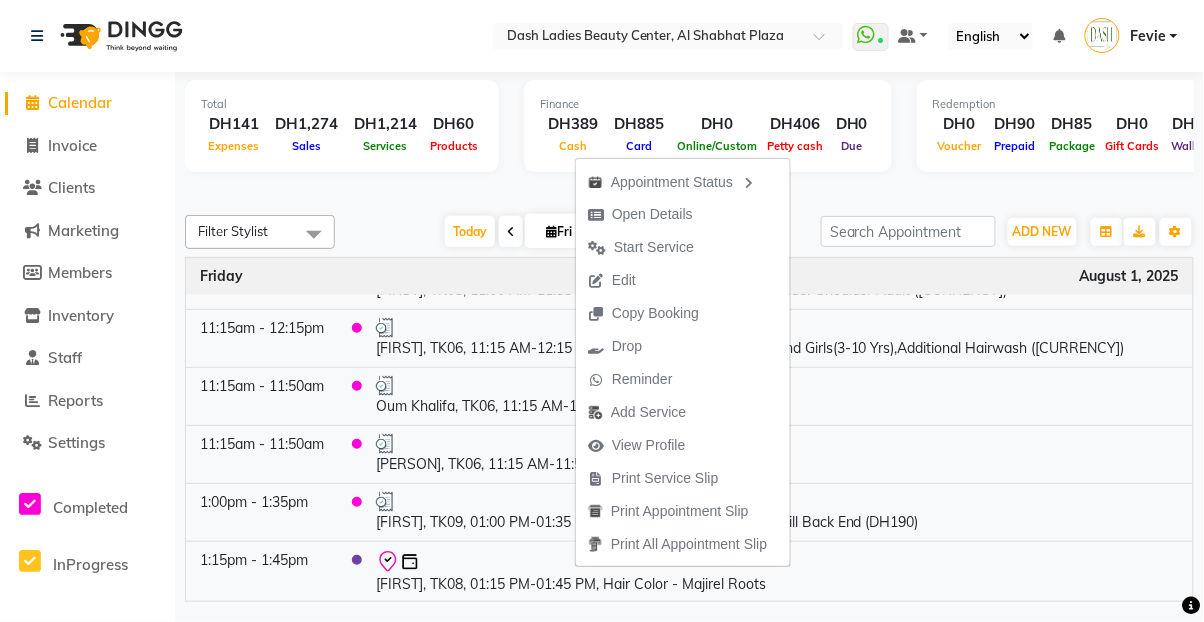 click on "Select Location × Dash Ladies Beauty Center, Al Shabhat Plaza WhatsApp Status ✕ Status: Connected Most Recent Message: 01-08-[YEAR] 01:37 PM Recent Service Activity: 01-08-[YEAR] 02:02 PM Default Panel My Panel English ENGLISH Español العربية मराठी हिंदी ગુજરાતી தமிழ் 中文 Notifications nothing to show Fevie Manage Profile Change Password Sign out Version:3.15.11" 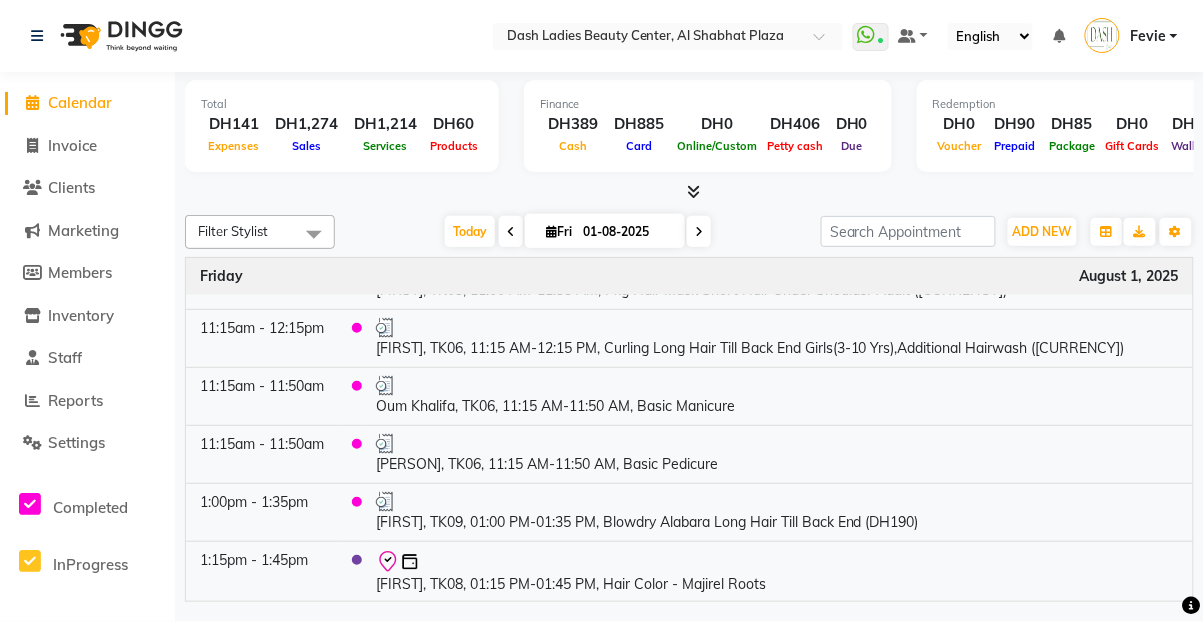 click on "[FIRST], TK08, 01:15 PM-01:45 PM, Hair Color - Majirel Roots" at bounding box center [777, 572] 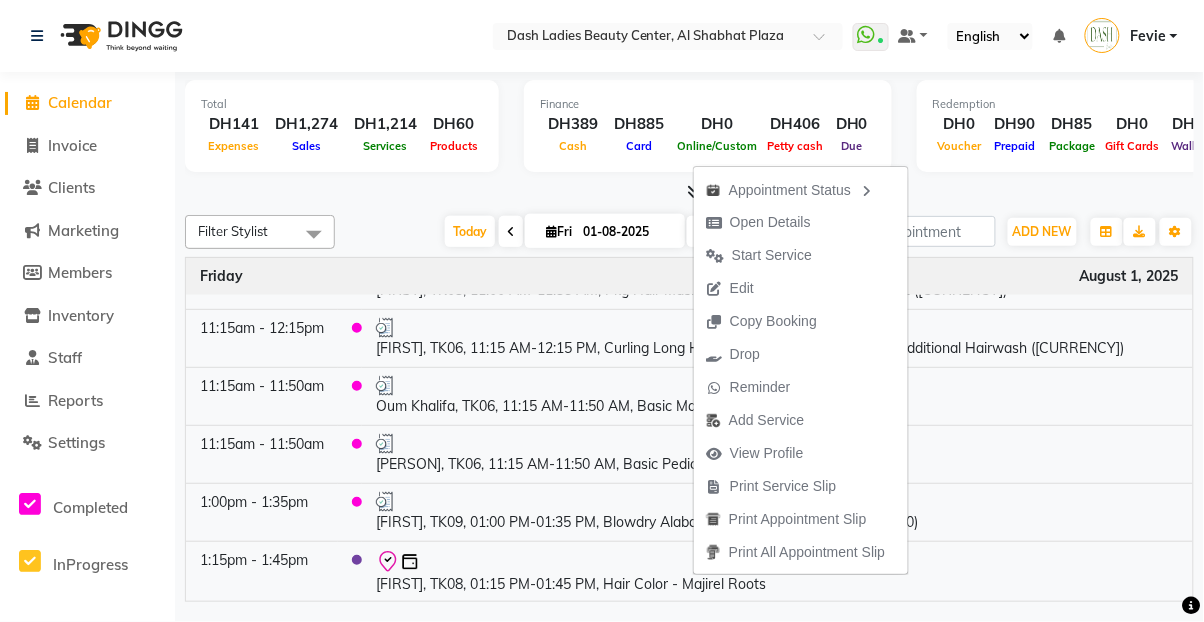 click on "Open Details" at bounding box center (770, 222) 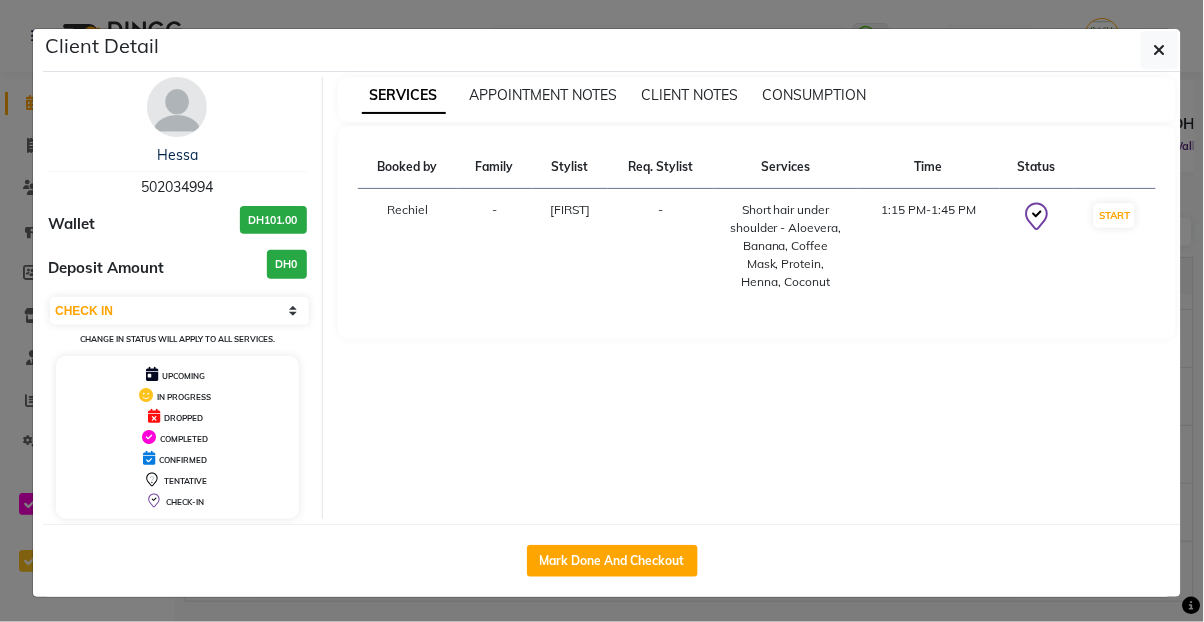 click 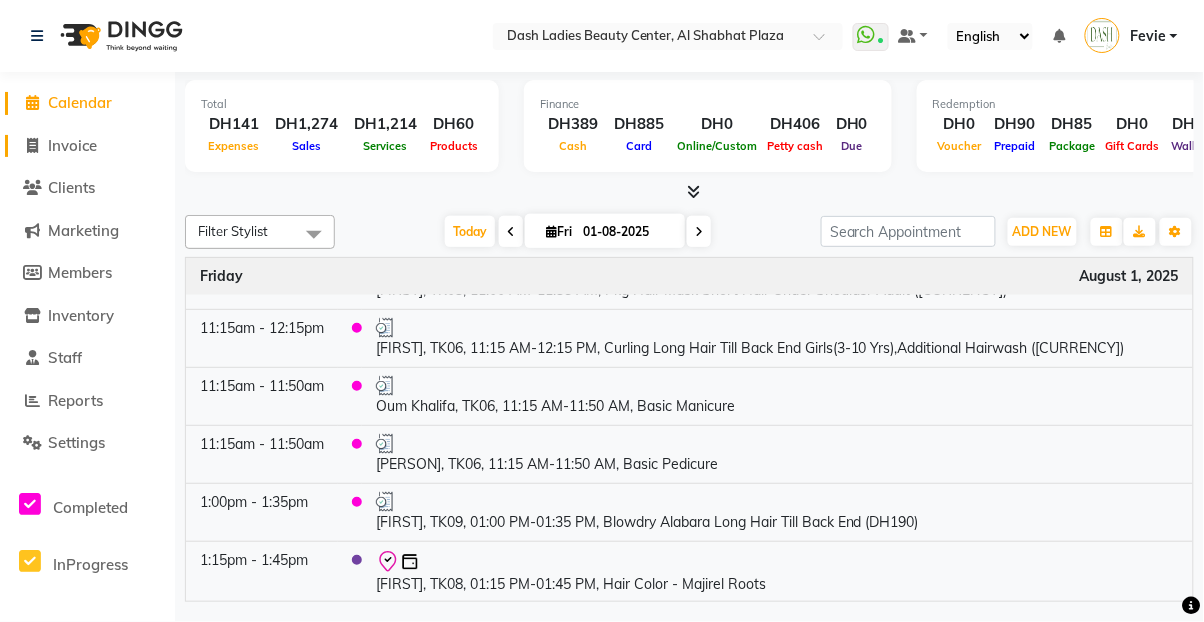 click on "Invoice" 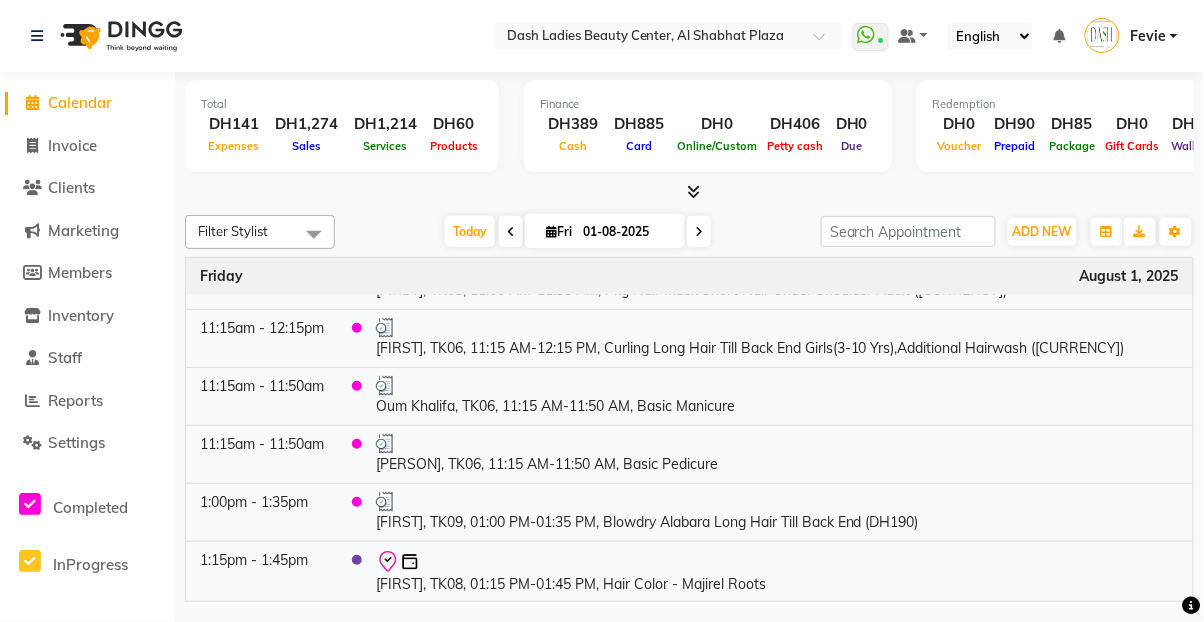 select on "8372" 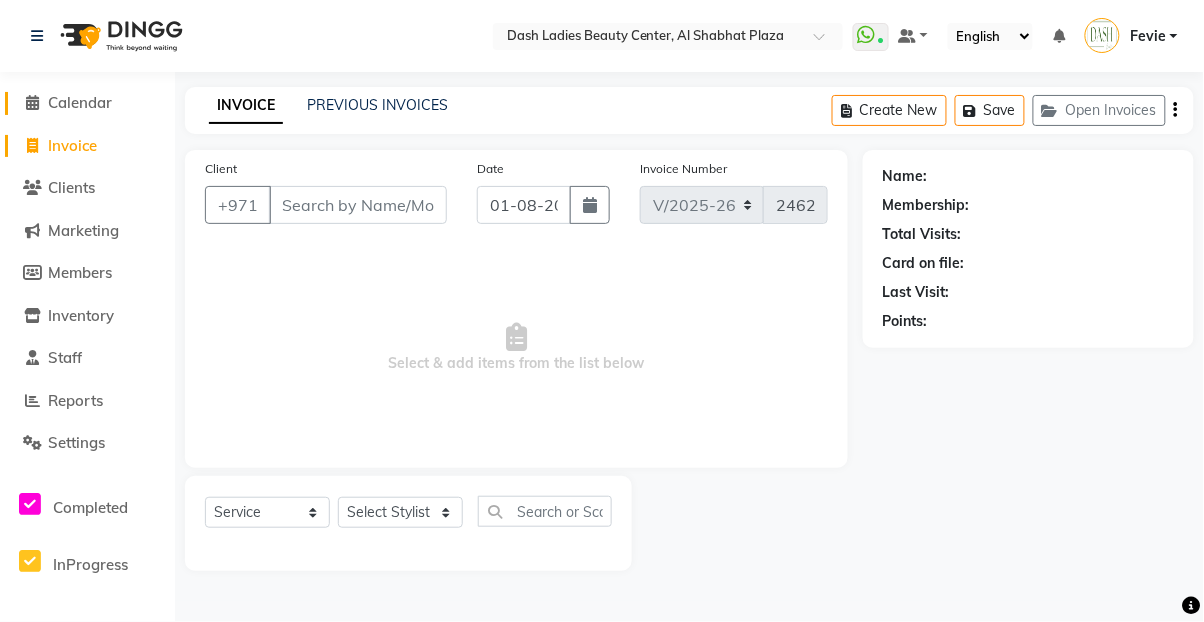 click on "Calendar" 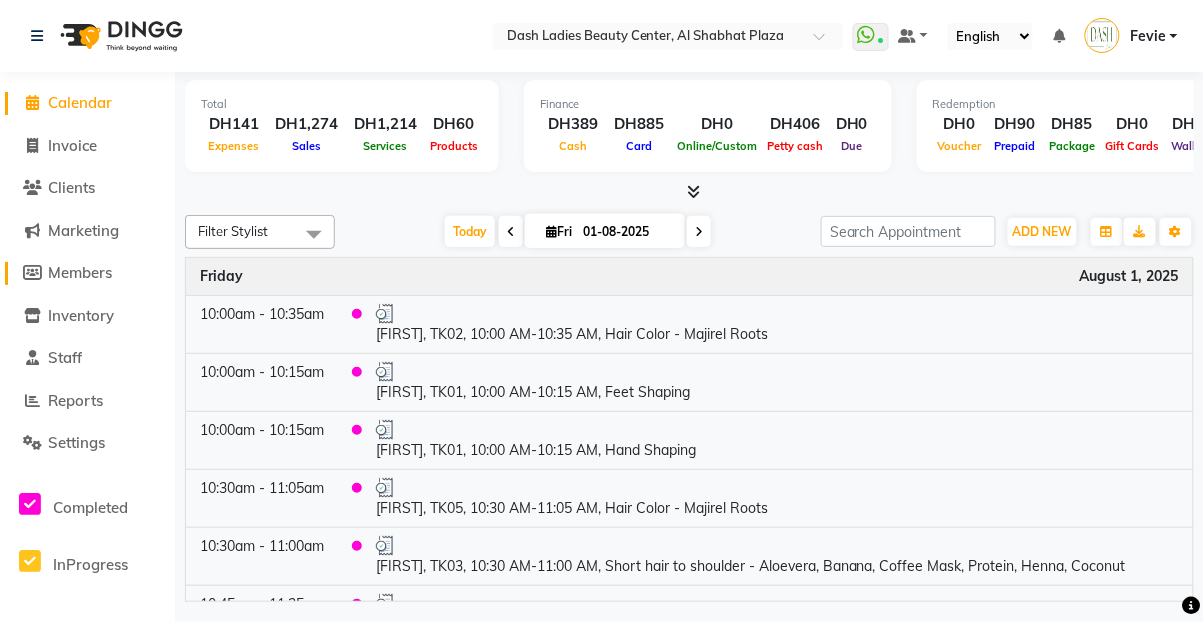 click on "Members" 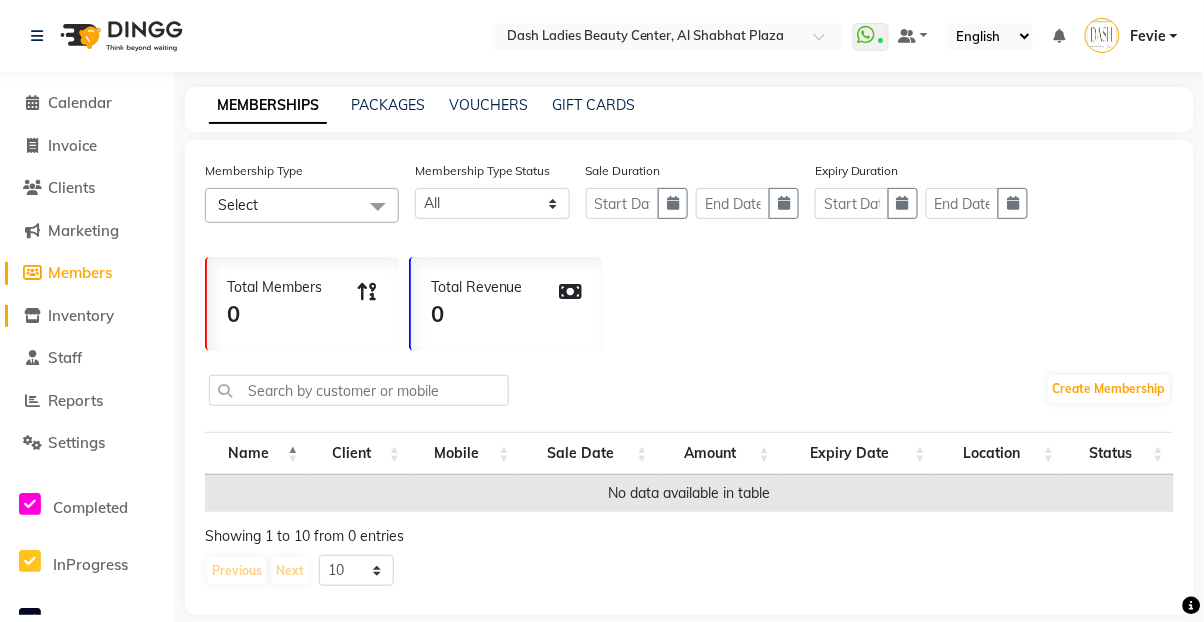 click on "Inventory" 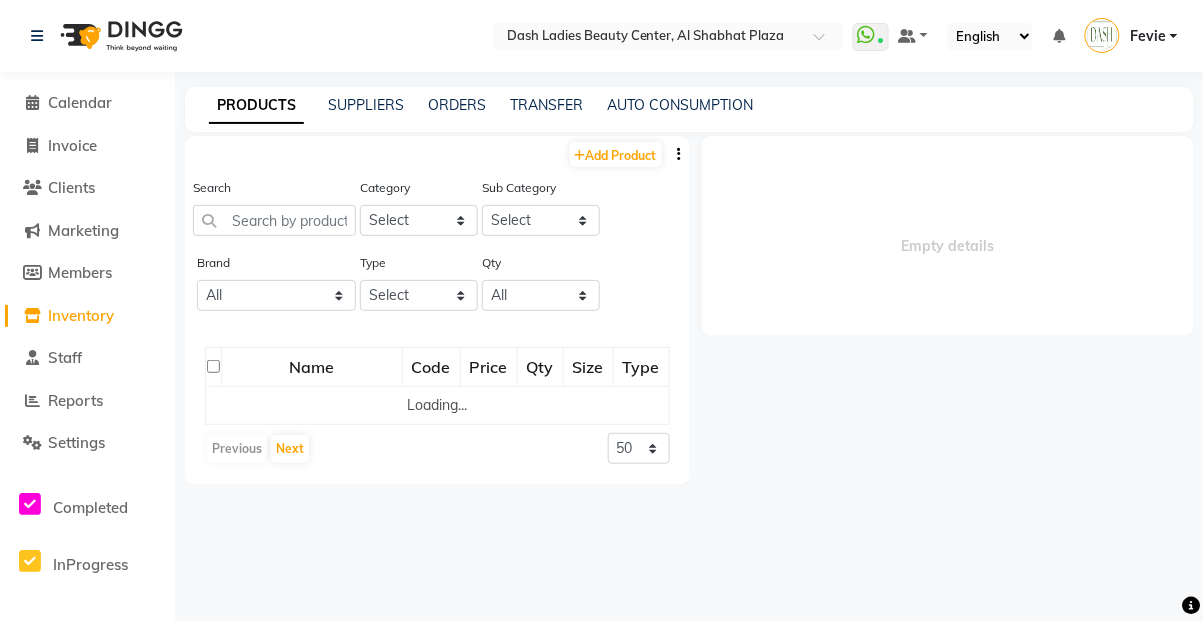 select 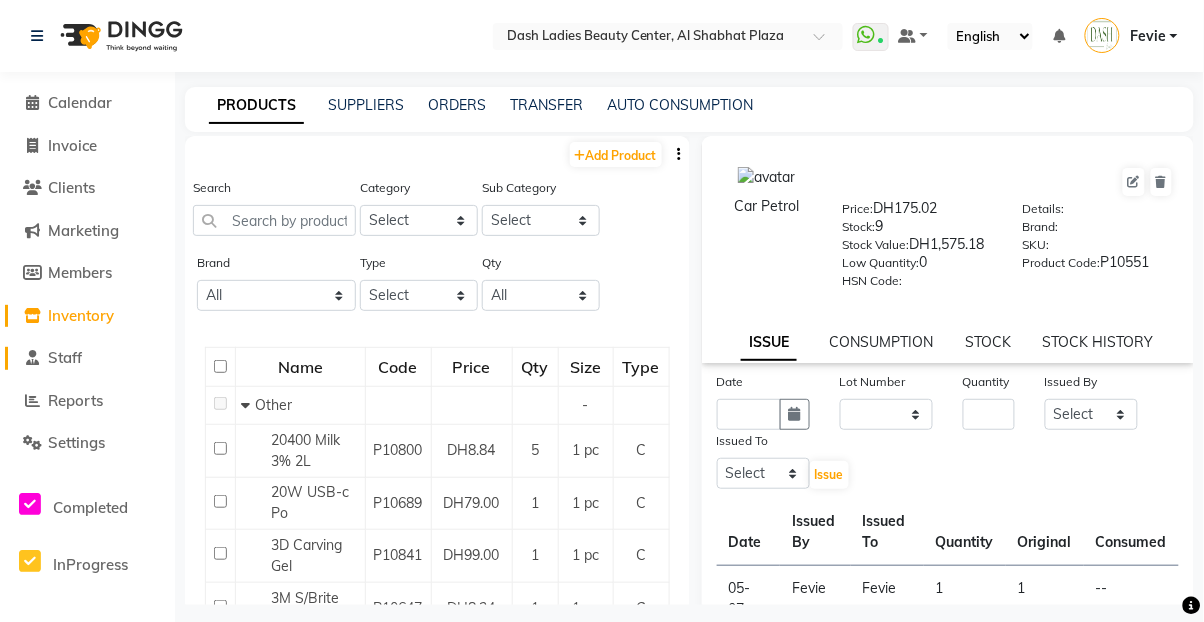 click on "Staff" 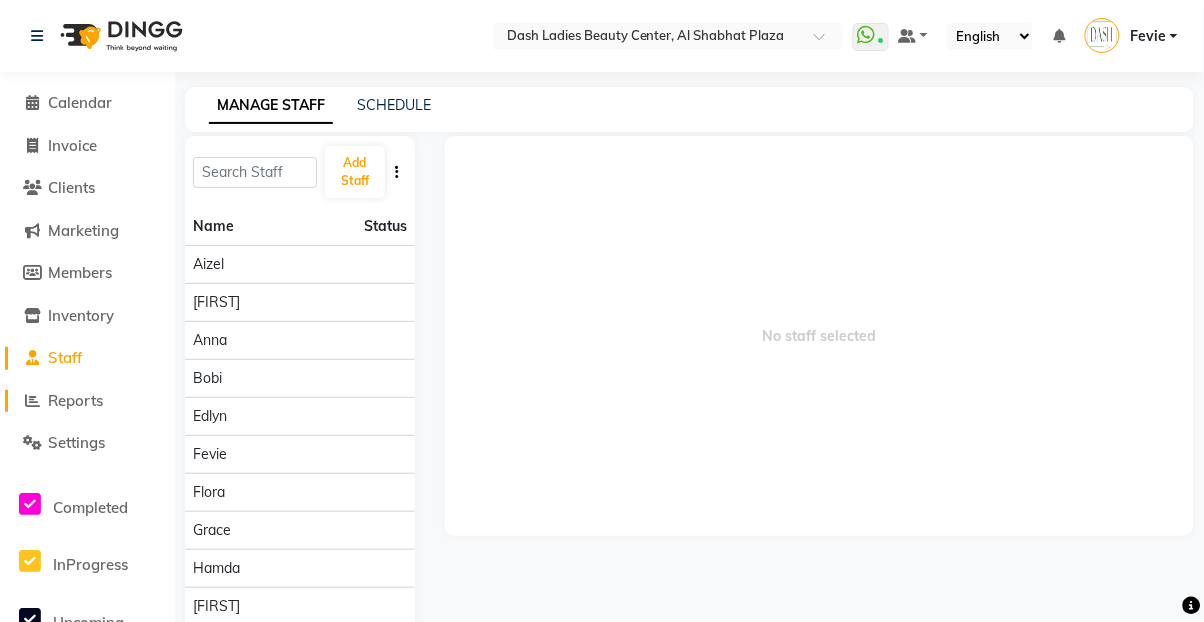 click on "Reports" 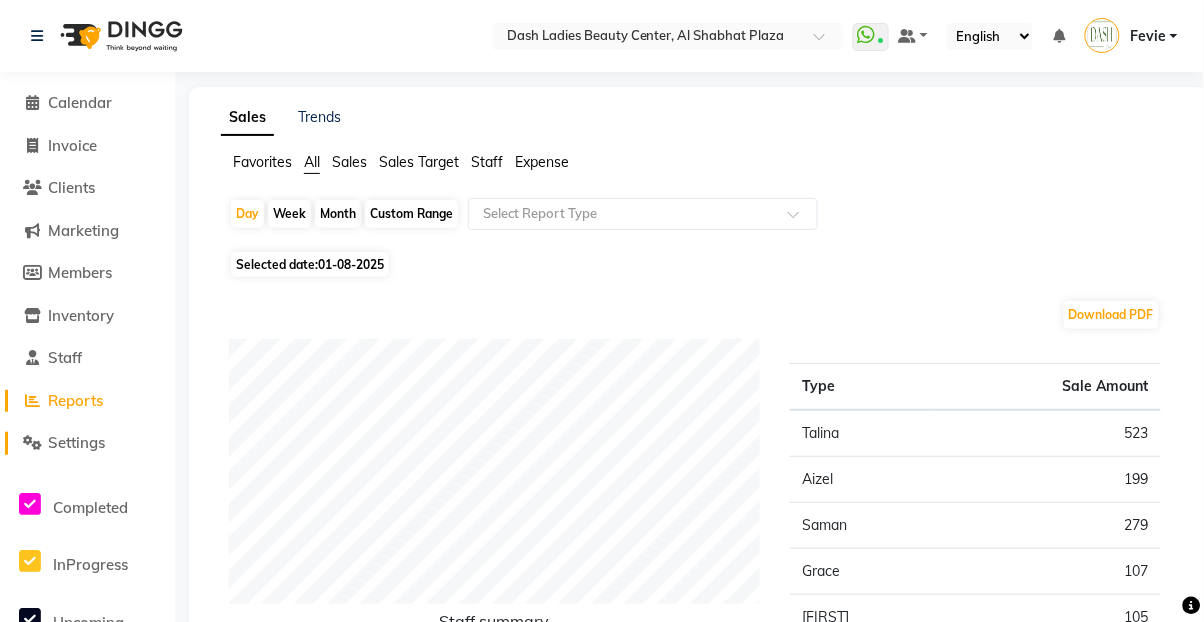 click on "Settings" 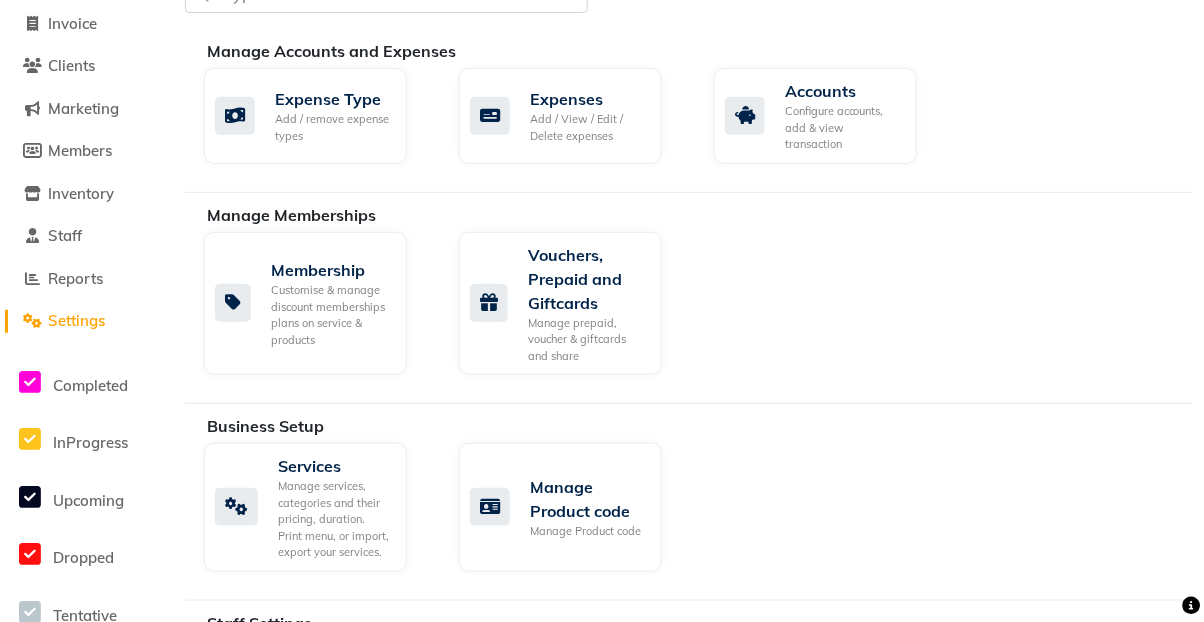 scroll, scrollTop: 123, scrollLeft: 0, axis: vertical 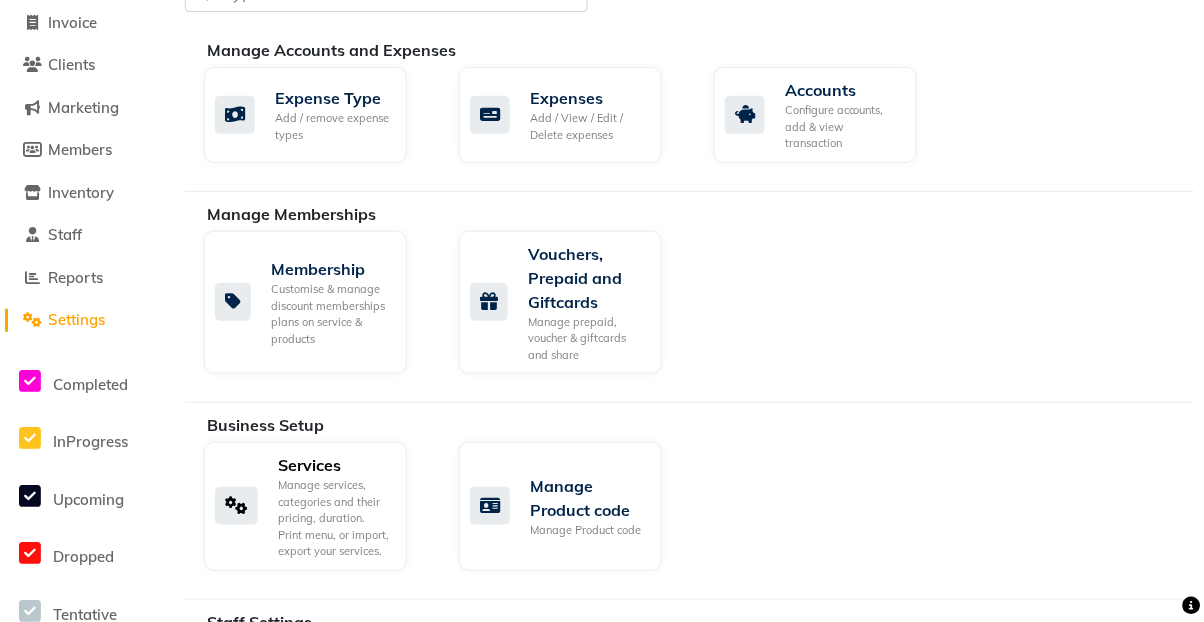 click on "Manage services, categories and their pricing, duration. Print menu, or import, export your services." 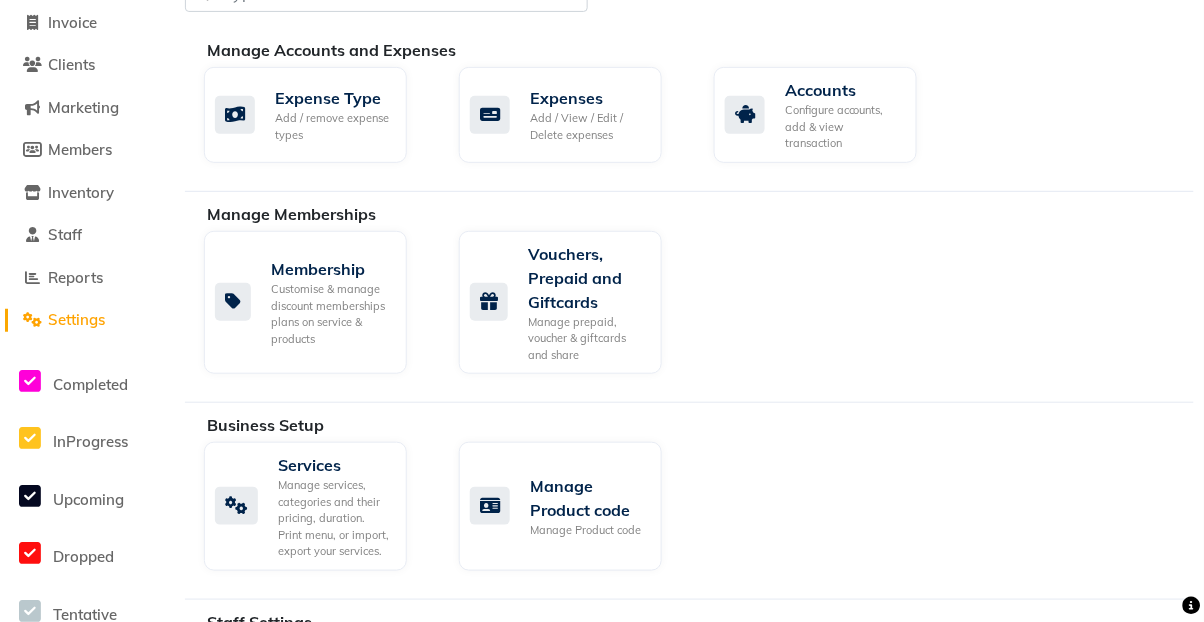 scroll, scrollTop: 0, scrollLeft: 0, axis: both 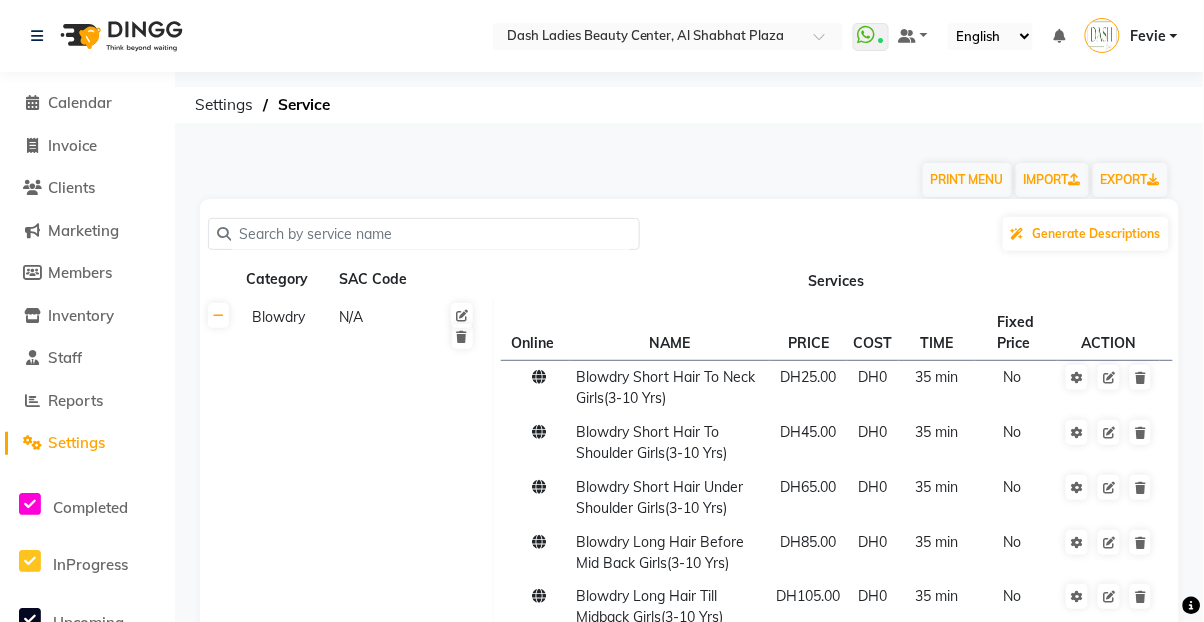 click 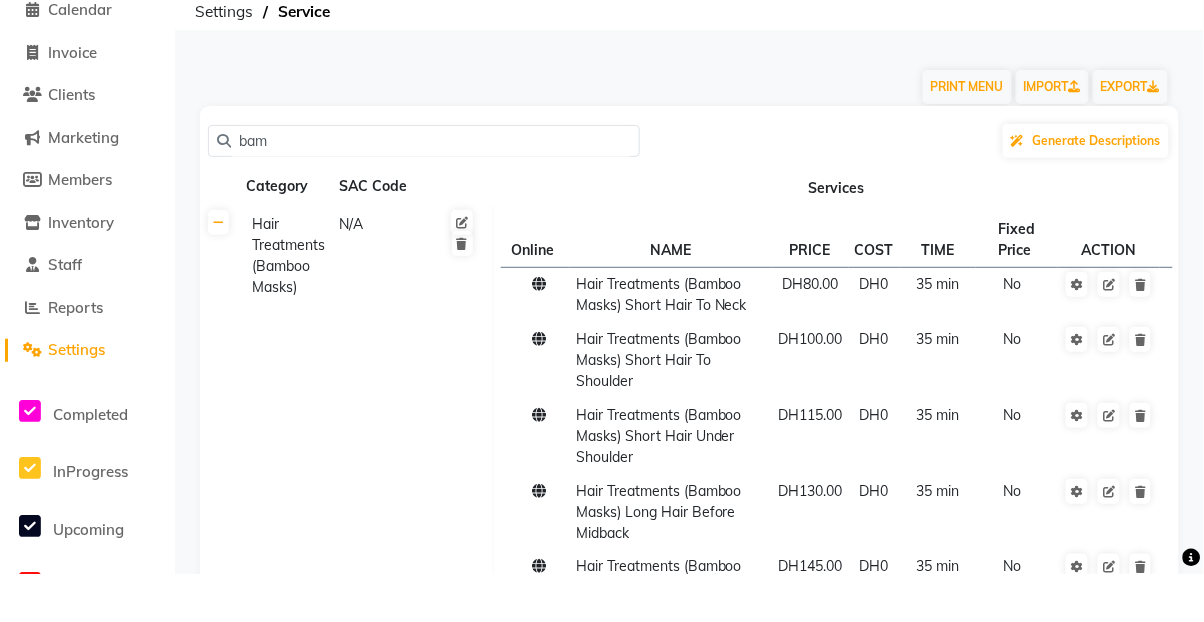 scroll, scrollTop: 70, scrollLeft: 0, axis: vertical 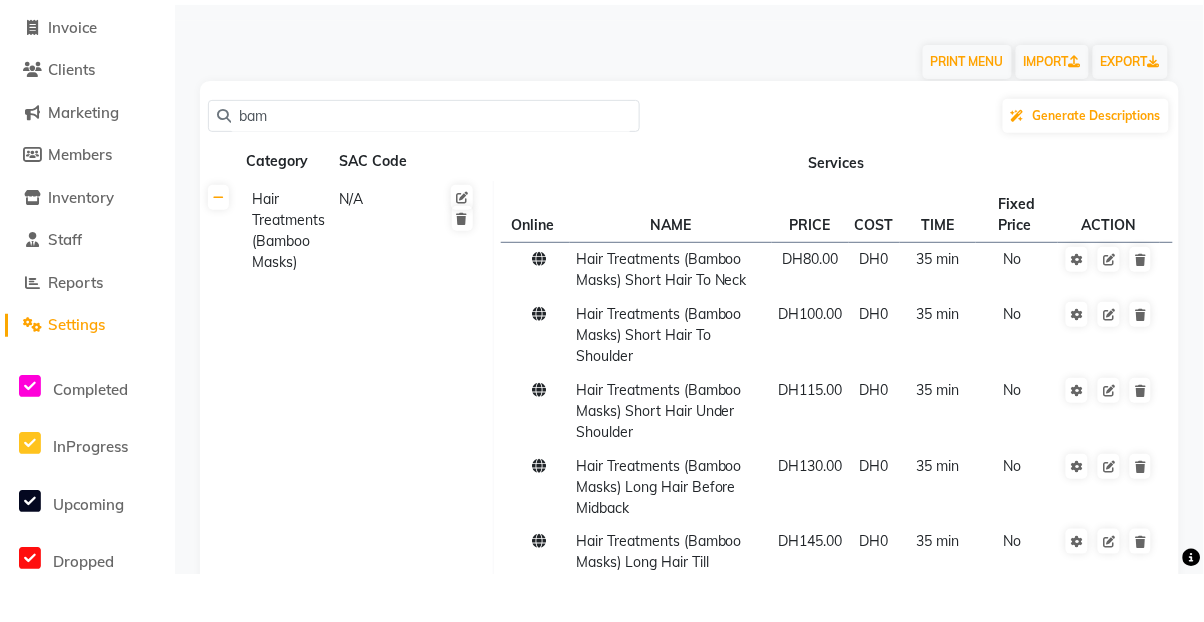 type on "bam" 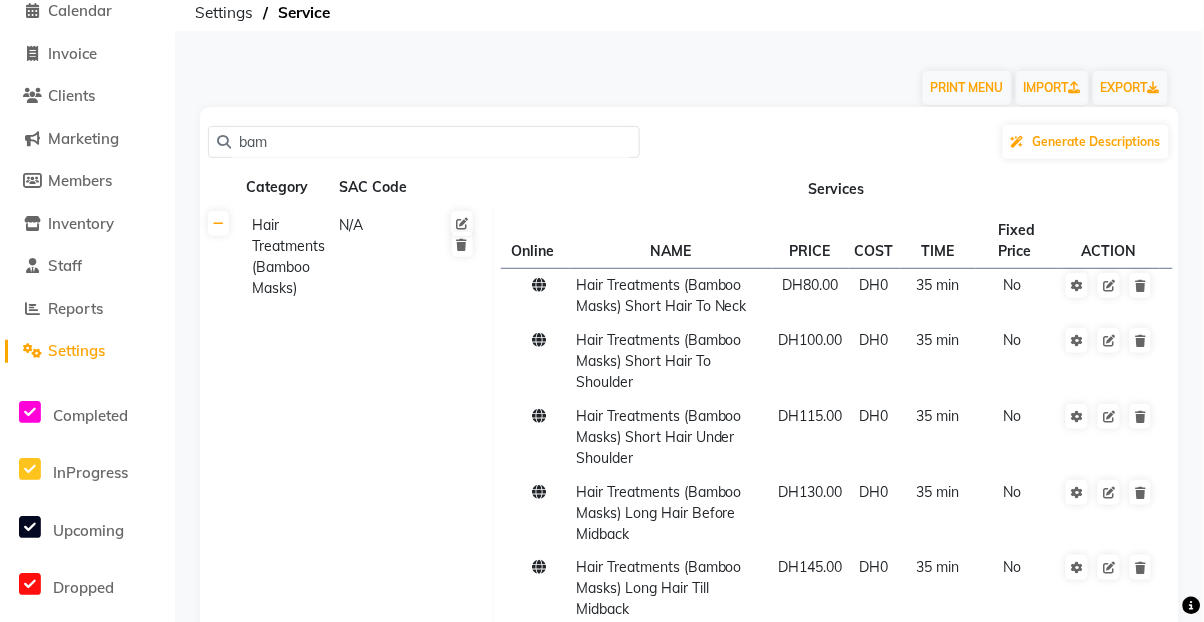 scroll, scrollTop: 94, scrollLeft: 0, axis: vertical 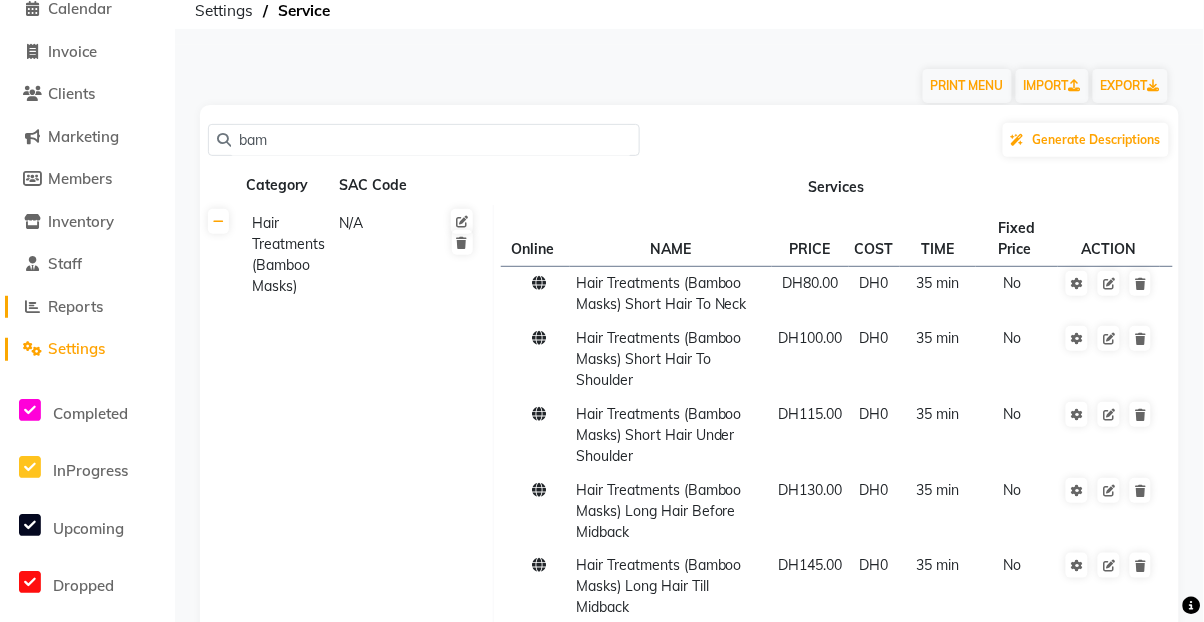 click on "Reports" 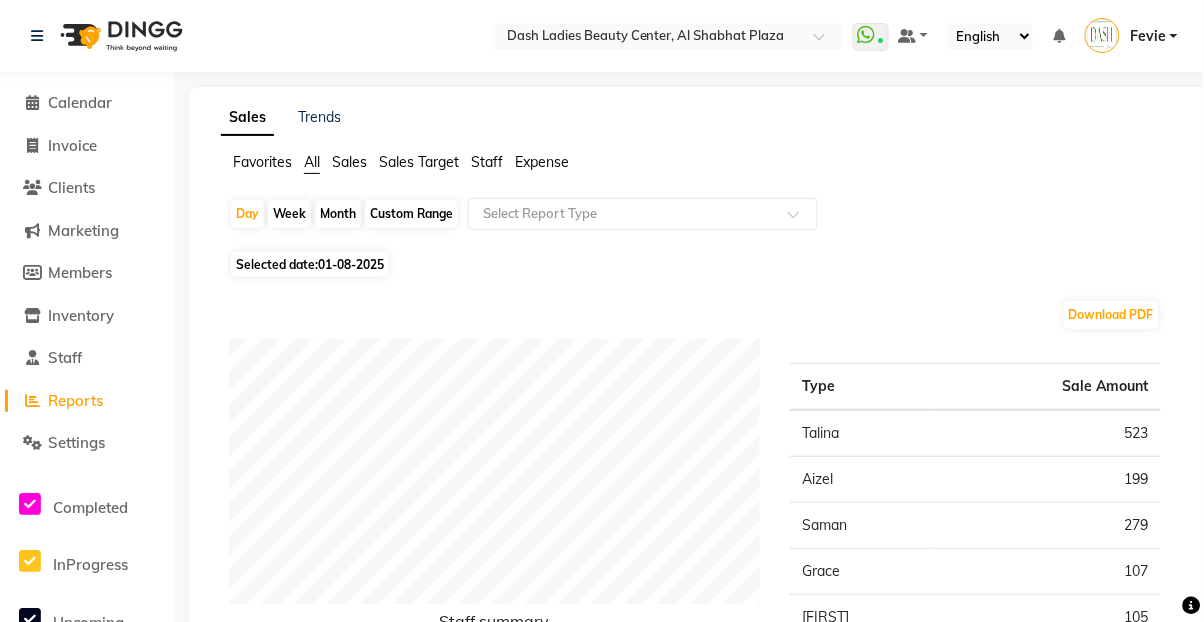 click 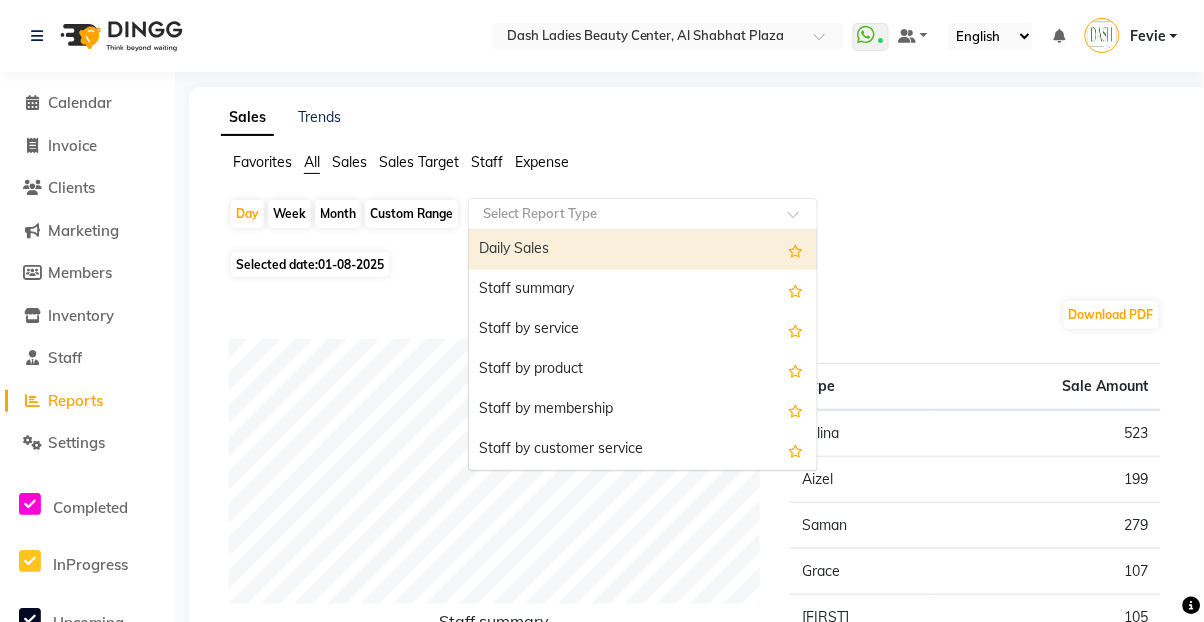 click on "Daily Sales" at bounding box center (643, 250) 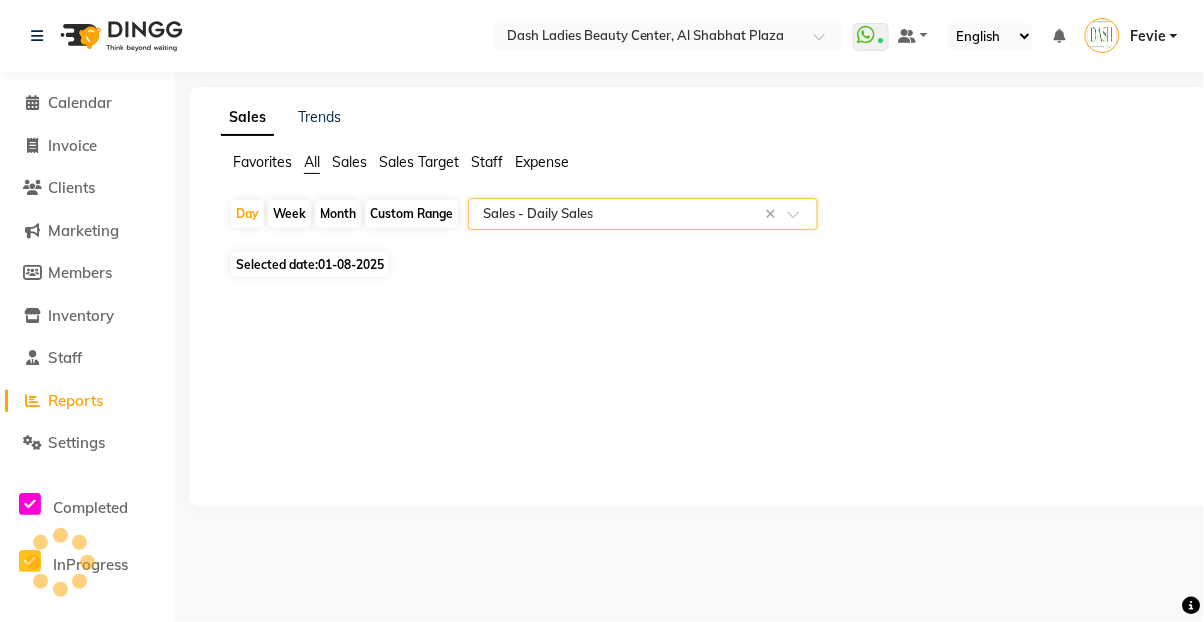 select on "full_report" 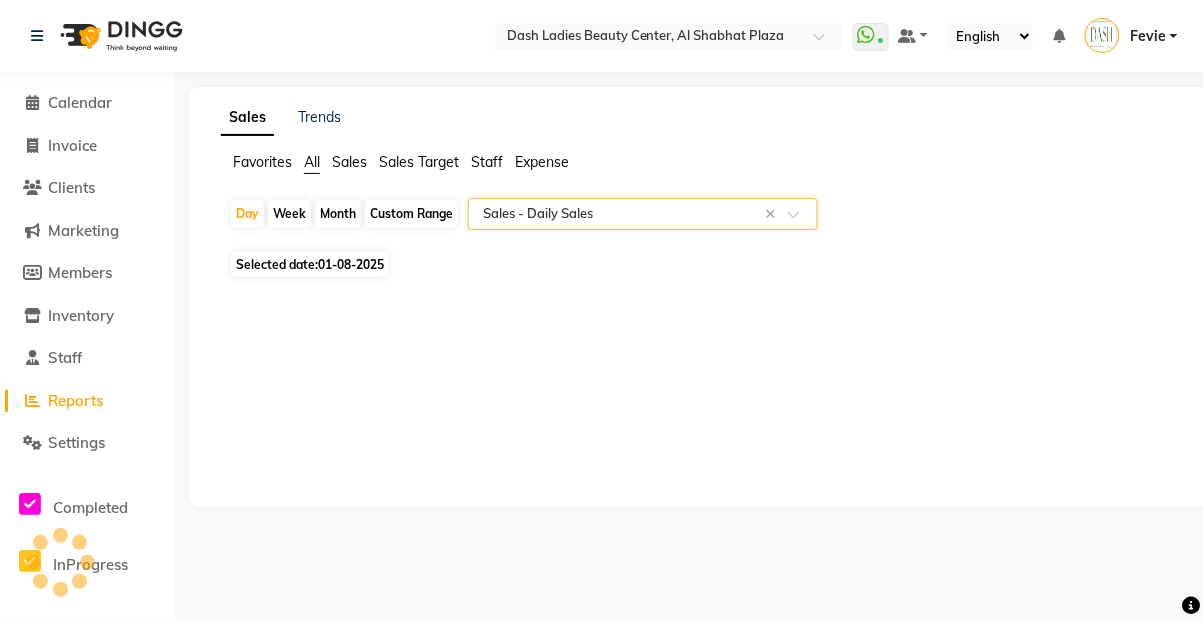 select on "pdf" 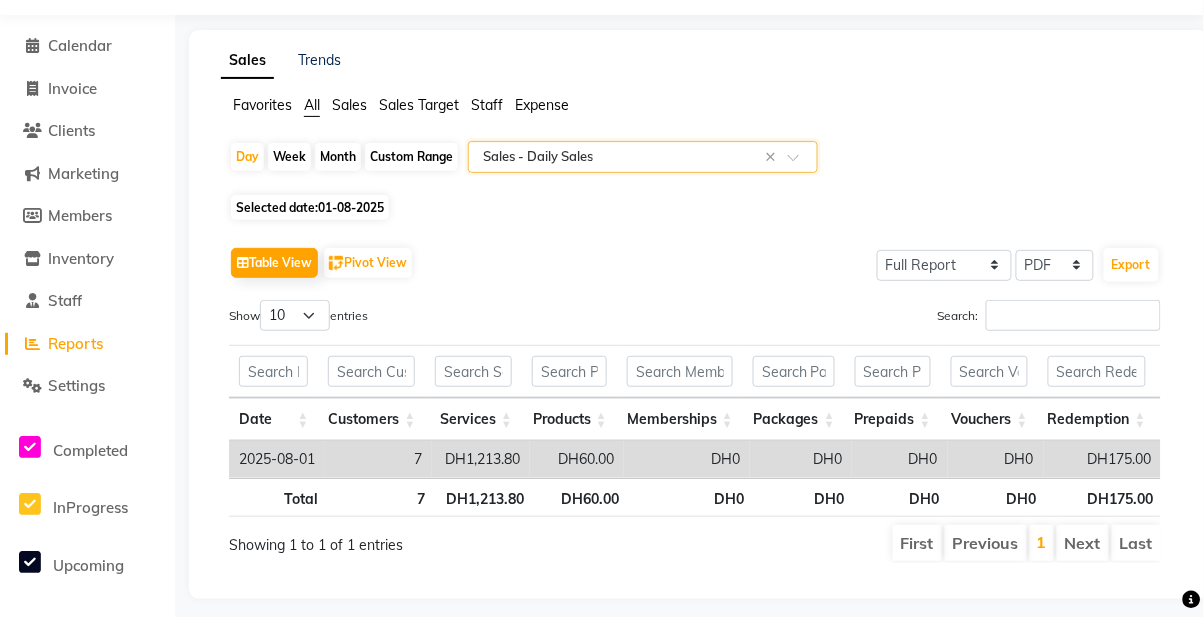 click on "01-08-2025" 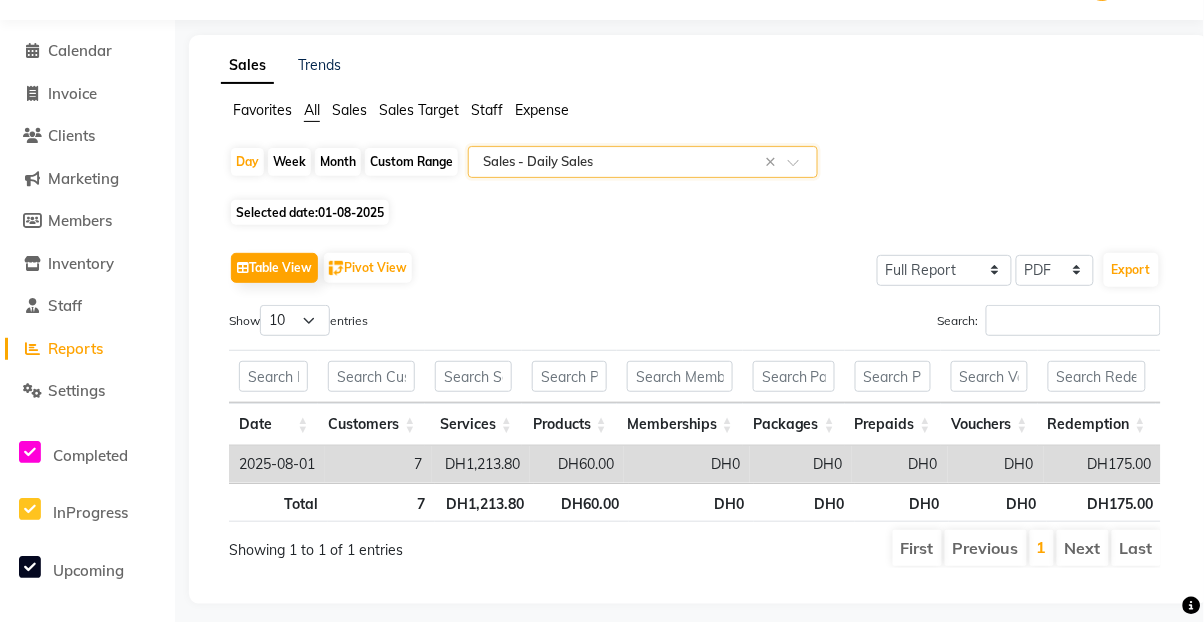select on "8" 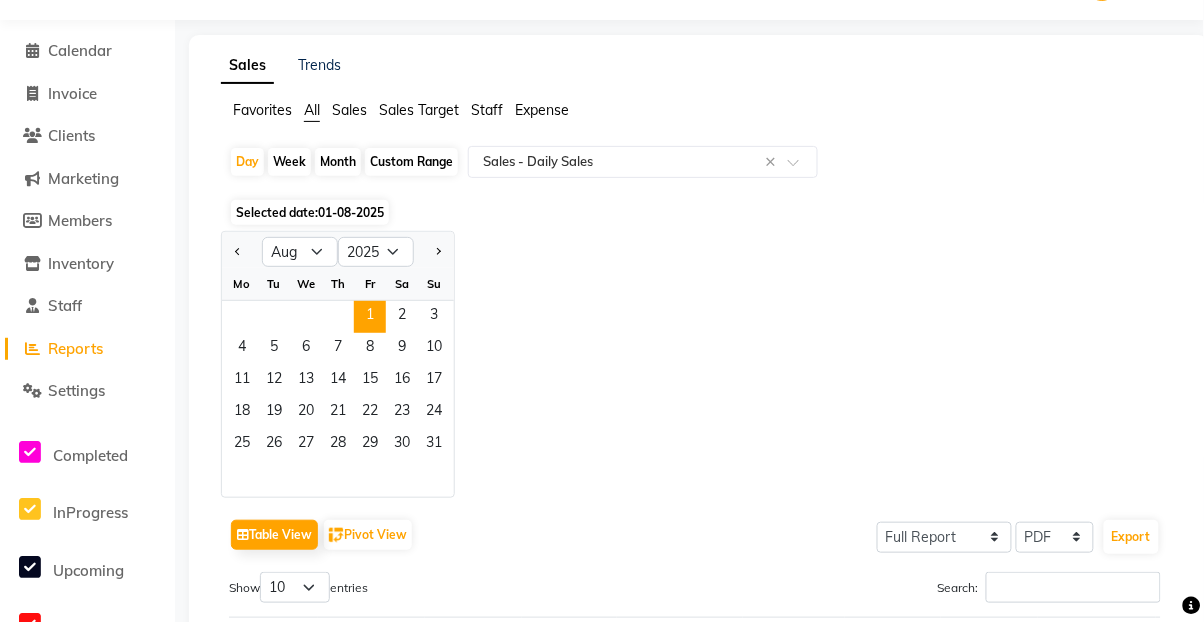 click on "Month" 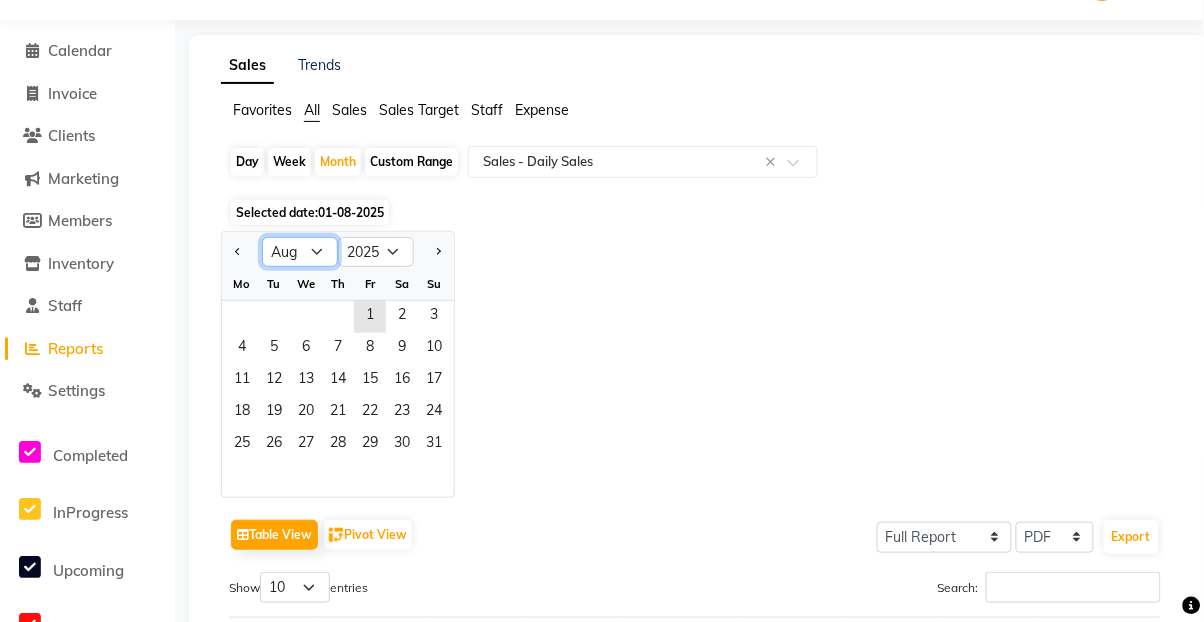 click on "Jan Feb Mar Apr May Jun Jul Aug Sep Oct Nov Dec" 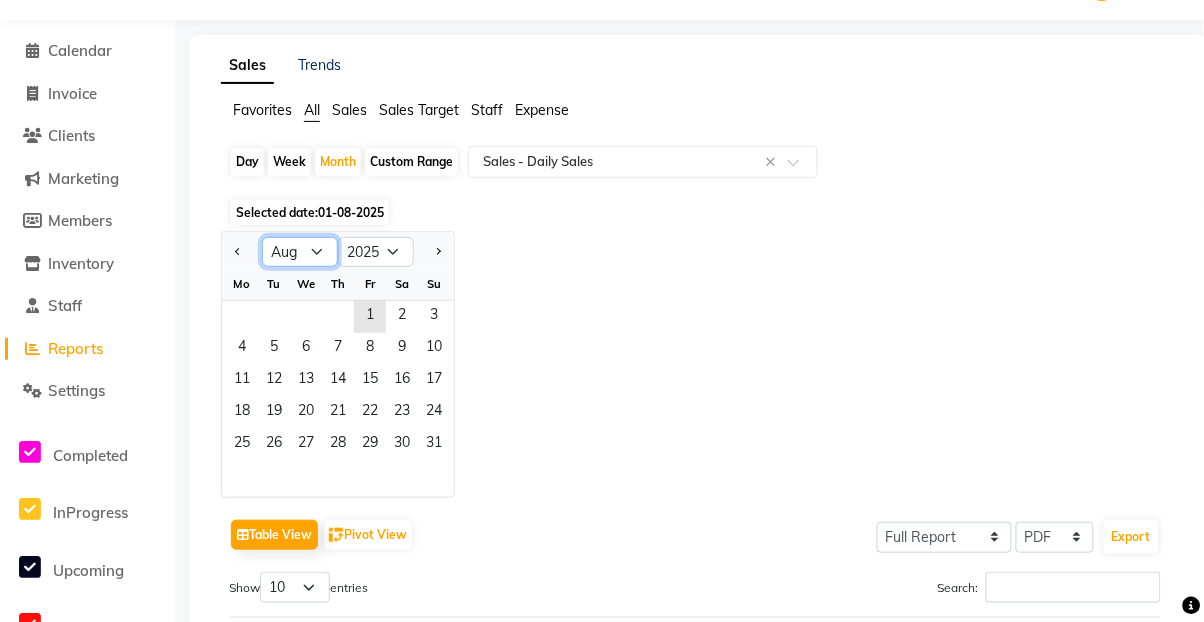 select on "7" 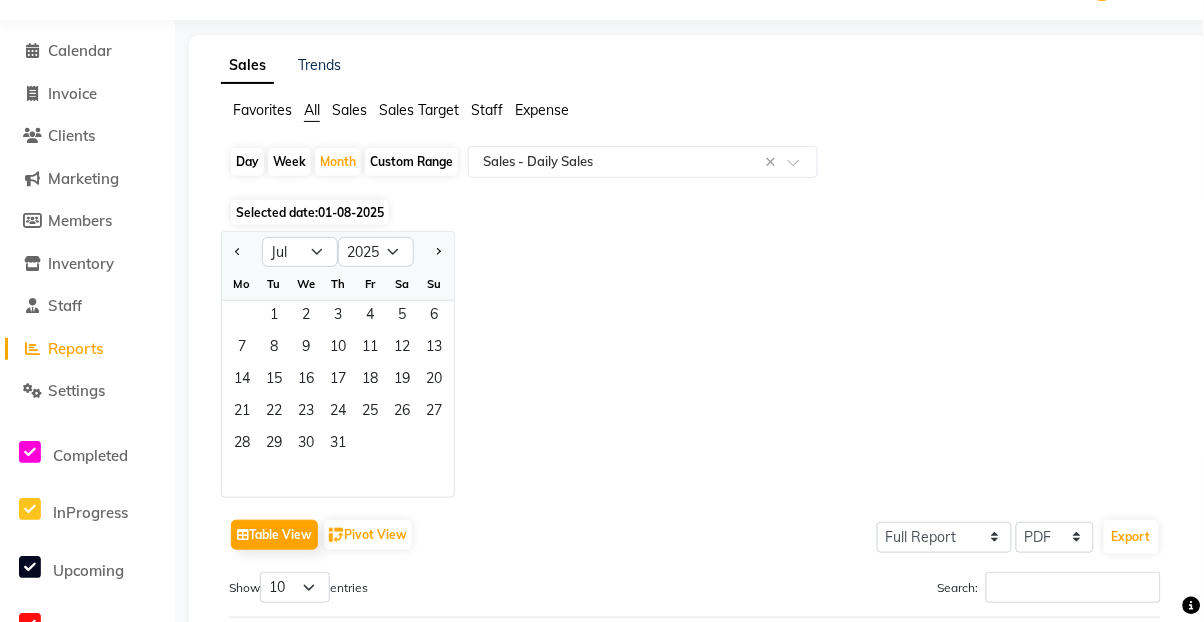 click on "1" 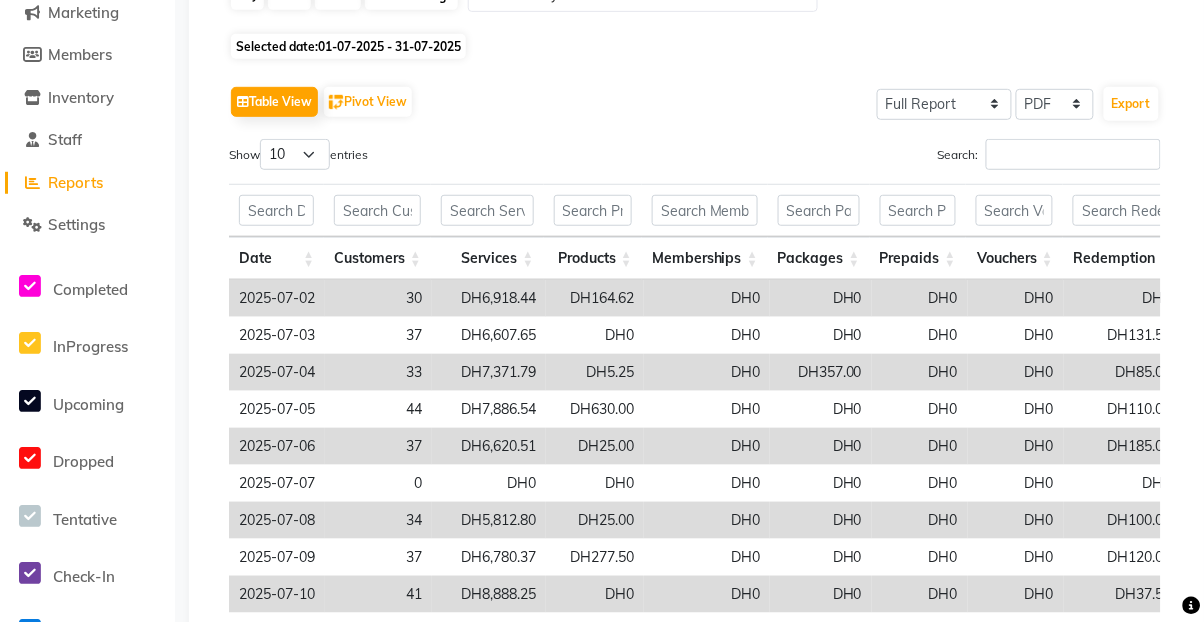 scroll, scrollTop: 332, scrollLeft: 0, axis: vertical 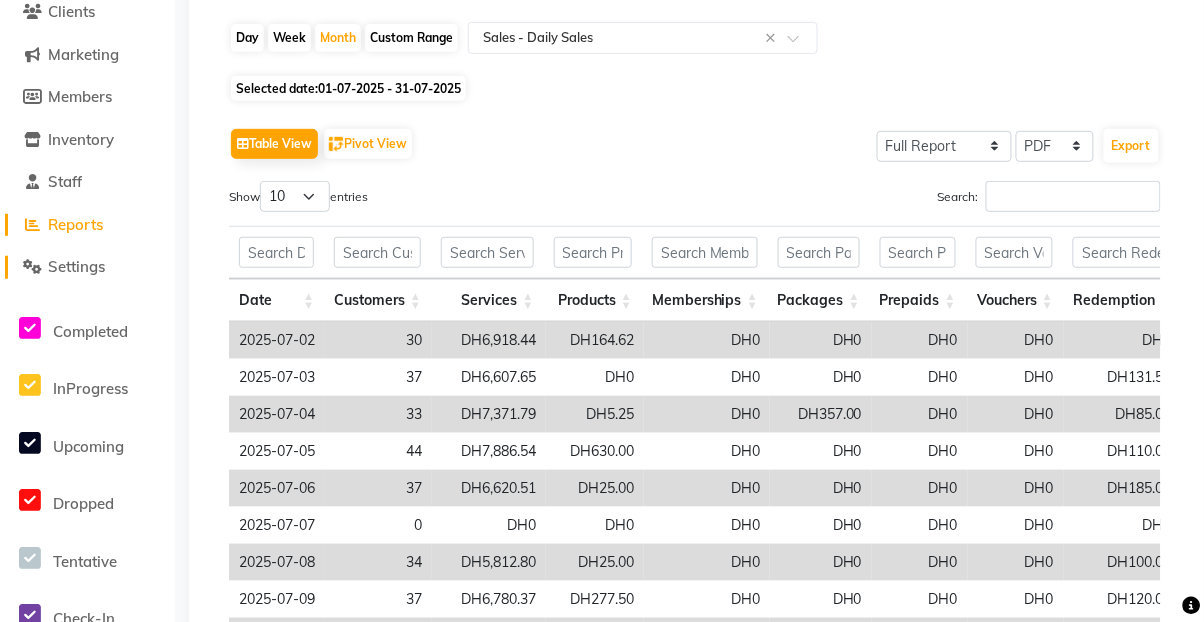 click on "Settings" 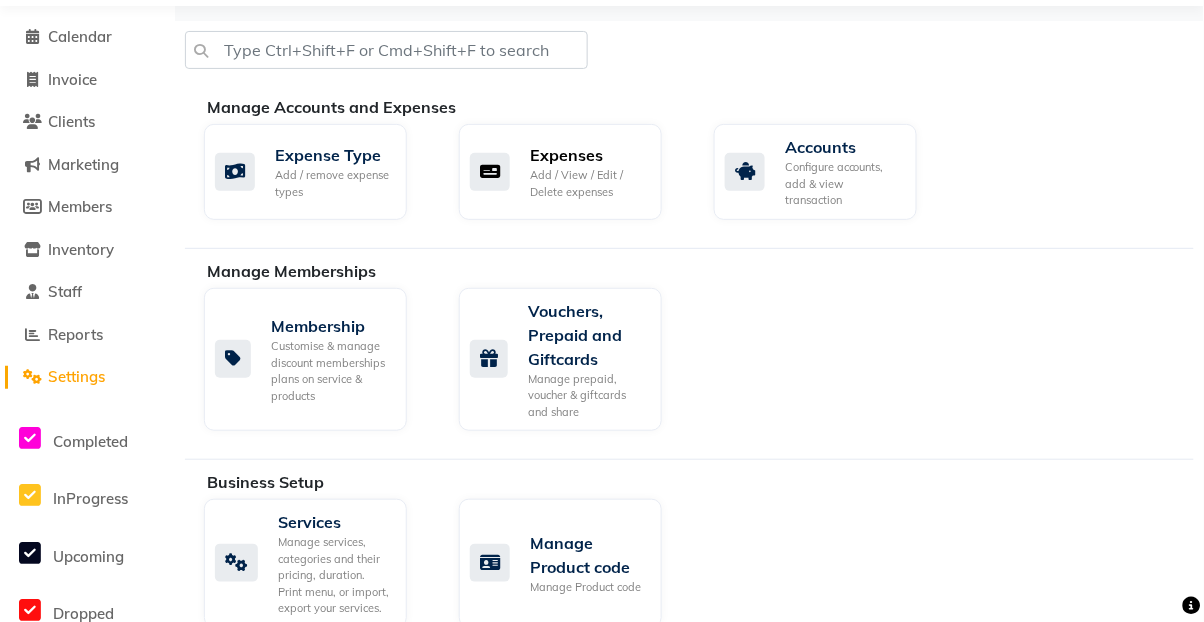 click on "Add / View / Edit / Delete expenses" 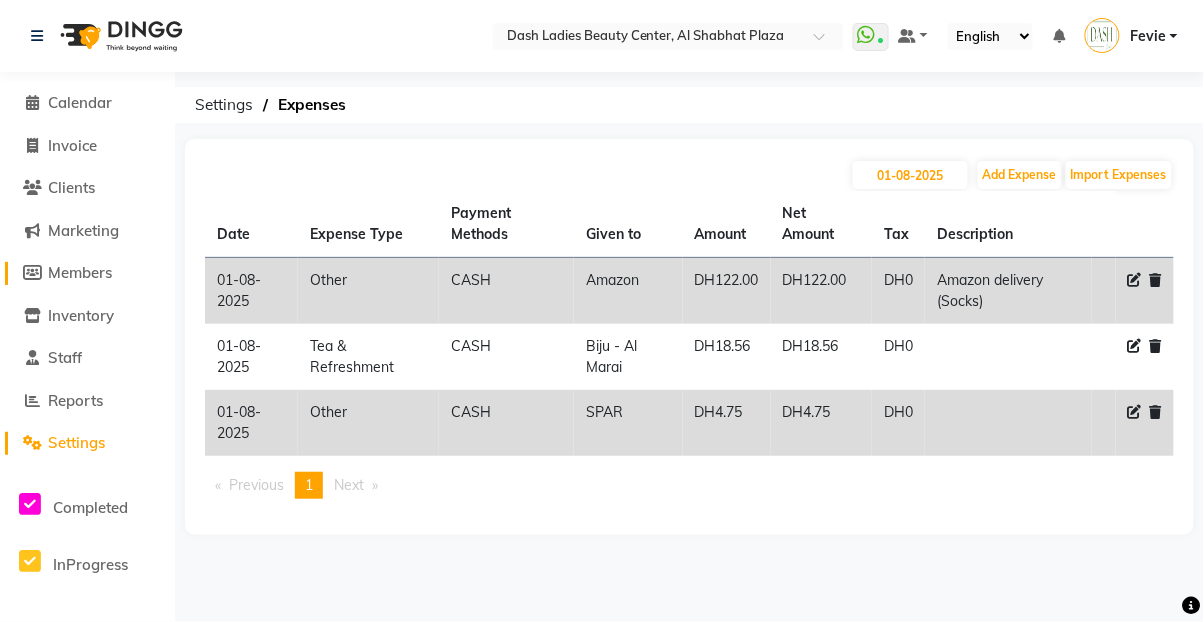 click on "Members" 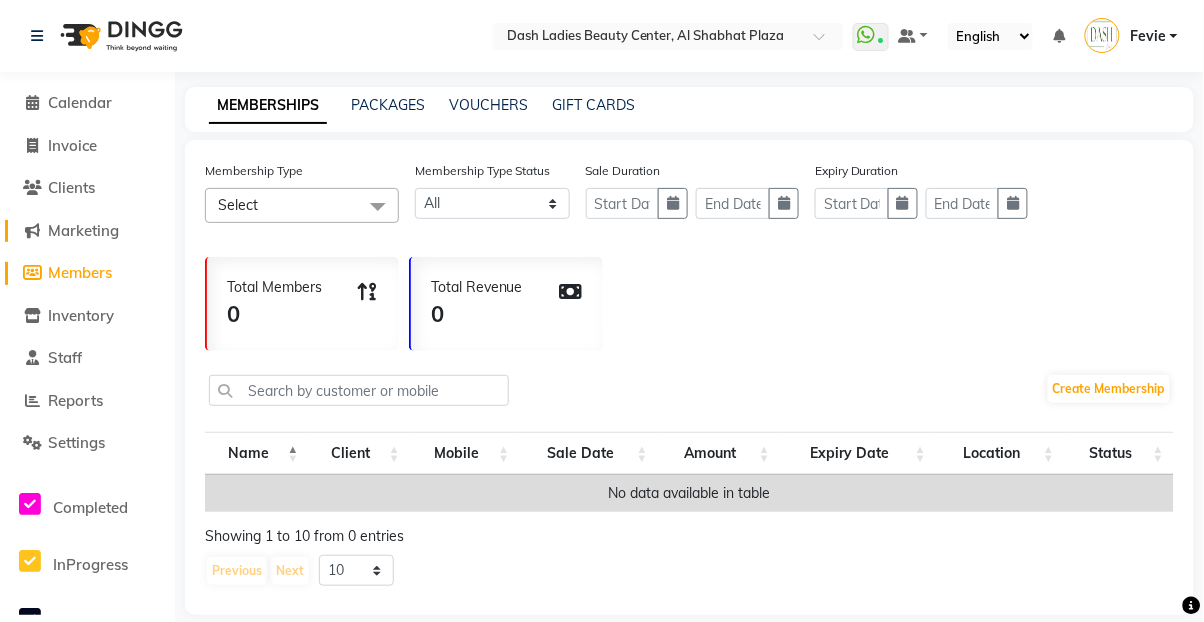 click on "Marketing" 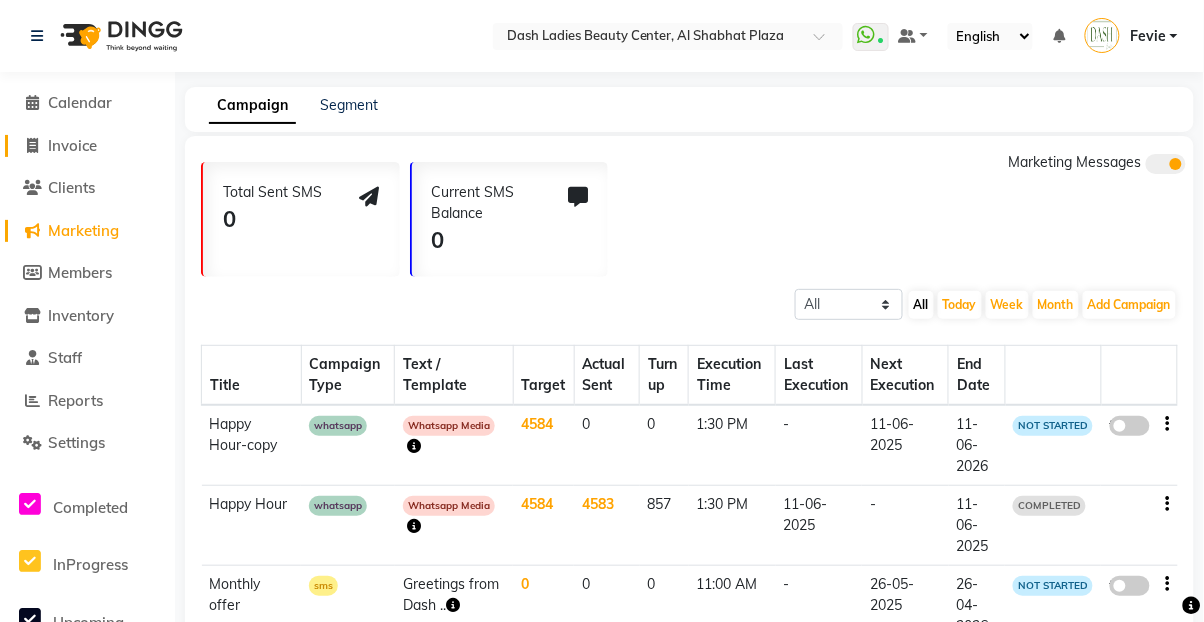click 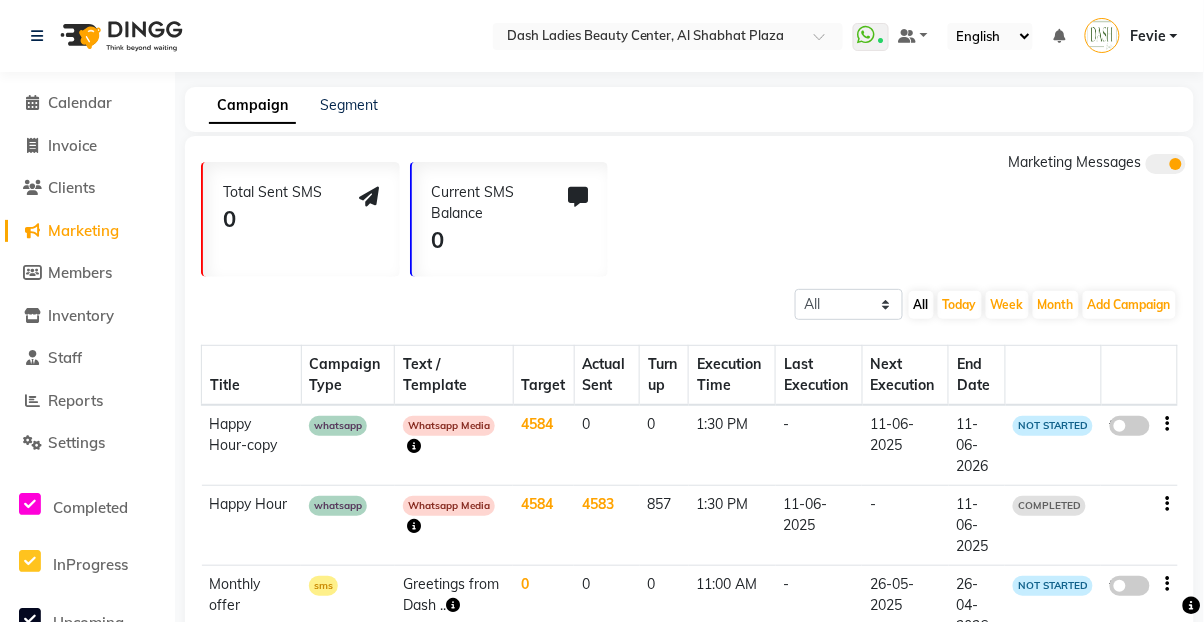 select on "8372" 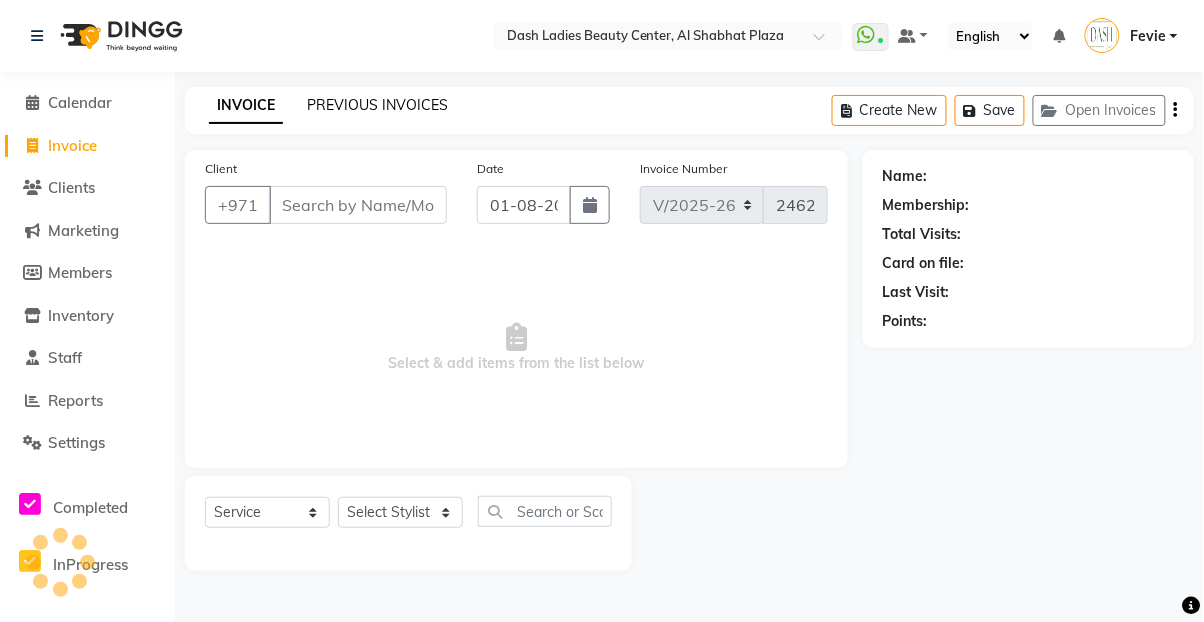 click on "PREVIOUS INVOICES" 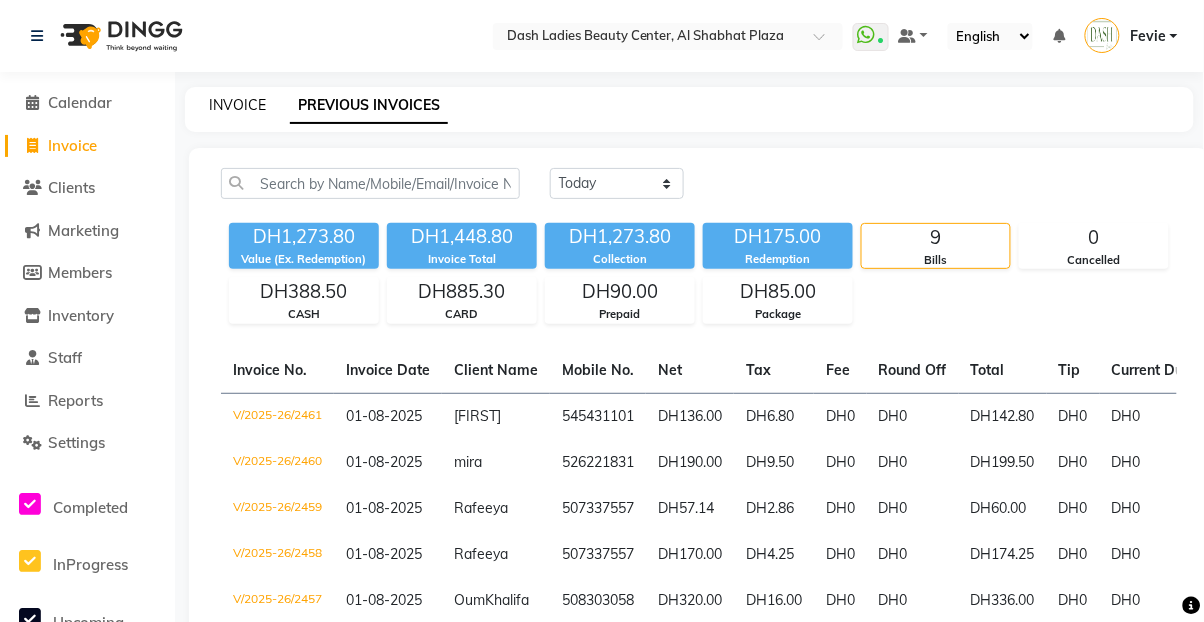 click on "INVOICE" 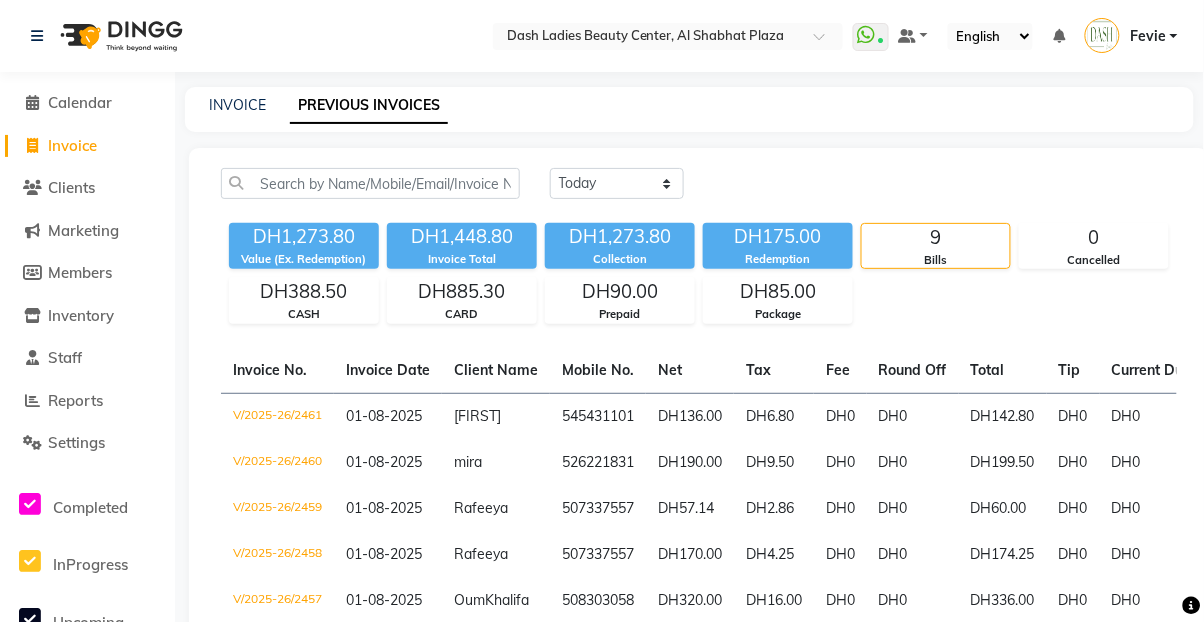 select on "service" 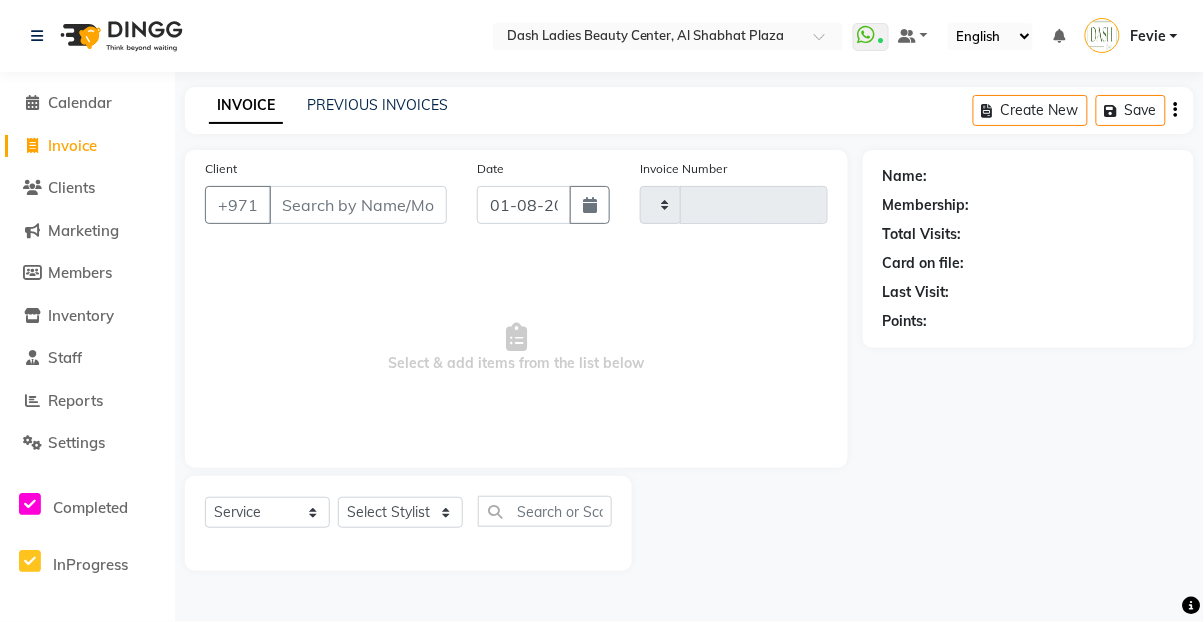 type on "2462" 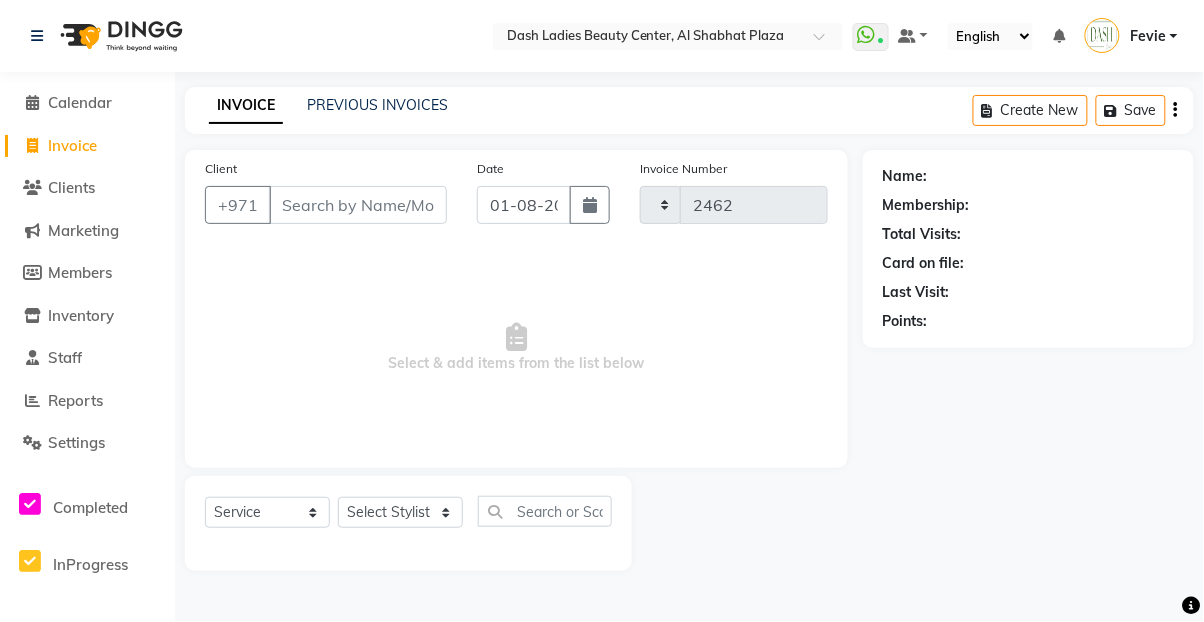 select on "8372" 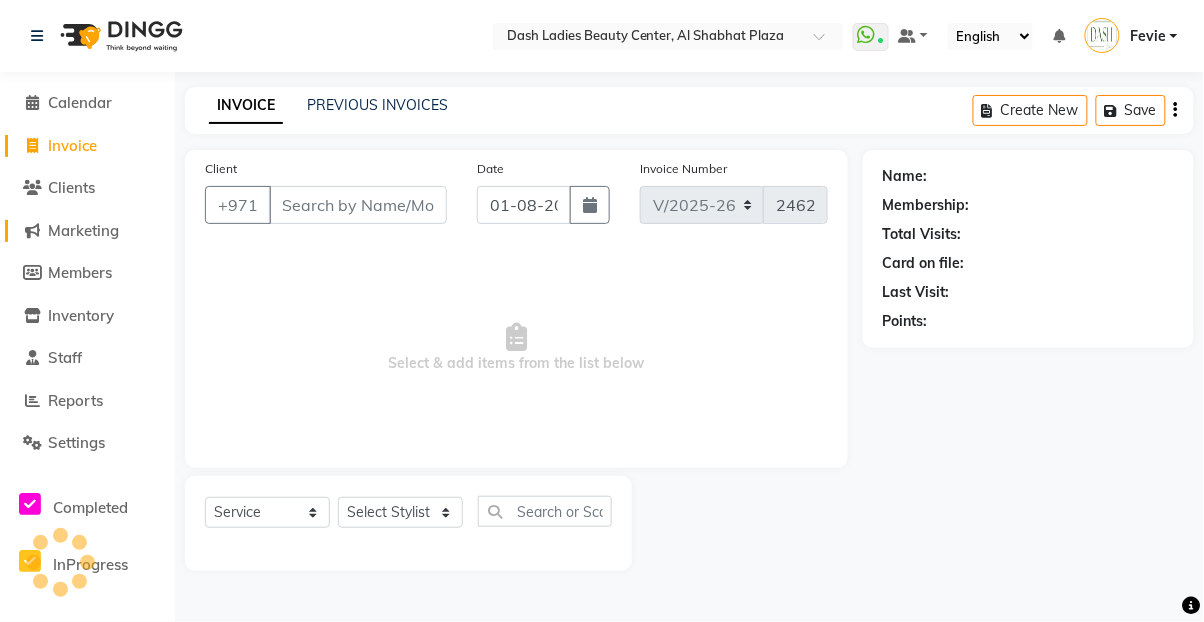 click on "Marketing" 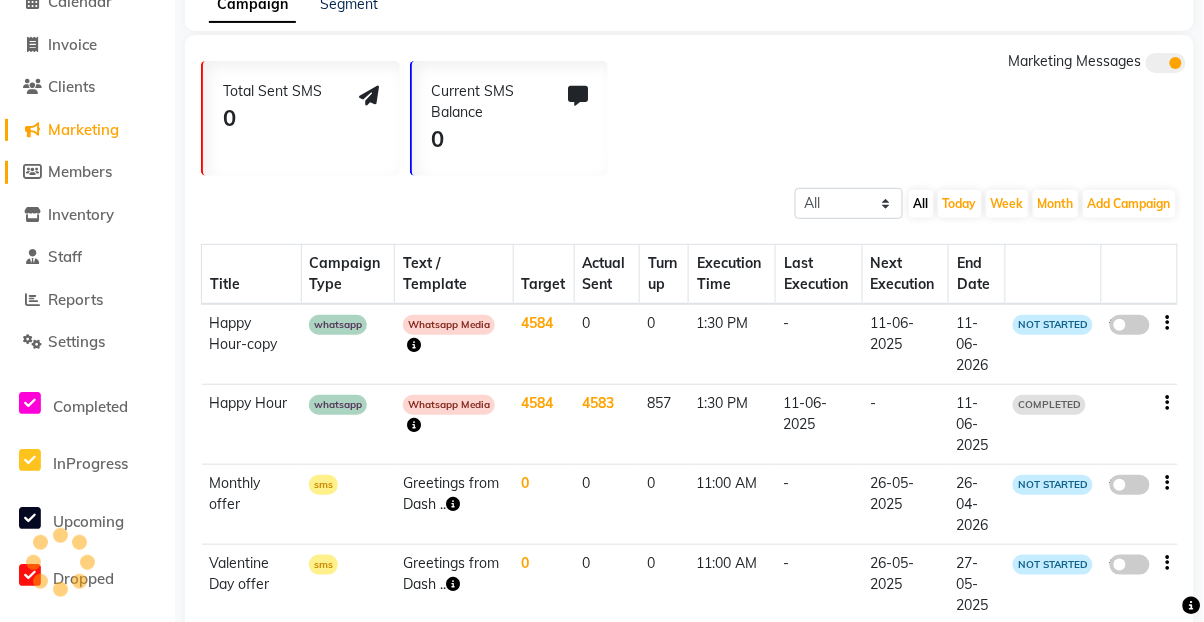 click on "Members" 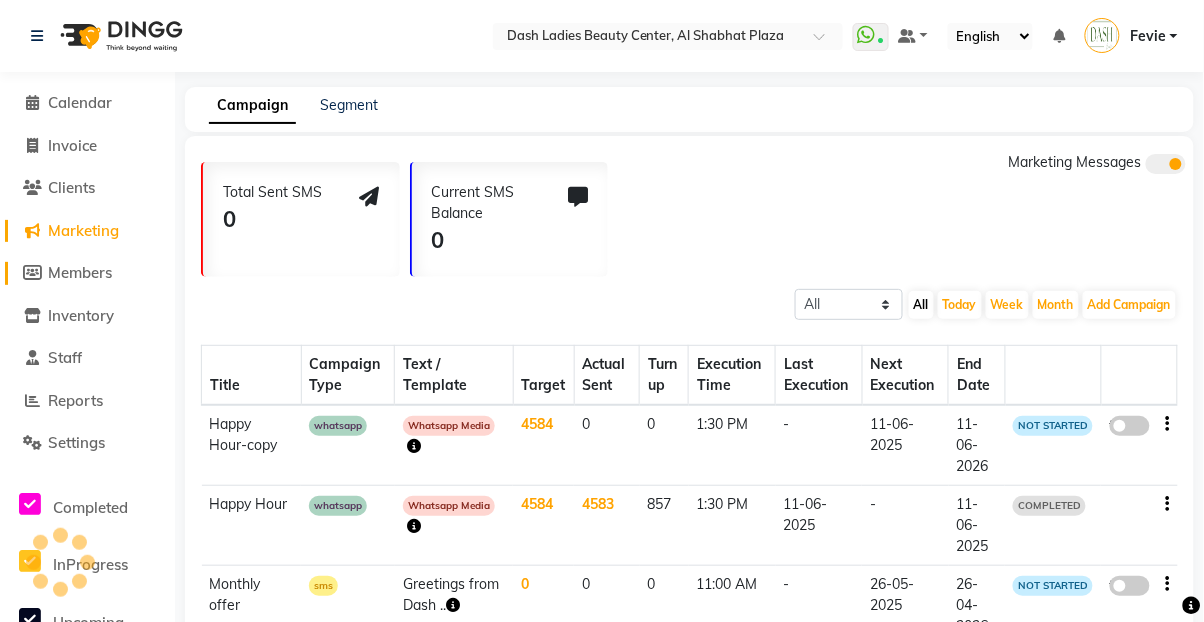 select 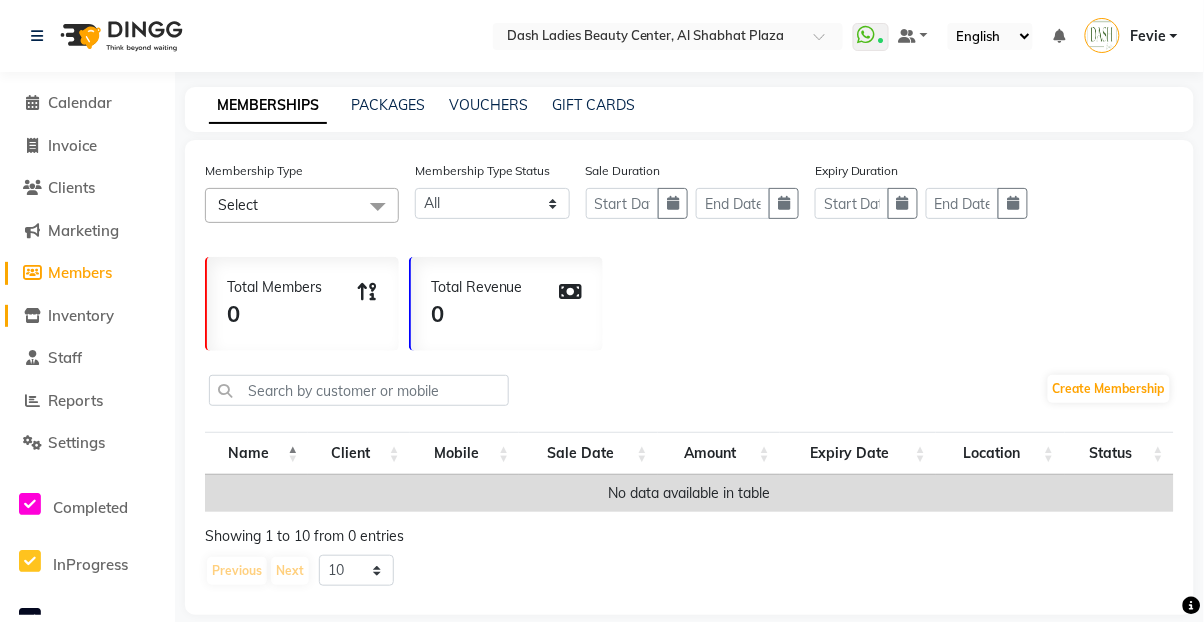 click on "Inventory" 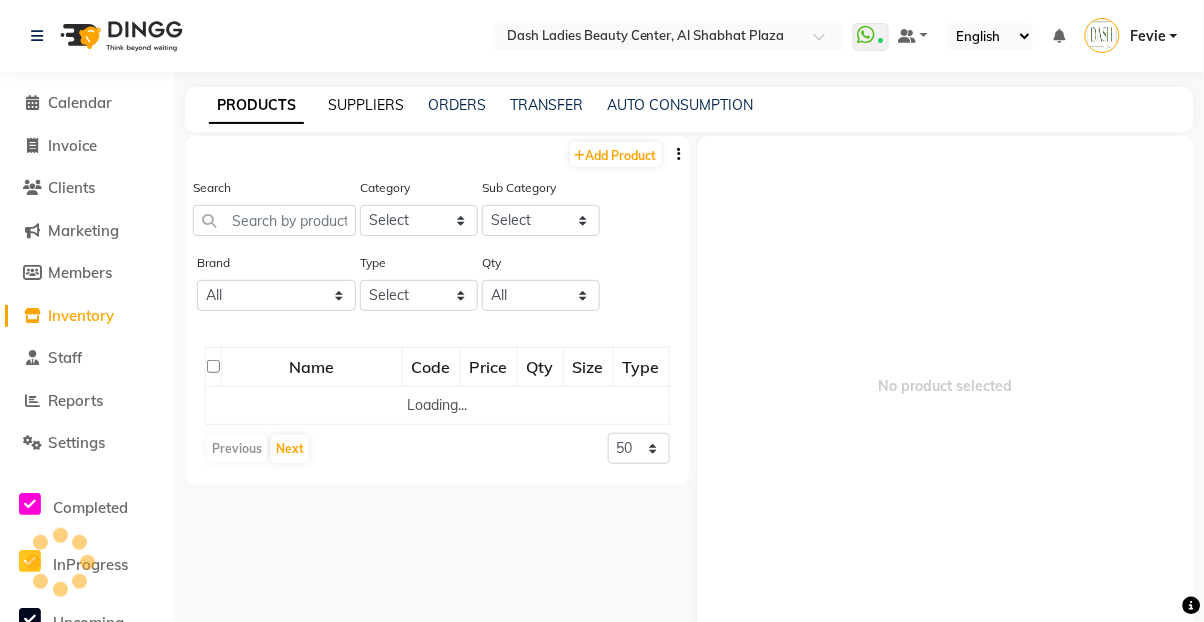click on "SUPPLIERS" 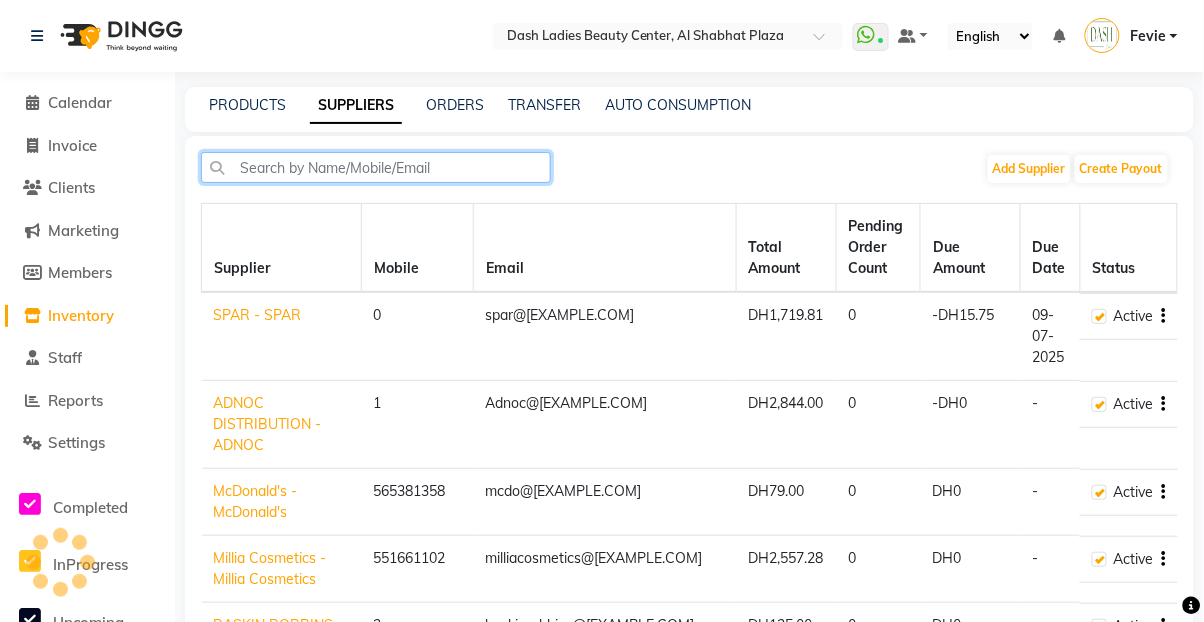 click 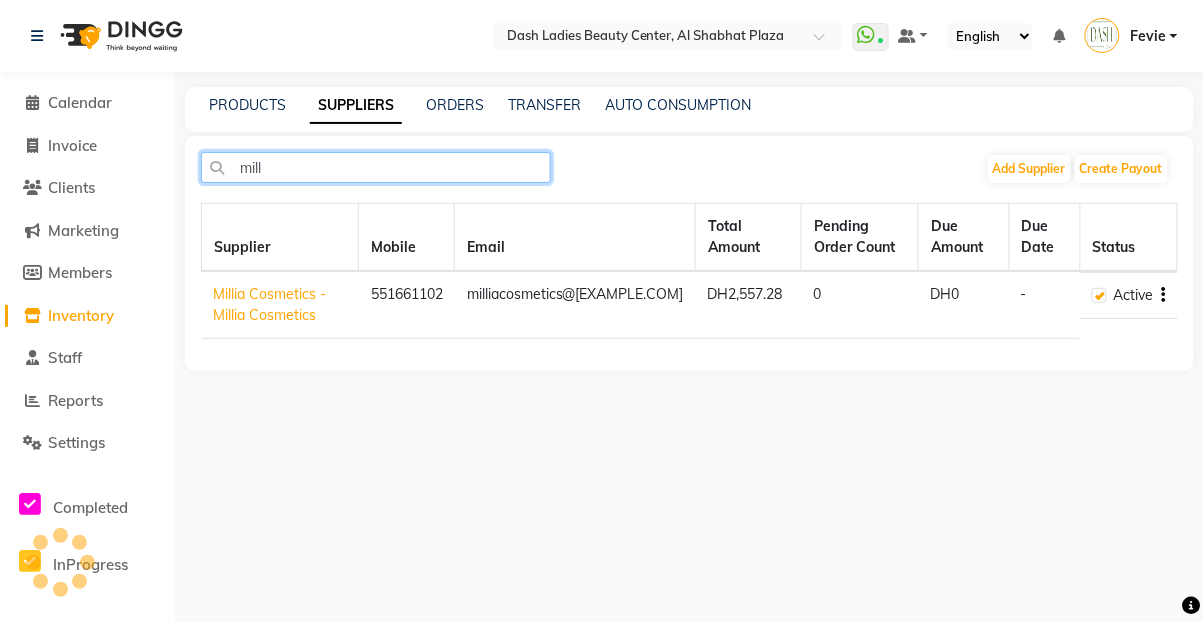 type on "[FIRST]" 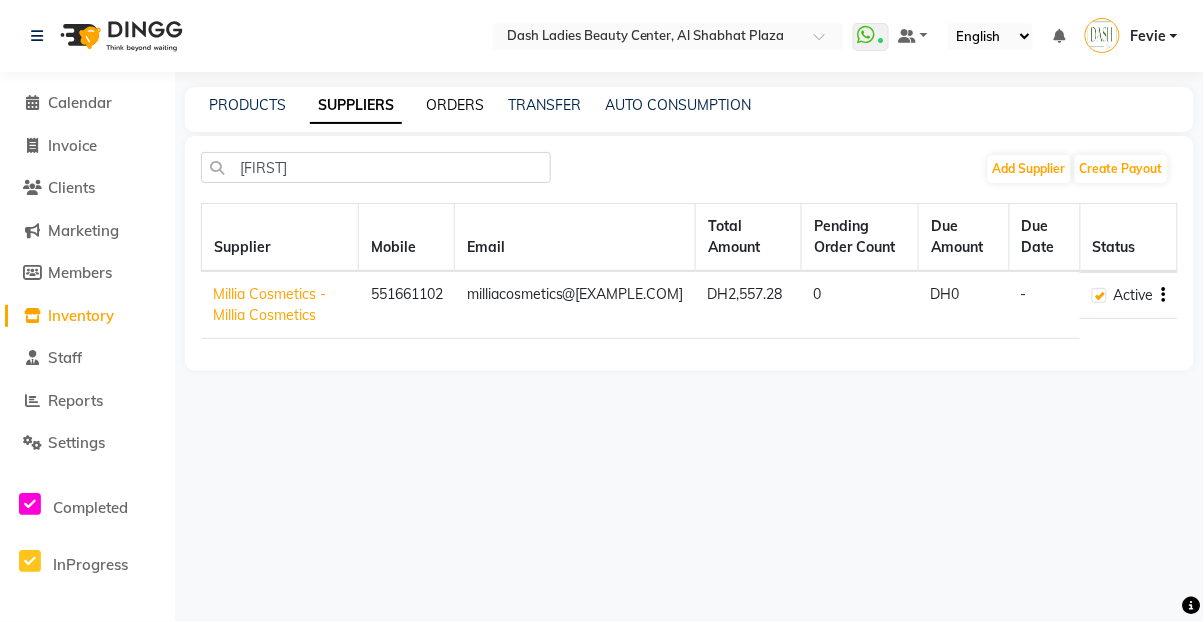 click on "ORDERS" 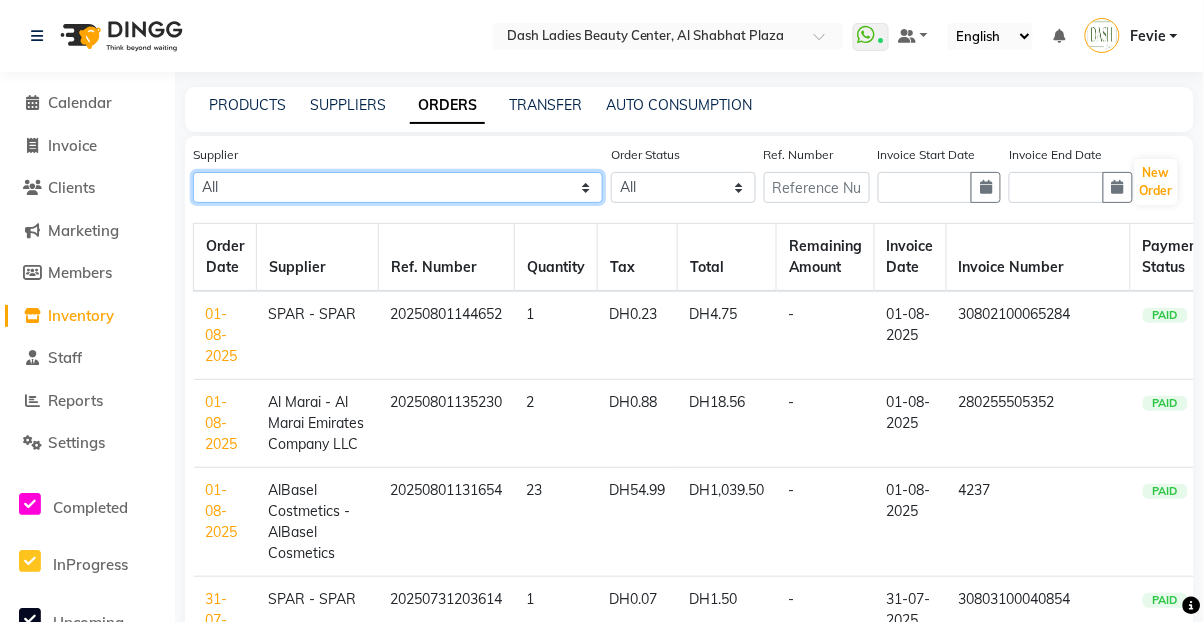 click on "All SPAR - SPAR ADNOC DISTRIBUTION - ADNOC McDonald's - McDonald's Millia Cosmetics - Millia Cosmetics BASKIN ROBBINS - Baskin Robbins Aroos Al Batul - Argos Al Batul Henna Rashid Abdulla Grocery - Rashid Abdulla Grocery Store Darbar Restaurant - Darbar Restaurant  The Beauty Shop - The Beauty Shop Alpha med General Trading - Alphamed Golden Lili Cosmetics Trading Al Bushra LLC - Al Bushra Stationery & Toys & Confectioneries LLC GAME PLANET - Game Planet NAZIH - Nazih Beauty Supplies Co. L.L.C.JIMI GIFT MARKET LLC - JIMI GIFT MARKET [FIRST] [LAST]  - [FIRST] [LAST] Savora Food Industry LLC PEARL LLC - Pearl Specialty Coffee Roastery Al Jaser  - Al Jaser General Trading Jumbo Electronics Company Ltd - Jumbo Store Landmark Retail Investment Co. LLC - Home Box LA MARQUISE - La Marquise International FAKHR AL SHAEB - Fakhr Al Shaeb Food stuff WADI AL NOOR - Wadi Al Noor Modern Food Stuff LLC NATIONAL FLOWER LLC - National Flowers LLC - SPC Healthcare Trading Co. LLC - Dermalogica" 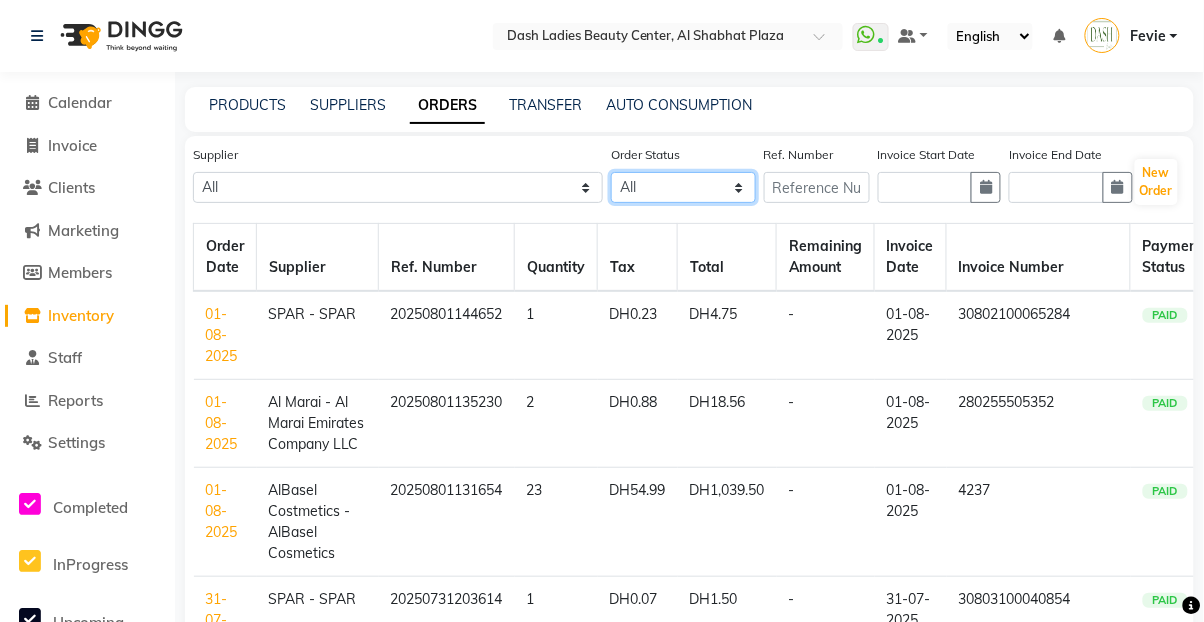 click on "All ORDERED PARTIAL-RECEIVED RECEIVED CANCELLED RETURNED" 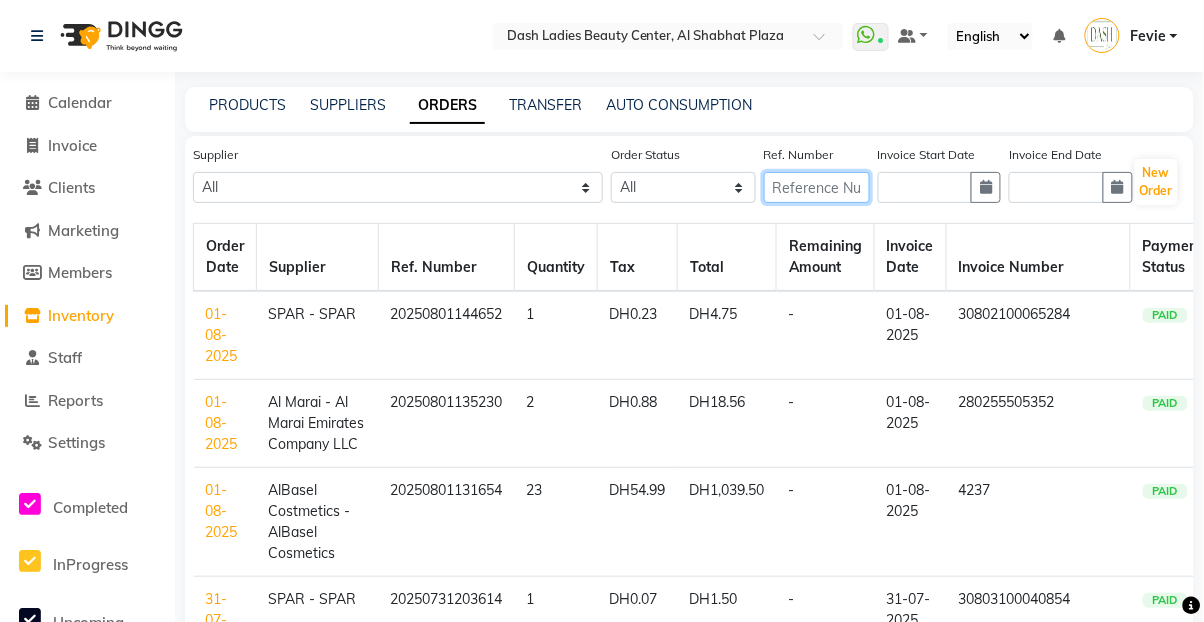 click 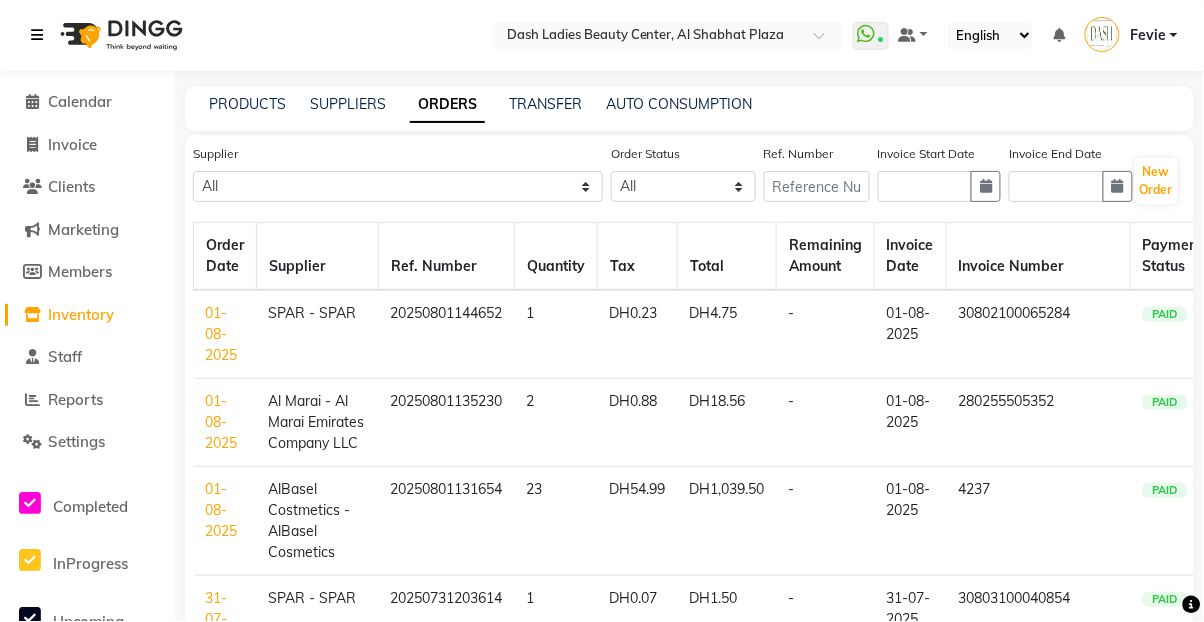 click at bounding box center [41, 36] 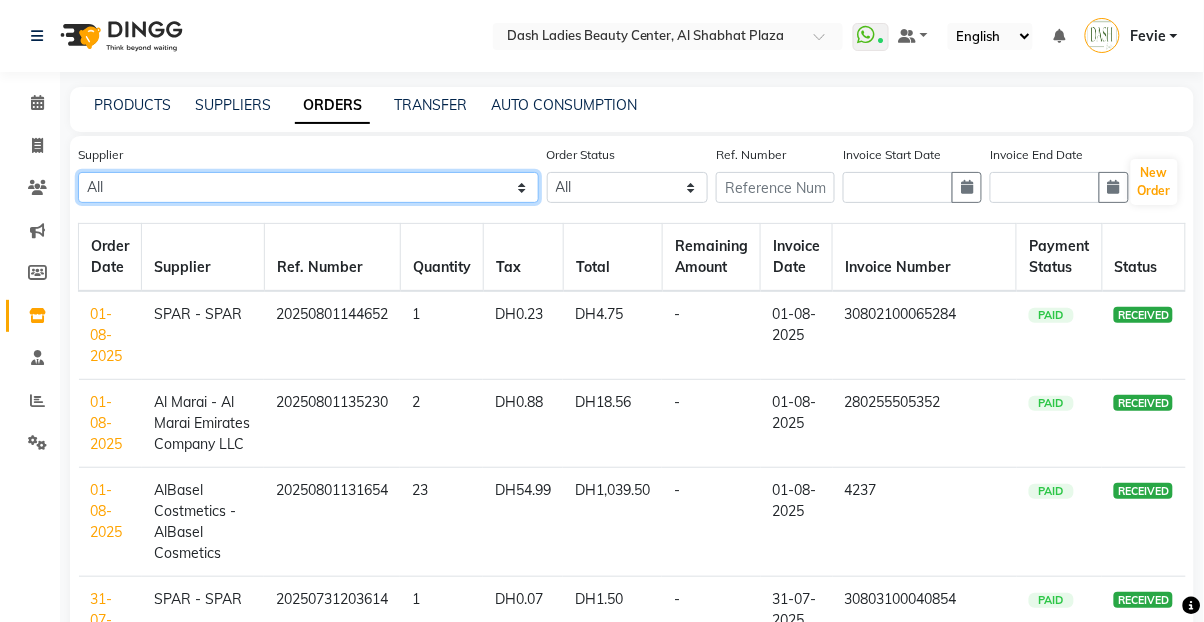 click on "All SPAR - SPAR ADNOC DISTRIBUTION - ADNOC McDonald's - McDonald's Millia Cosmetics - Millia Cosmetics BASKIN ROBBINS - Baskin Robbins Aroos Al Batul - Argos Al Batul Henna Rashid Abdulla Grocery - Rashid Abdulla Grocery Store Darbar Restaurant - Darbar Restaurant  The Beauty Shop - The Beauty Shop Alpha med General Trading - Alphamed Golden Lili Cosmetics Trading Al Bushra LLC - Al Bushra Stationery & Toys & Confectioneries LLC GAME PLANET - Game Planet NAZIH - Nazih Beauty Supplies Co. L.L.C.JIMI GIFT MARKET LLC - JIMI GIFT MARKET [FIRST] [LAST]  - [FIRST] [LAST] Savora Food Industry LLC PEARL LLC - Pearl Specialty Coffee Roastery Al Jaser  - Al Jaser General Trading Jumbo Electronics Company Ltd - Jumbo Store Landmark Retail Investment Co. LLC - Home Box LA MARQUISE - La Marquise International FAKHR AL SHAEB - Fakhr Al Shaeb Food stuff WADI AL NOOR - Wadi Al Noor Modern Food Stuff LLC NATIONAL FLOWER LLC - National Flowers LLC - SPC Healthcare Trading Co. LLC - Dermalogica" 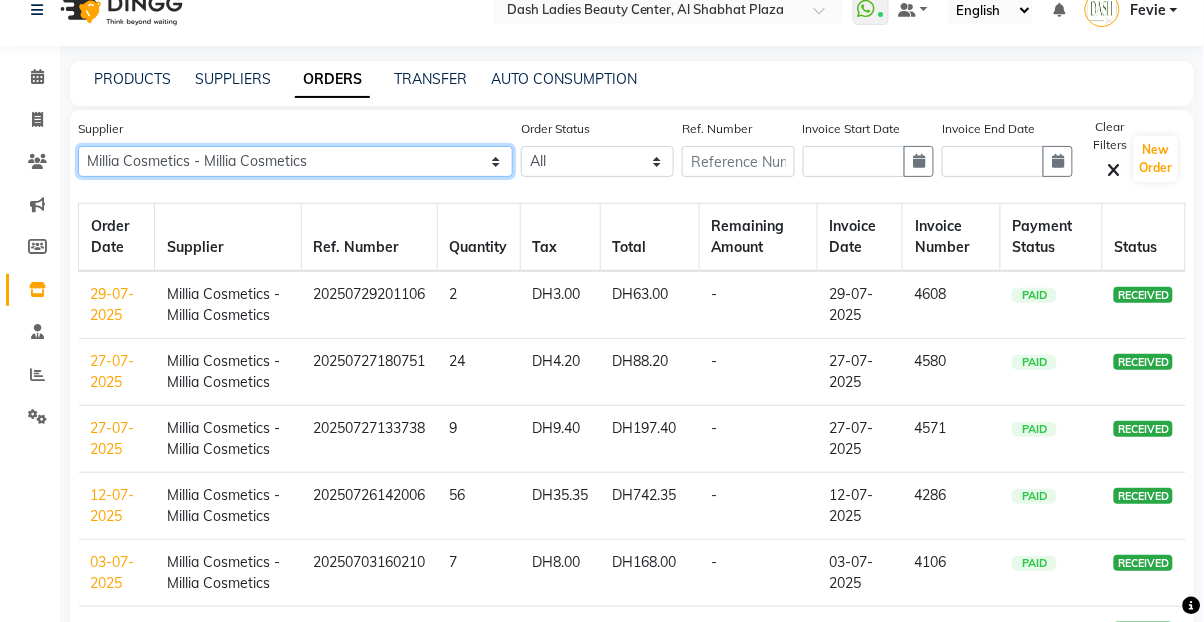 click on "All SPAR - SPAR ADNOC DISTRIBUTION - ADNOC McDonald's - McDonald's Millia Cosmetics - Millia Cosmetics BASKIN ROBBINS - Baskin Robbins Aroos Al Batul - Argos Al Batul Henna Rashid Abdulla Grocery - Rashid Abdulla Grocery Store Darbar Restaurant - Darbar Restaurant  The Beauty Shop - The Beauty Shop Alpha med General Trading - Alphamed Golden Lili Cosmetics Trading Al Bushra LLC - Al Bushra Stationery & Toys & Confectioneries LLC GAME PLANET - Game Planet NAZIH - Nazih Beauty Supplies Co. L.L.C.JIMI GIFT MARKET LLC - JIMI GIFT MARKET [FIRST] [LAST]  - [FIRST] [LAST] Savora Food Industry LLC PEARL LLC - Pearl Specialty Coffee Roastery Al Jaser  - Al Jaser General Trading Jumbo Electronics Company Ltd - Jumbo Store Landmark Retail Investment Co. LLC - Home Box LA MARQUISE - La Marquise International FAKHR AL SHAEB - Fakhr Al Shaeb Food stuff WADI AL NOOR - Wadi Al Noor Modern Food Stuff LLC NATIONAL FLOWER LLC - National Flowers LLC - SPC Healthcare Trading Co. LLC - Dermalogica" 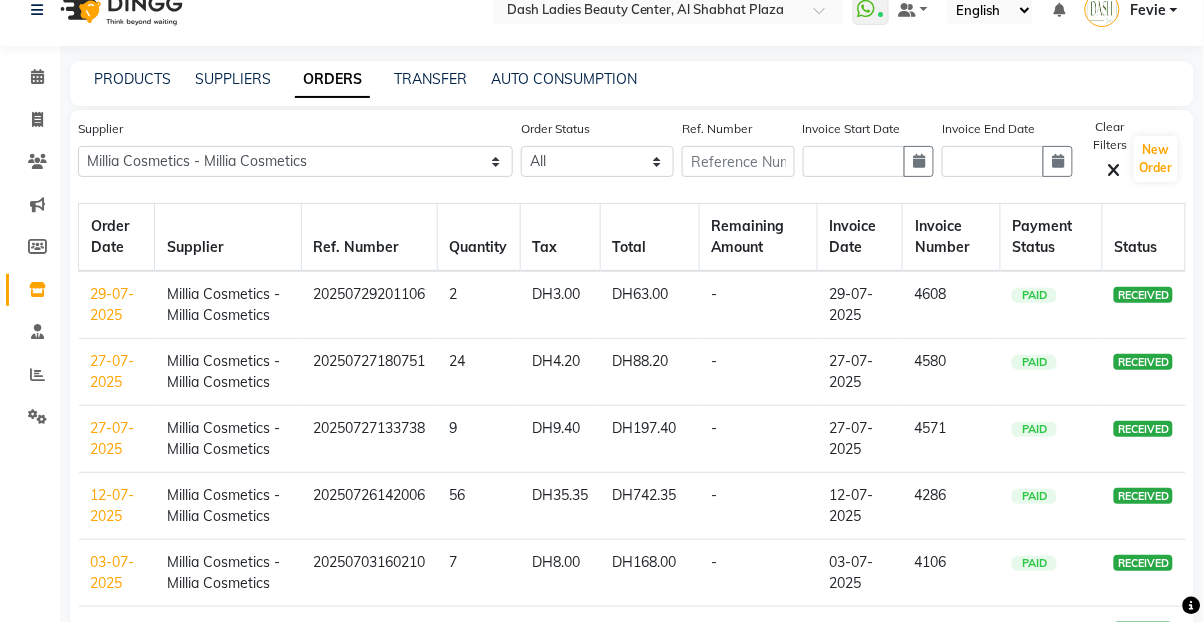 click on "Payment Status" 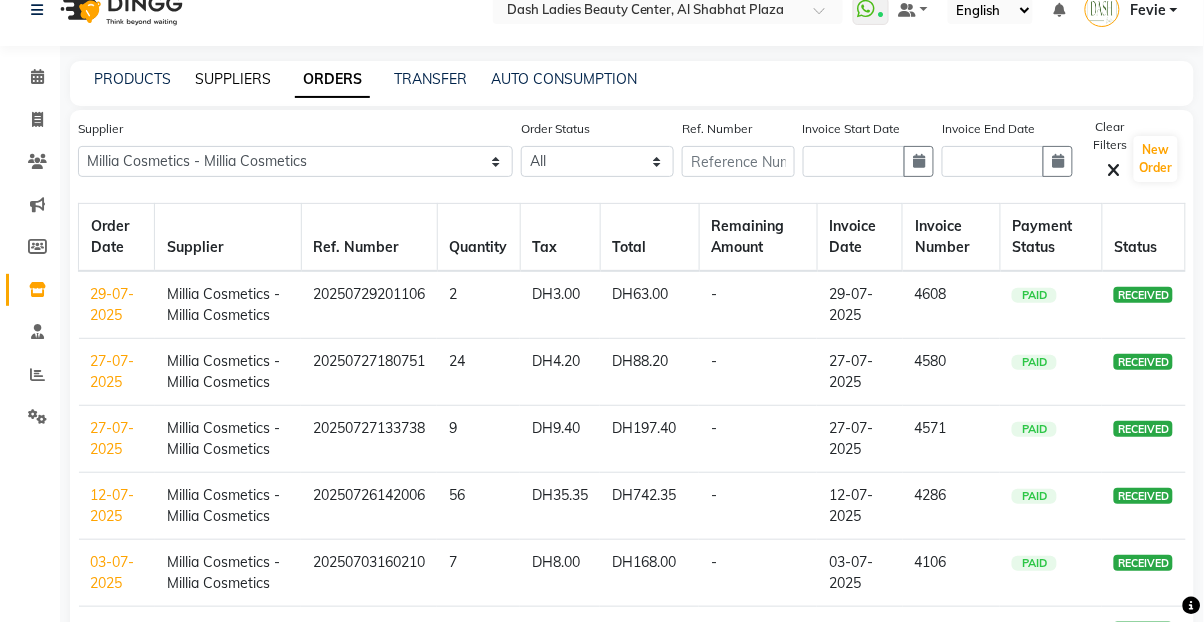 click on "SUPPLIERS" 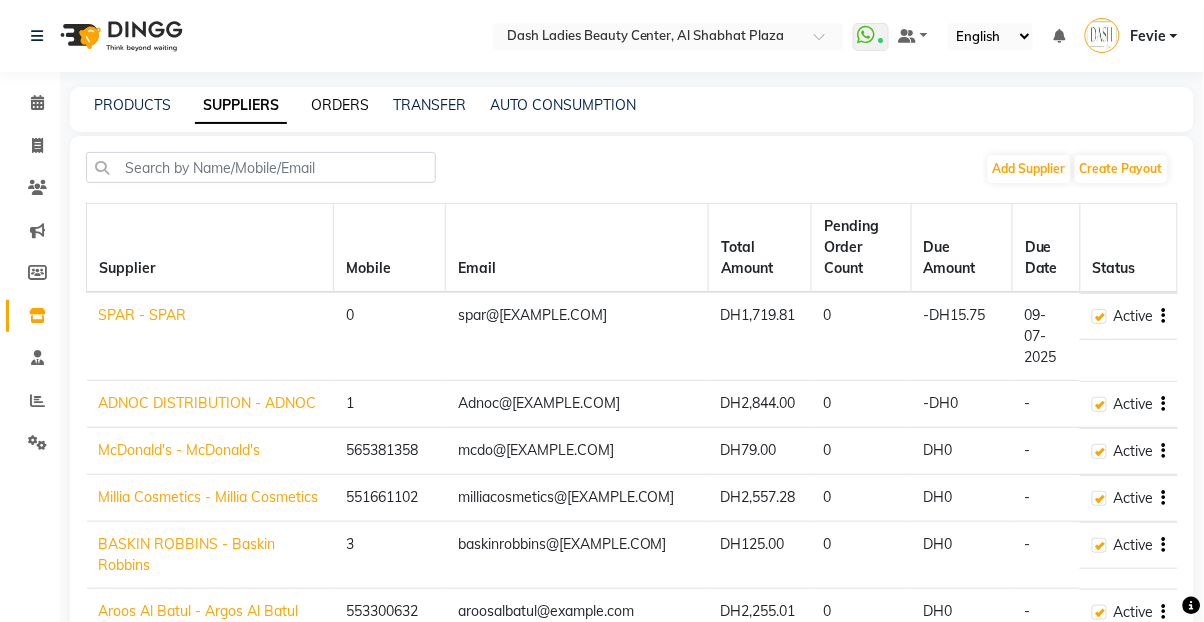 click on "ORDERS" 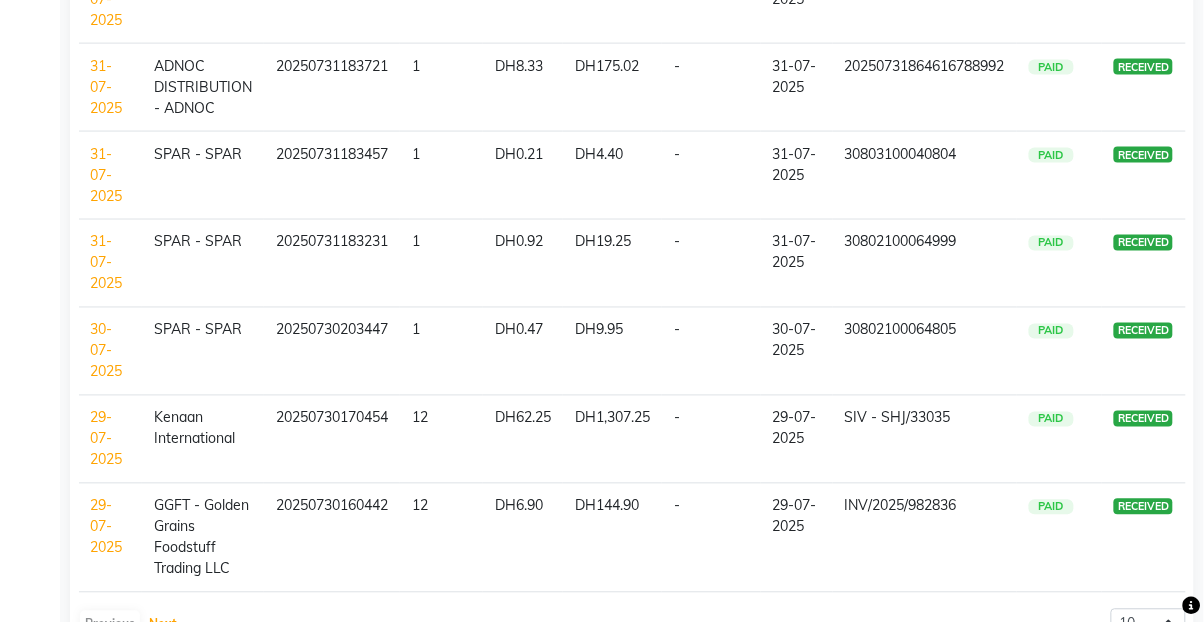 click on "Next" 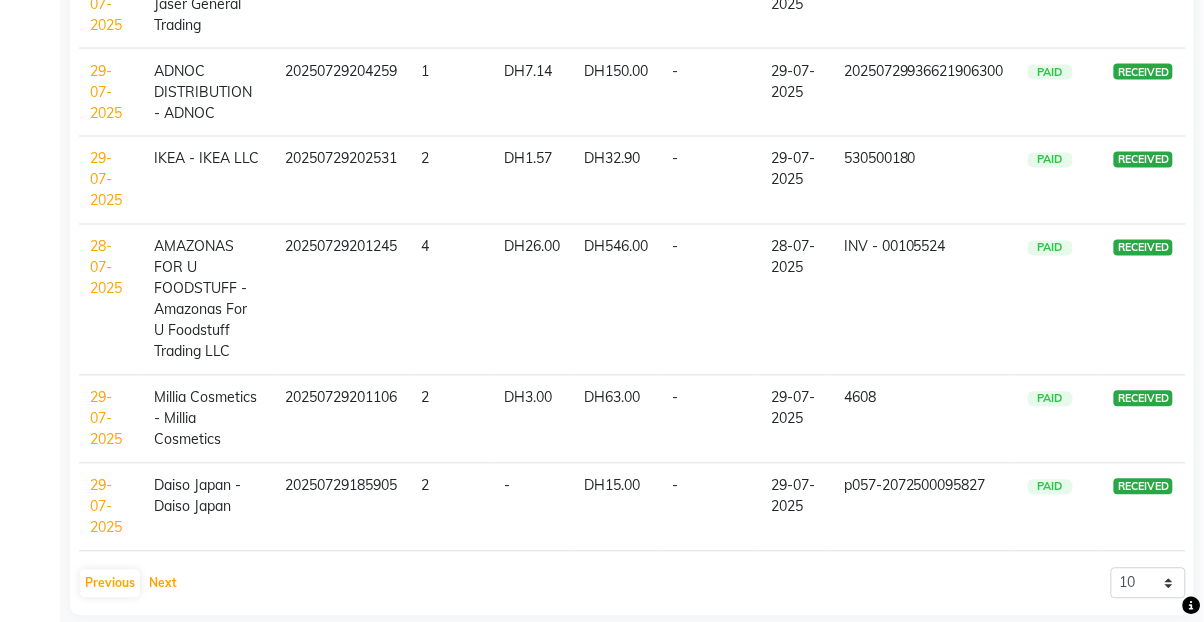 click on "Next" 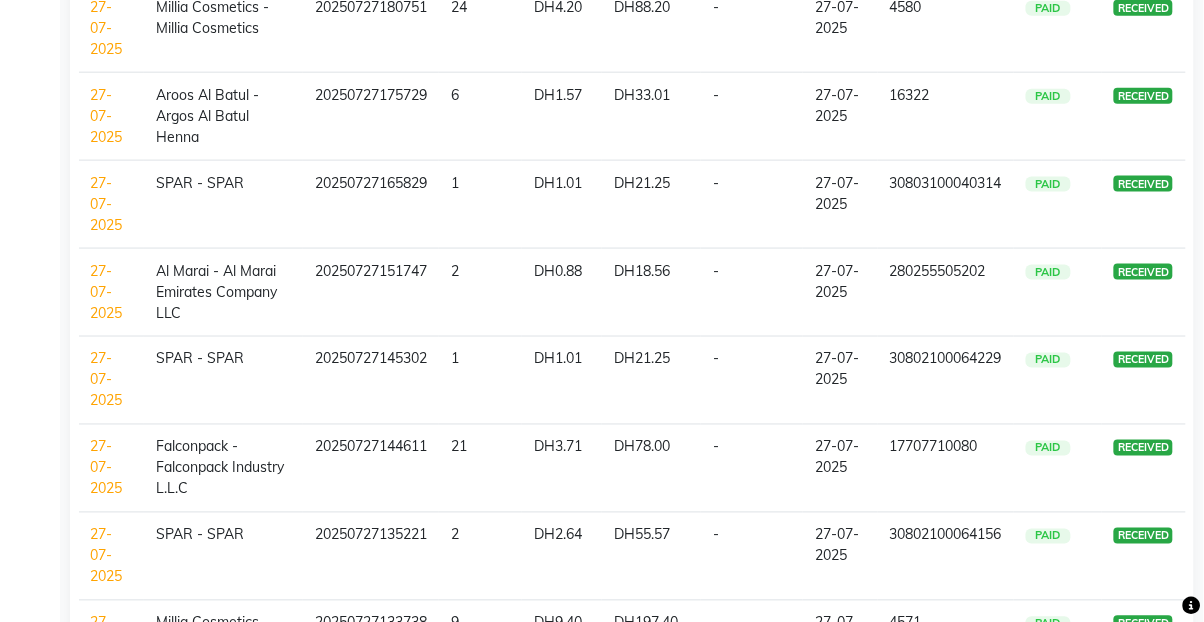 scroll, scrollTop: 621, scrollLeft: 0, axis: vertical 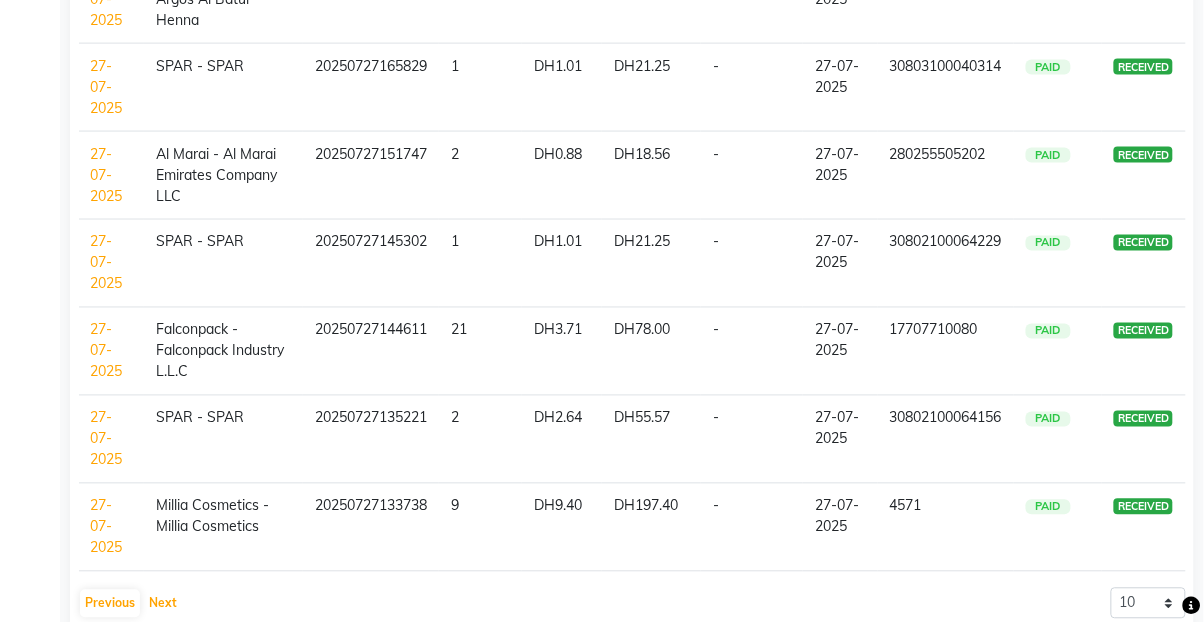 click on "Next" 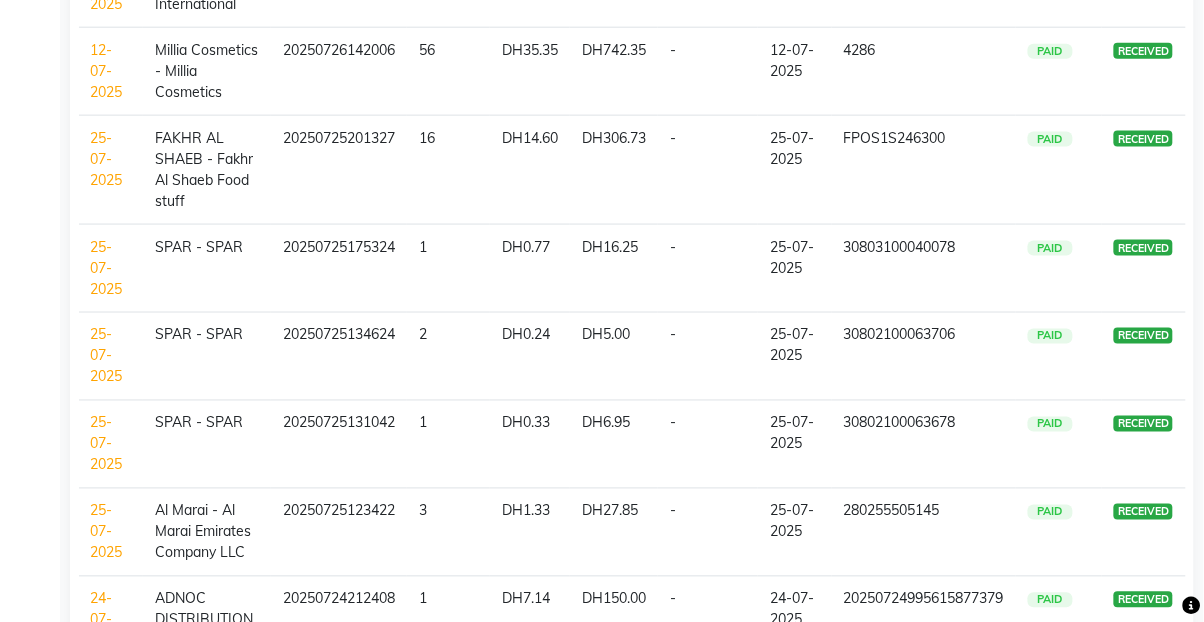 scroll, scrollTop: 641, scrollLeft: 0, axis: vertical 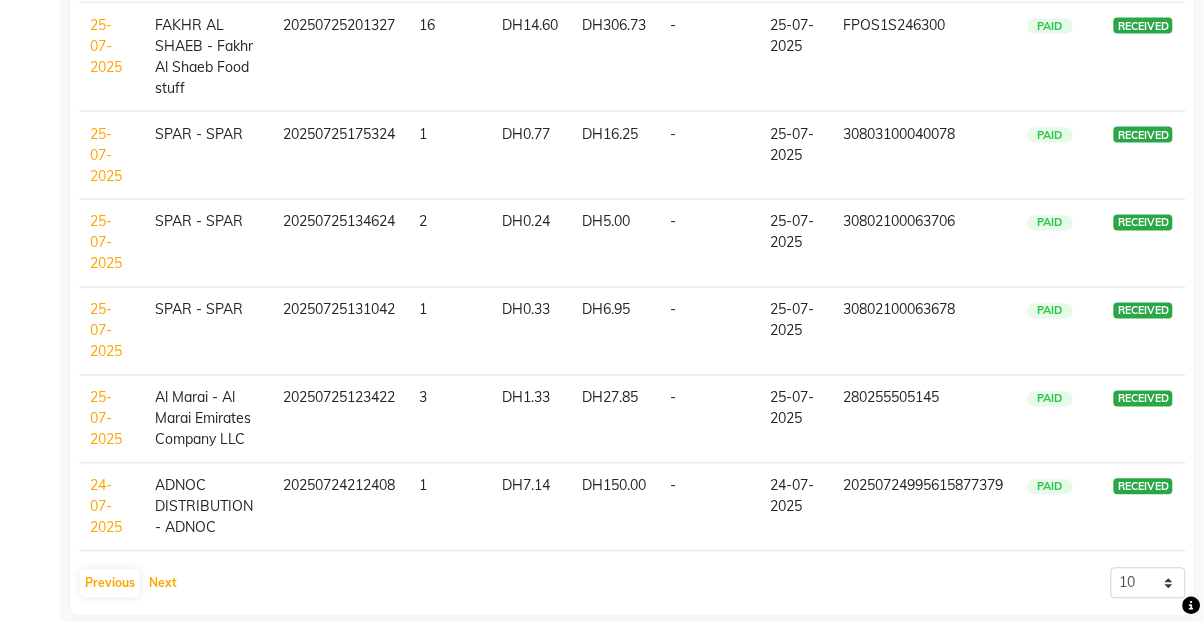click on "Next" 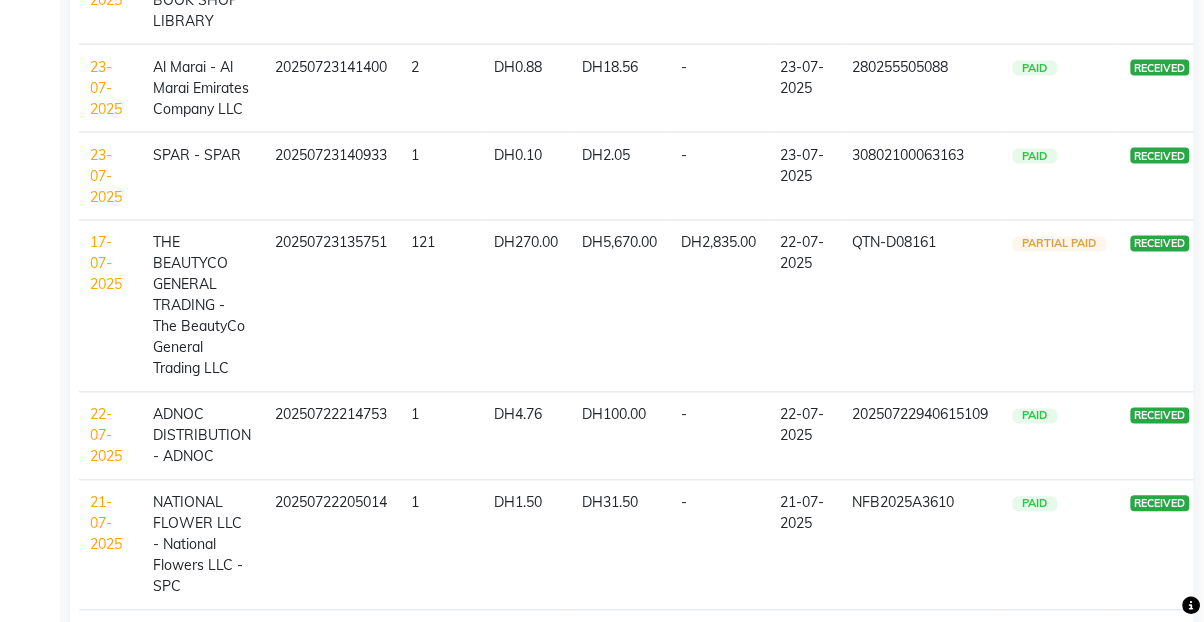 click on "THE BEAUTYCO GENERAL TRADING - The BeautyCo General Trading LLC" 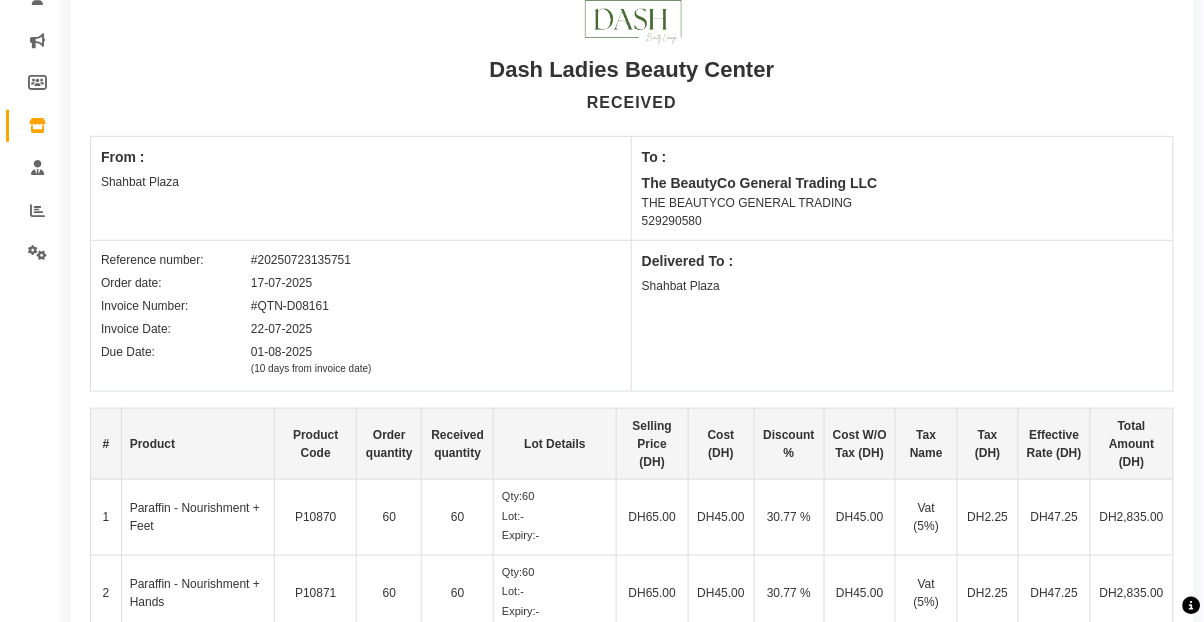 scroll, scrollTop: 0, scrollLeft: 0, axis: both 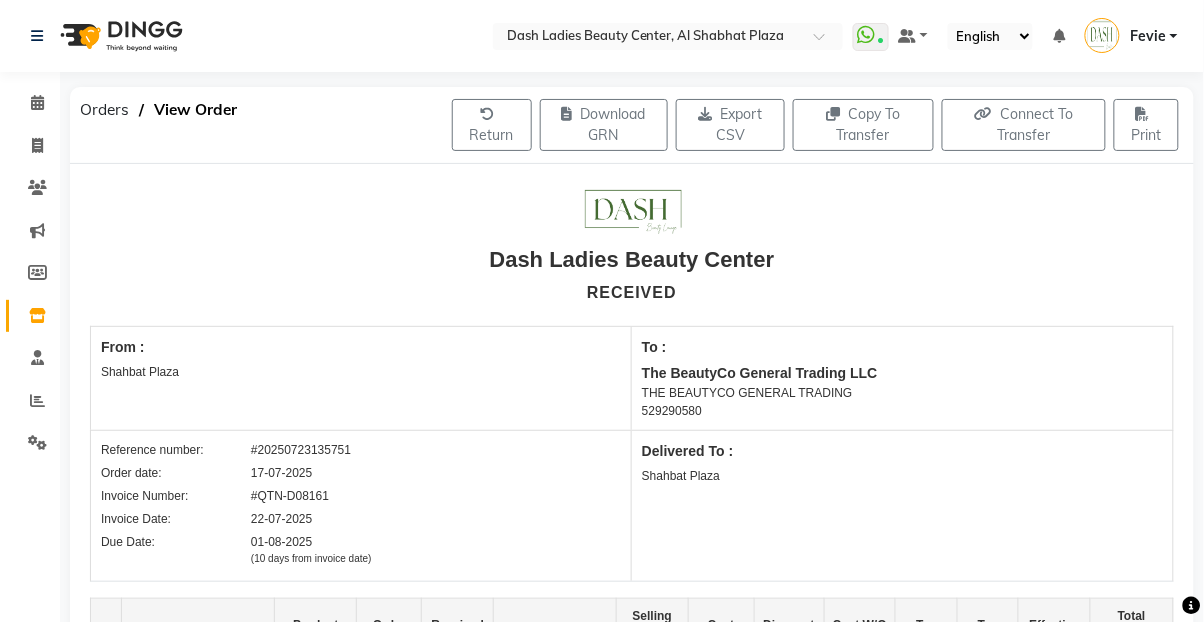 click on "Orders" 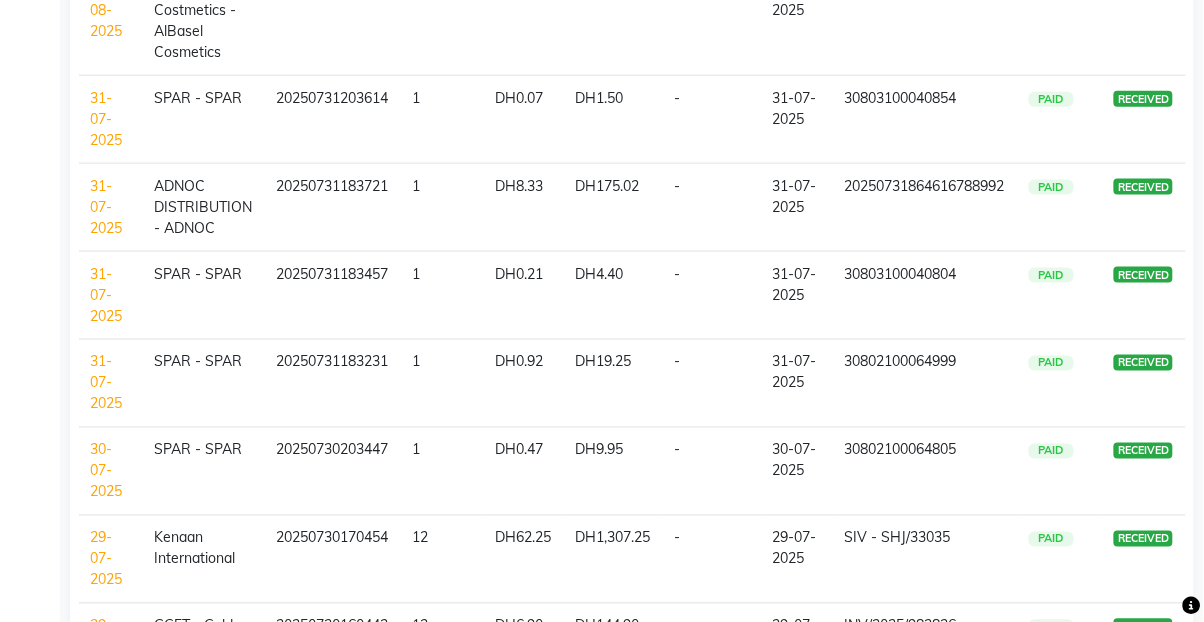 scroll, scrollTop: 621, scrollLeft: 0, axis: vertical 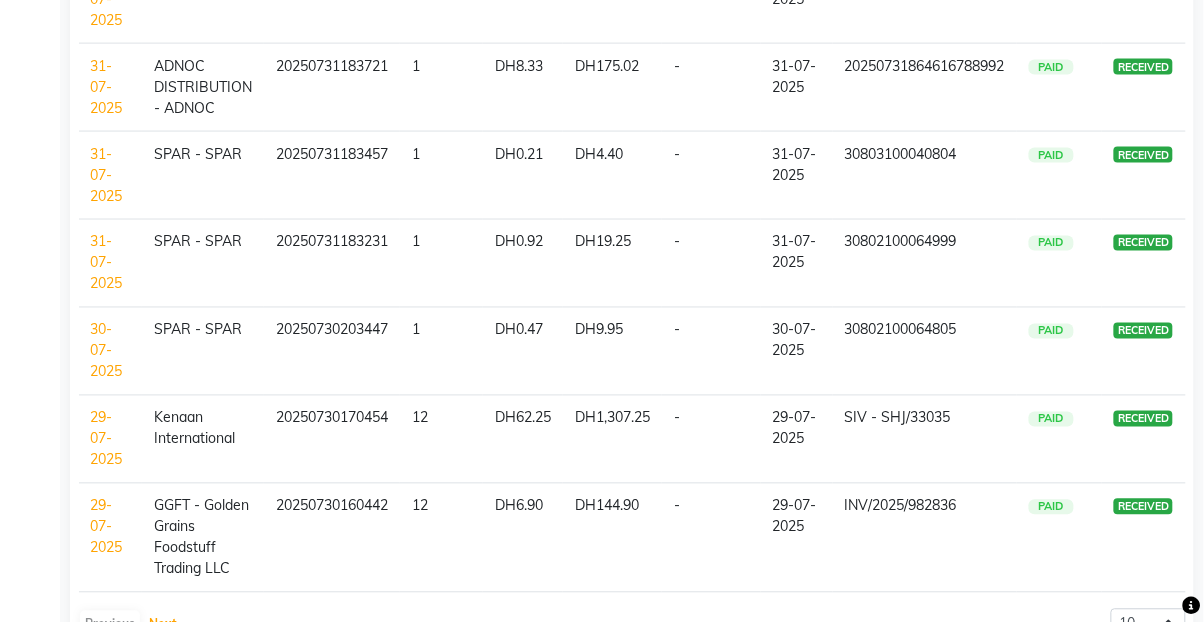 click on "Next" 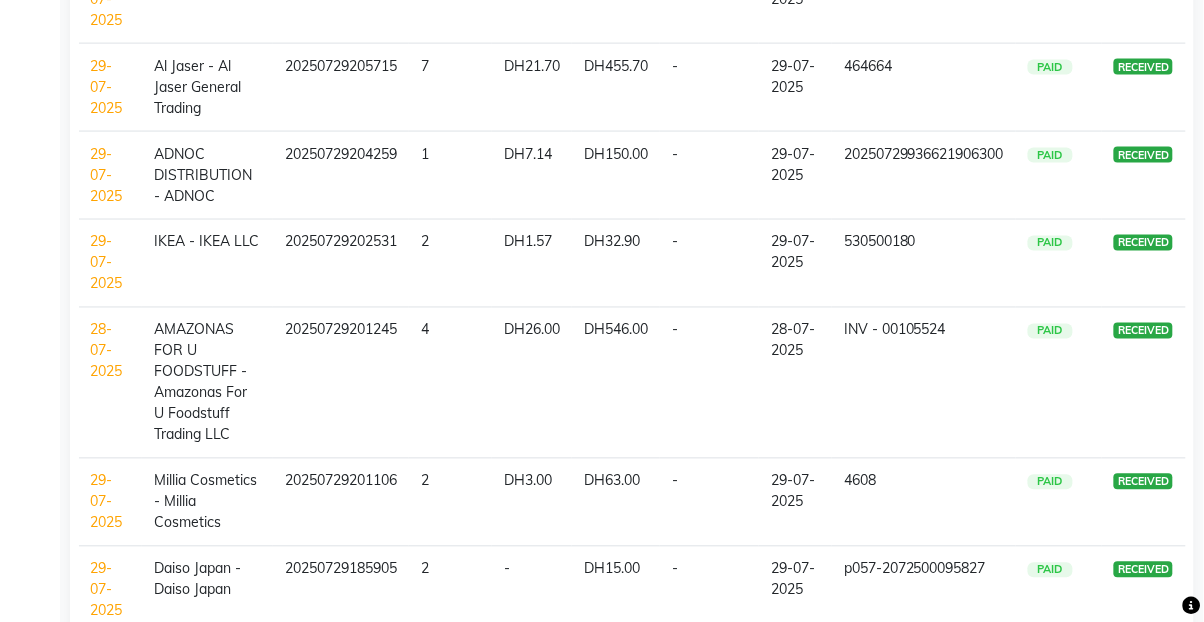 scroll, scrollTop: 704, scrollLeft: 0, axis: vertical 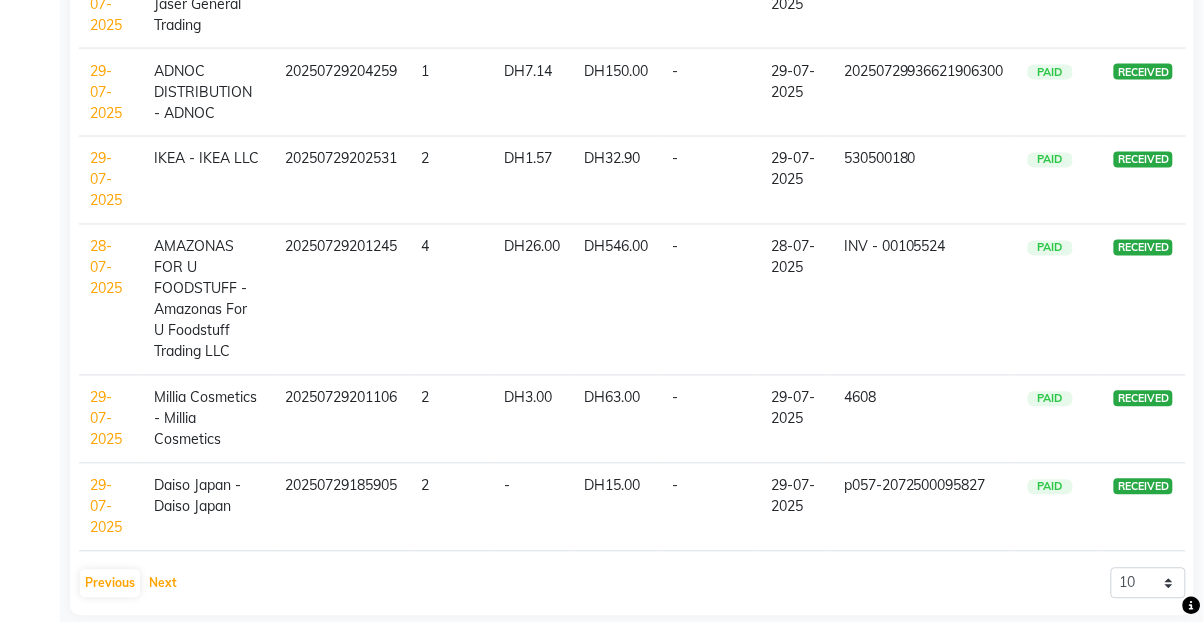 click on "Next" 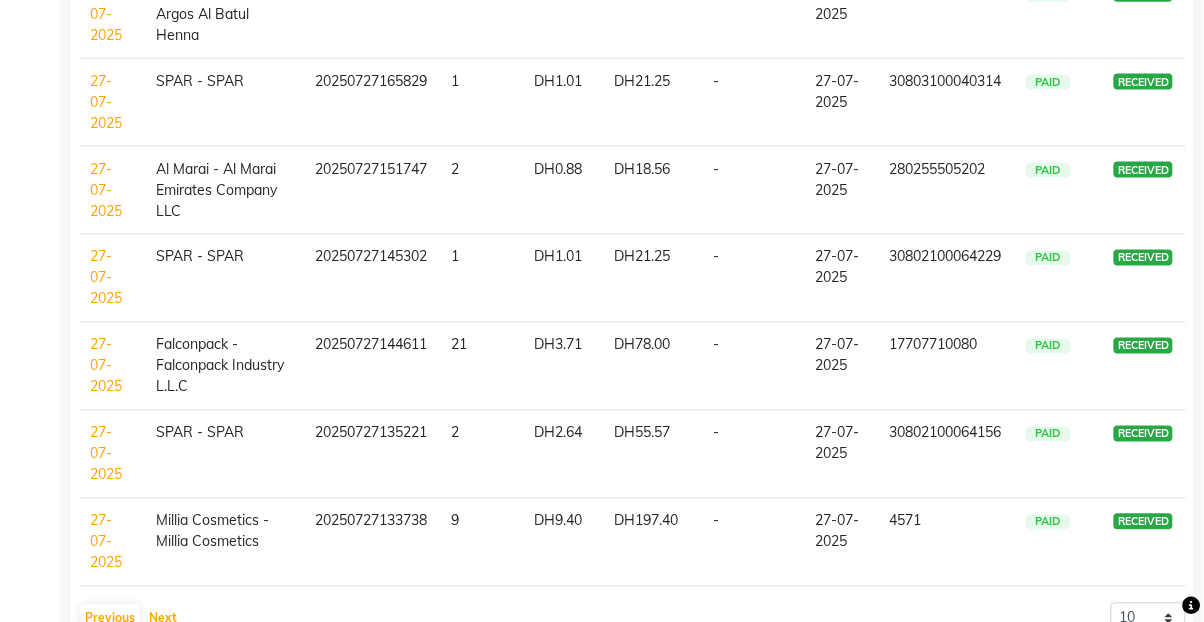 scroll, scrollTop: 621, scrollLeft: 0, axis: vertical 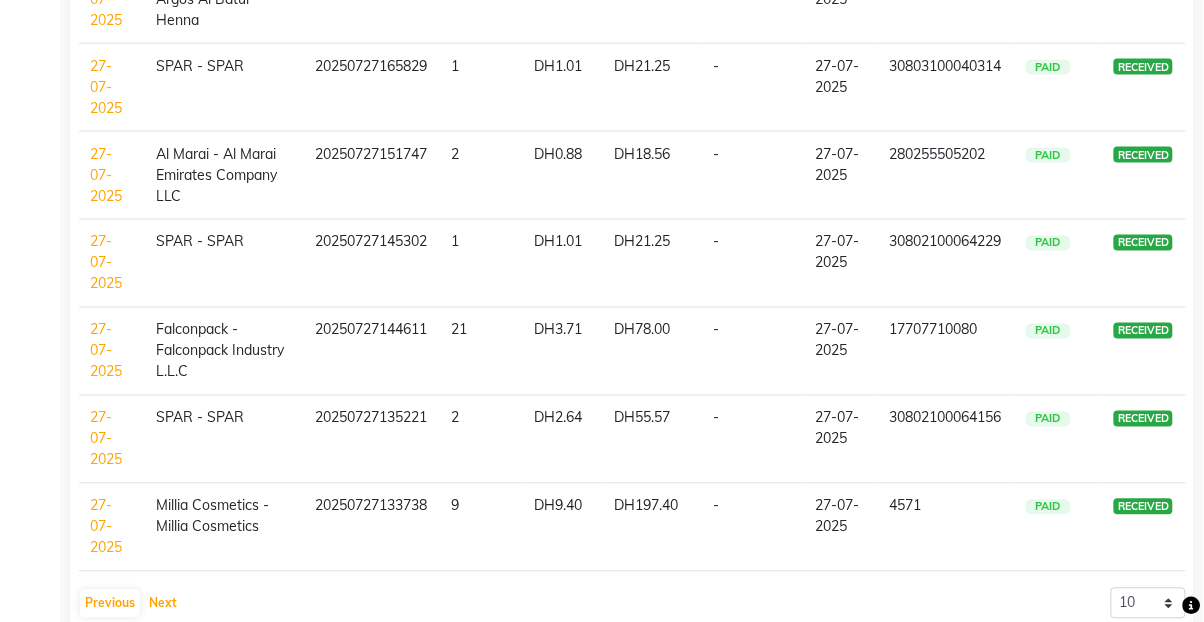 click on "Next" 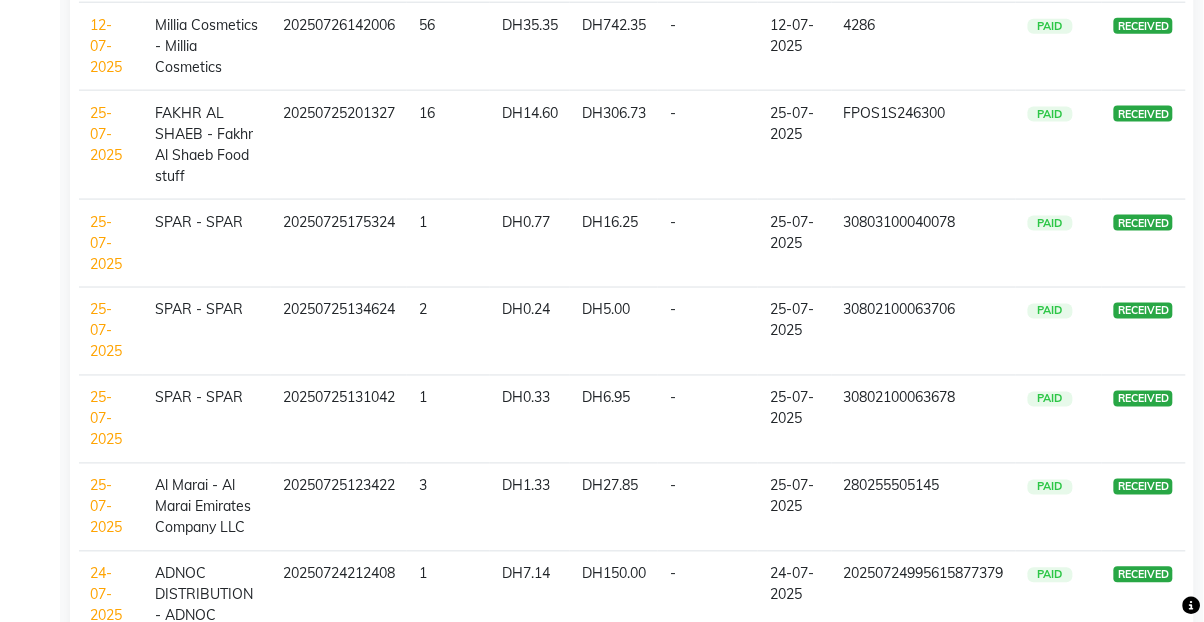 scroll, scrollTop: 641, scrollLeft: 0, axis: vertical 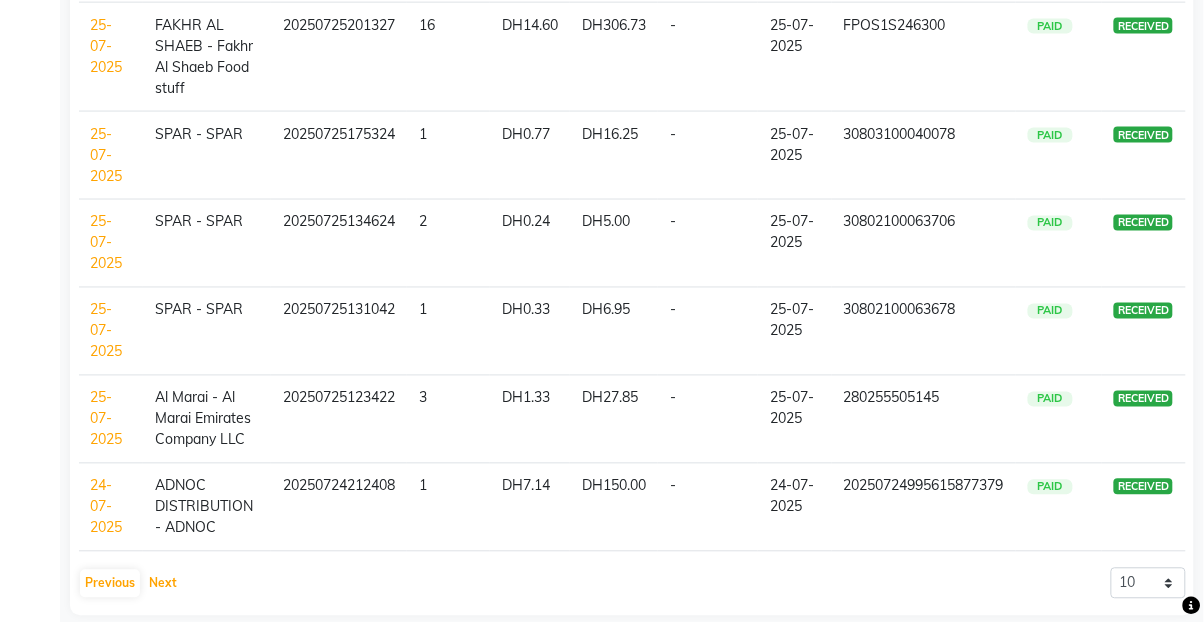 click on "Next" 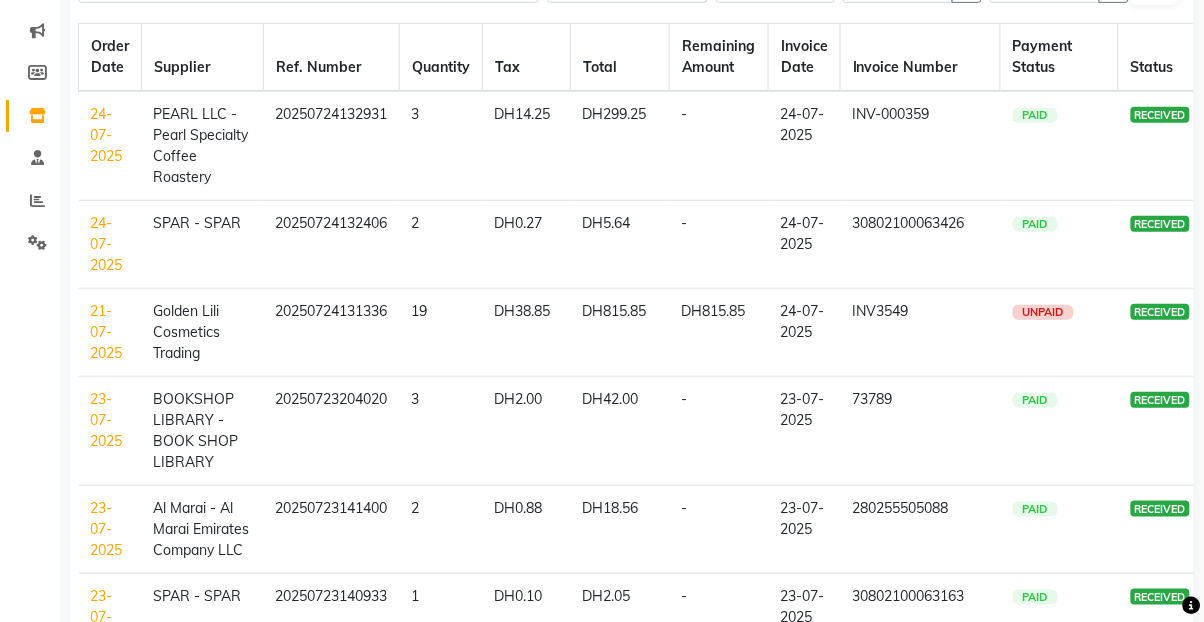 scroll, scrollTop: 200, scrollLeft: 0, axis: vertical 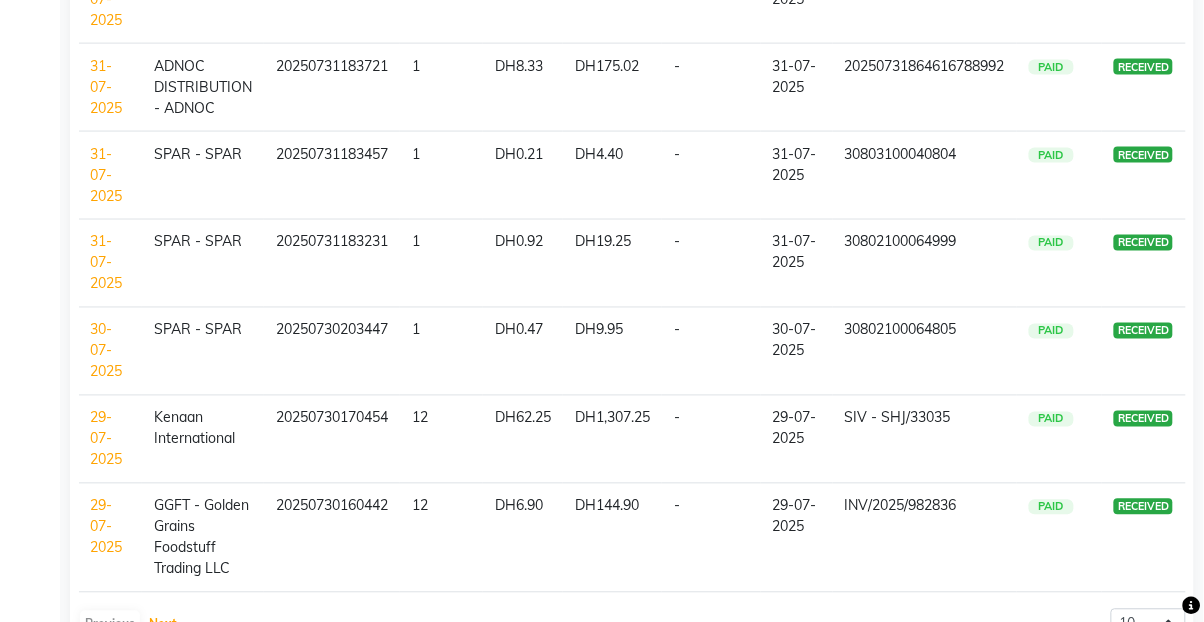 click on "Next" 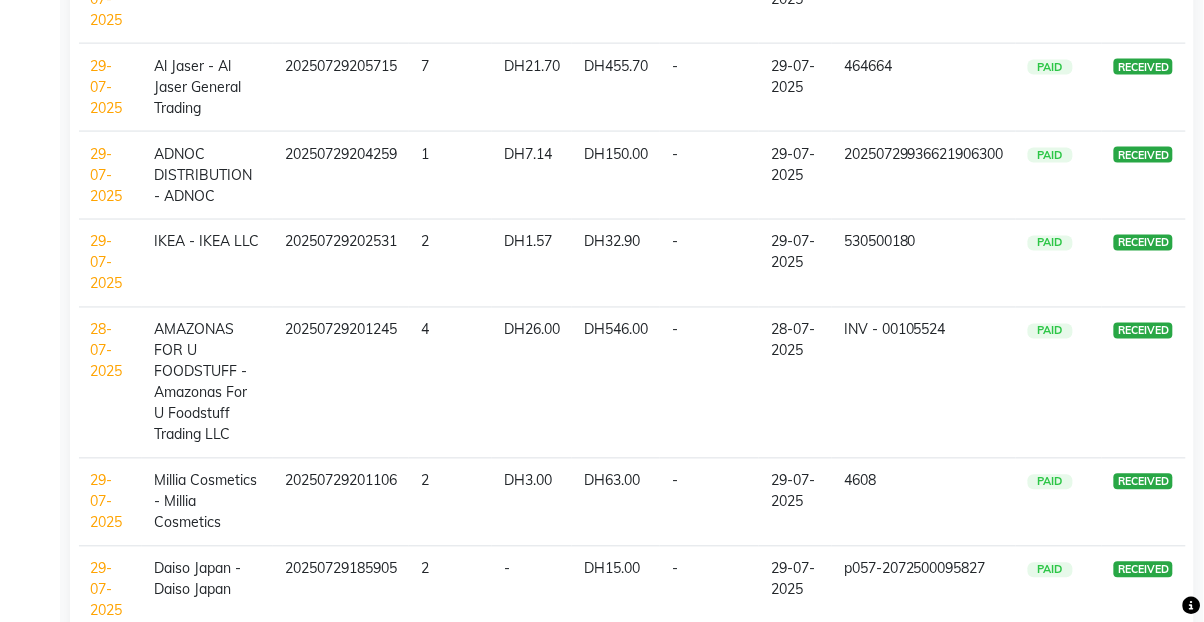 scroll, scrollTop: 704, scrollLeft: 0, axis: vertical 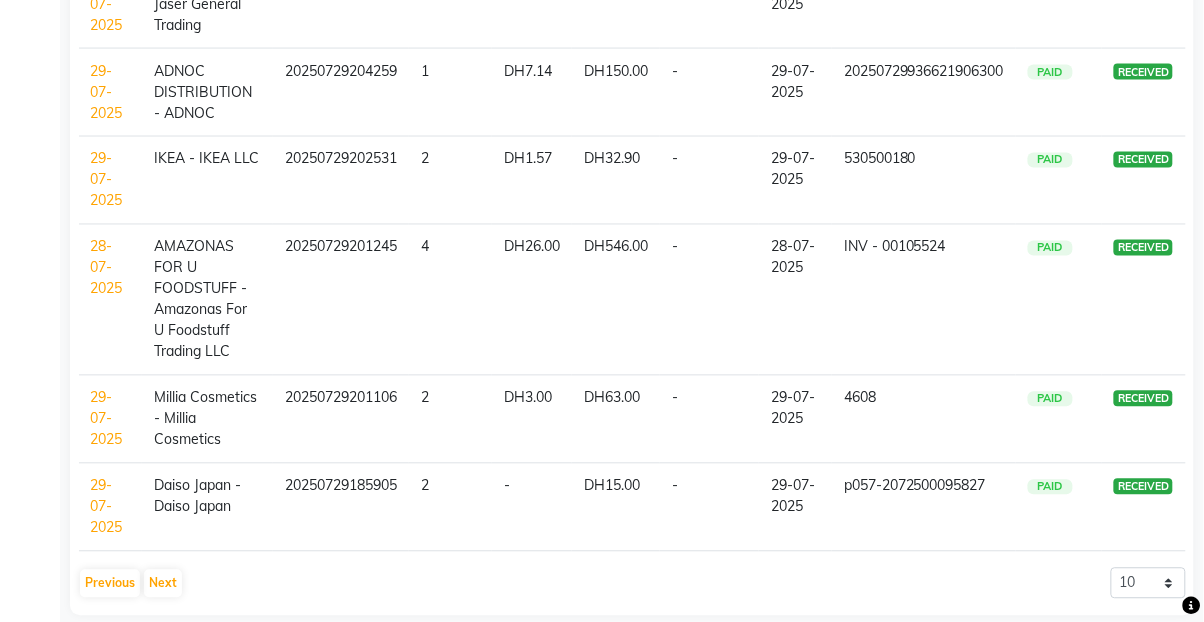 click on "PAID" 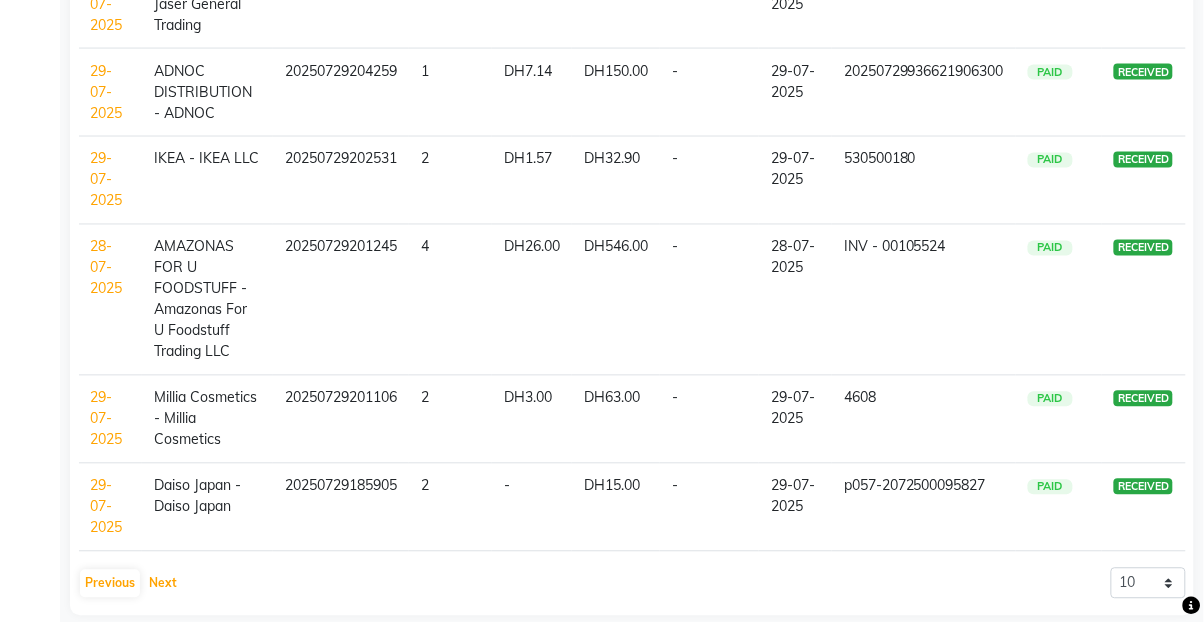 click on "Next" 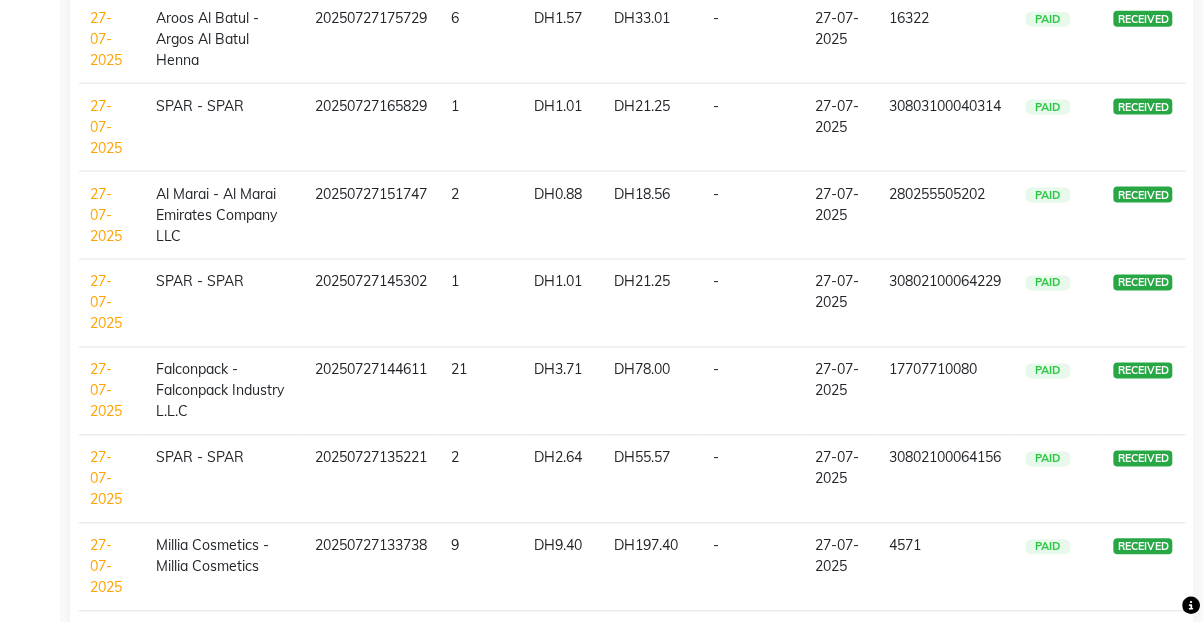 scroll, scrollTop: 621, scrollLeft: 0, axis: vertical 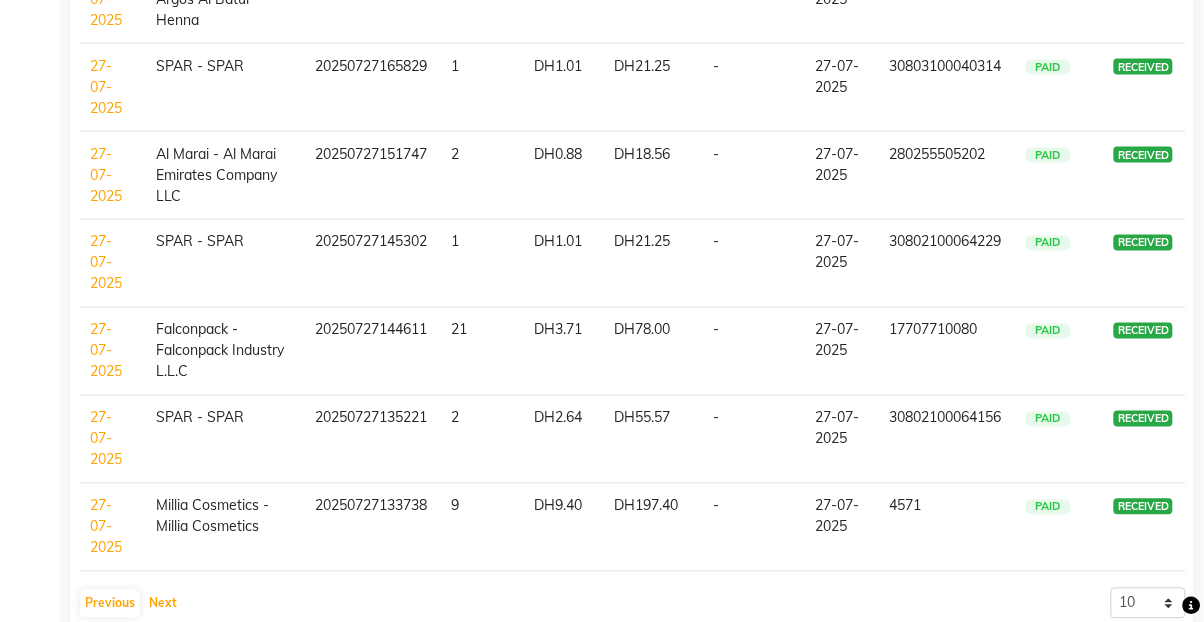 click on "Next" 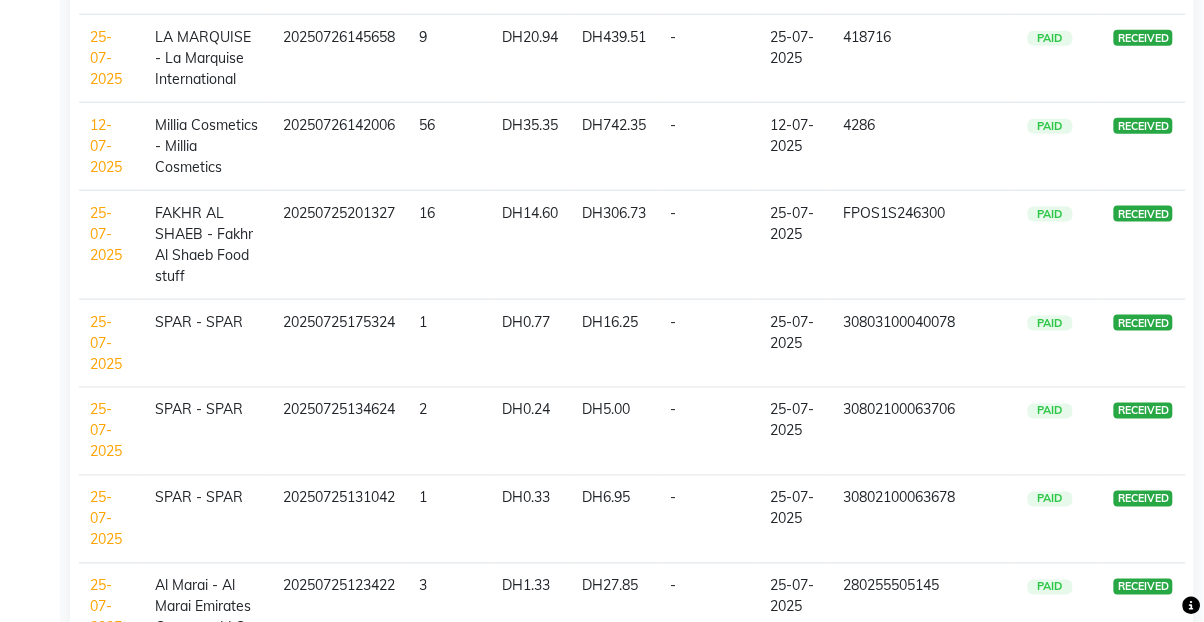 scroll, scrollTop: 641, scrollLeft: 0, axis: vertical 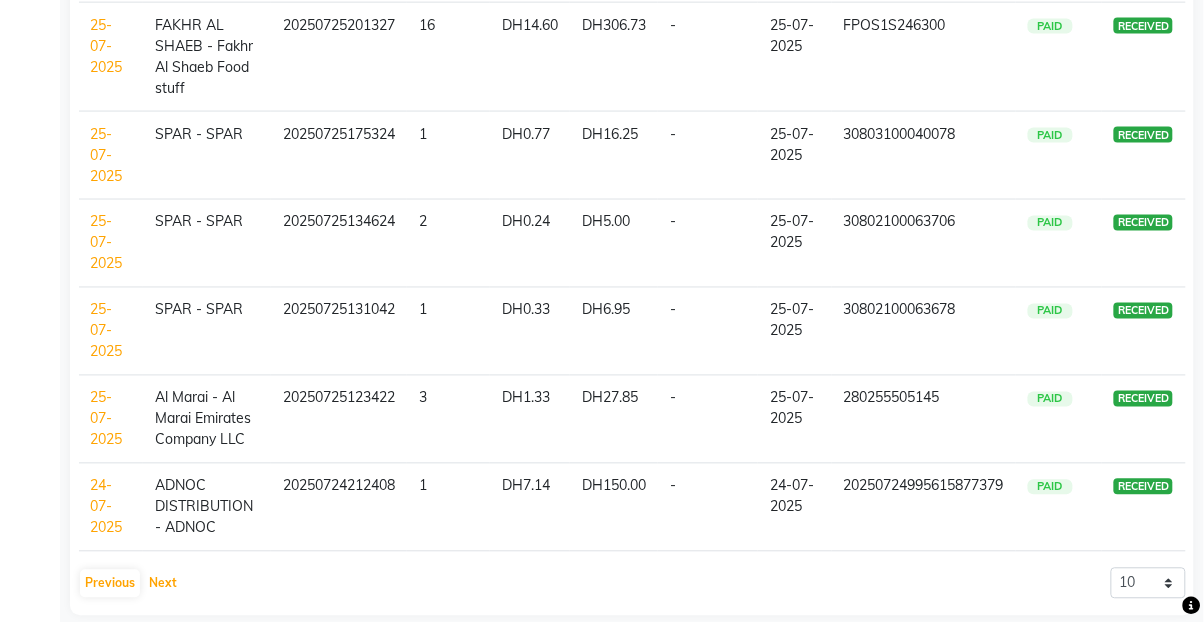click on "Next" 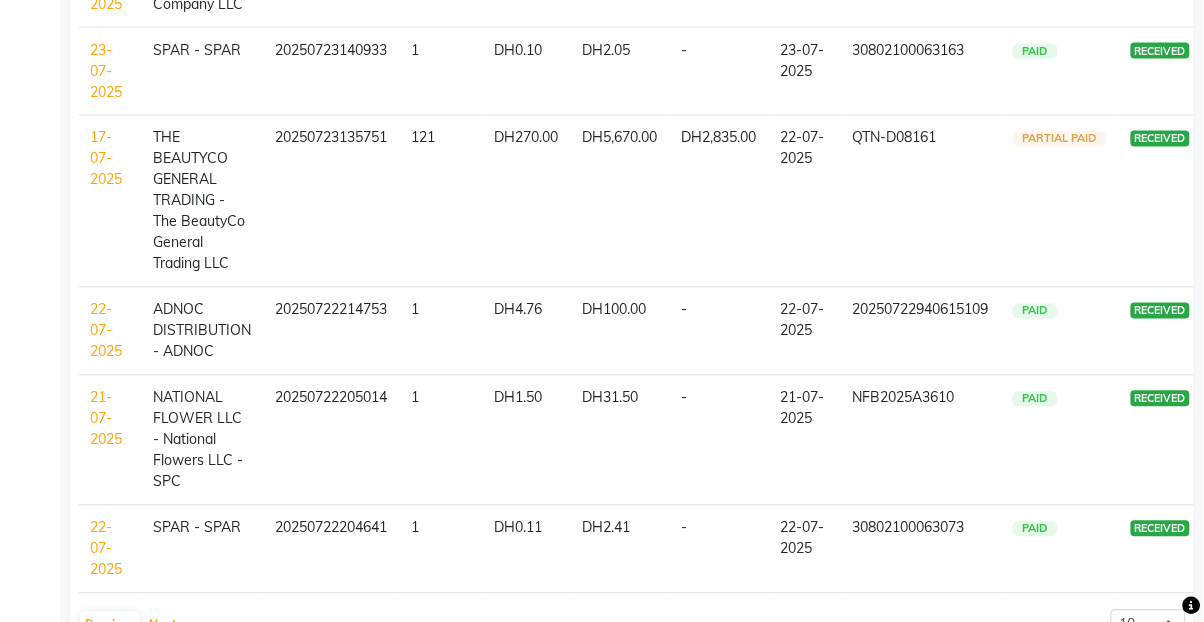 click on "Next" 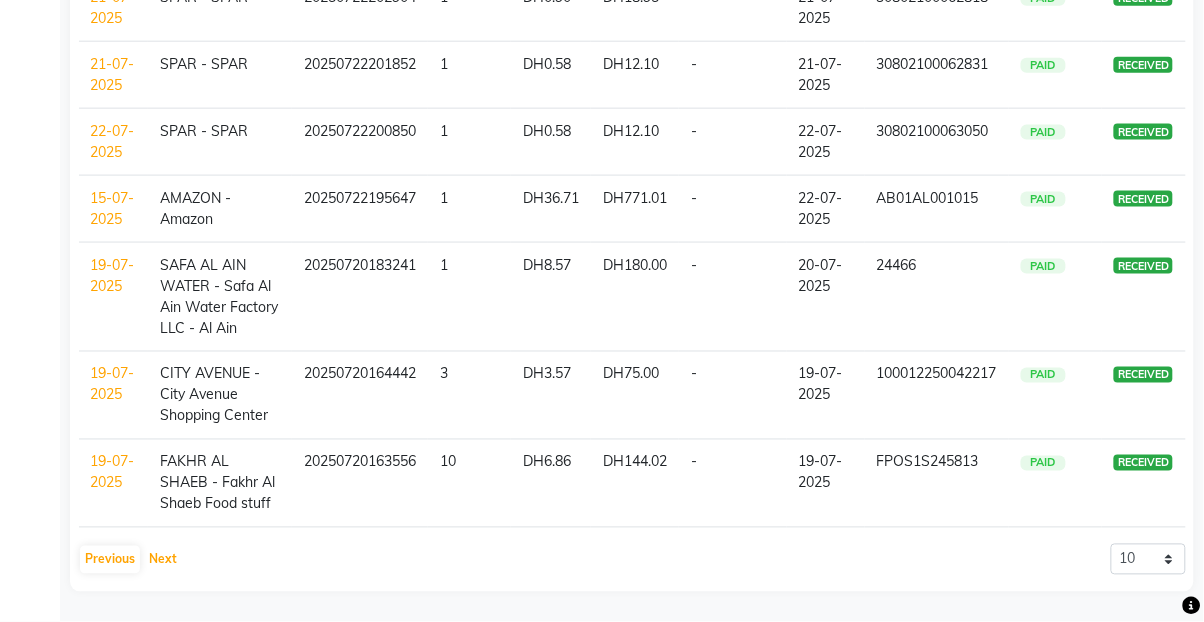 scroll, scrollTop: 641, scrollLeft: 0, axis: vertical 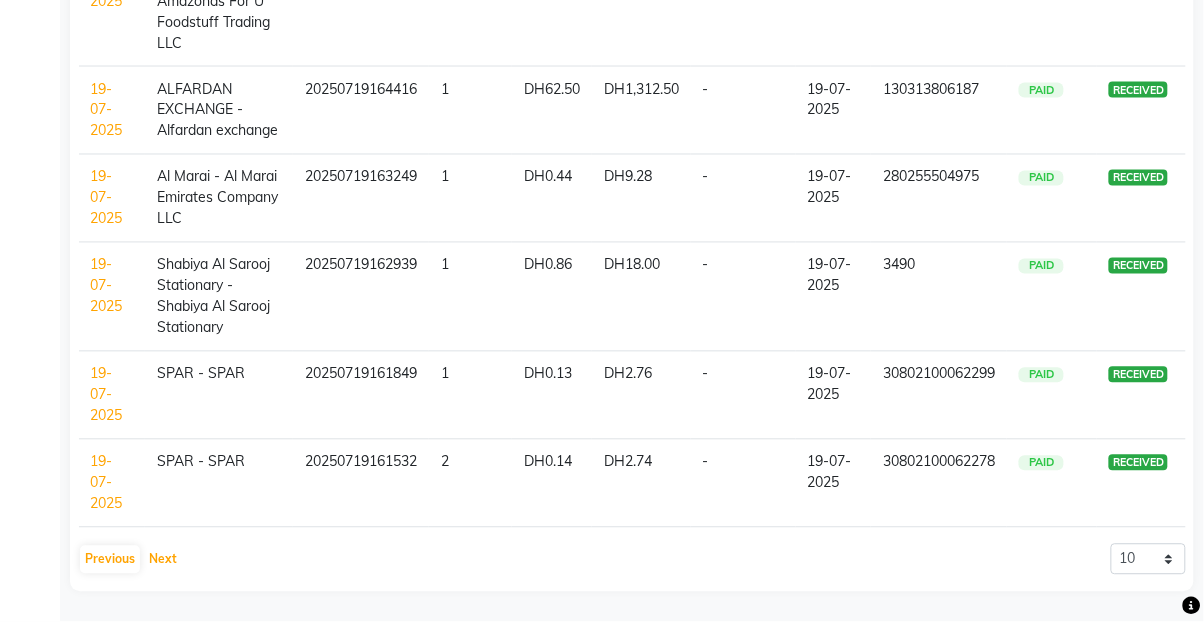 click on "Next" 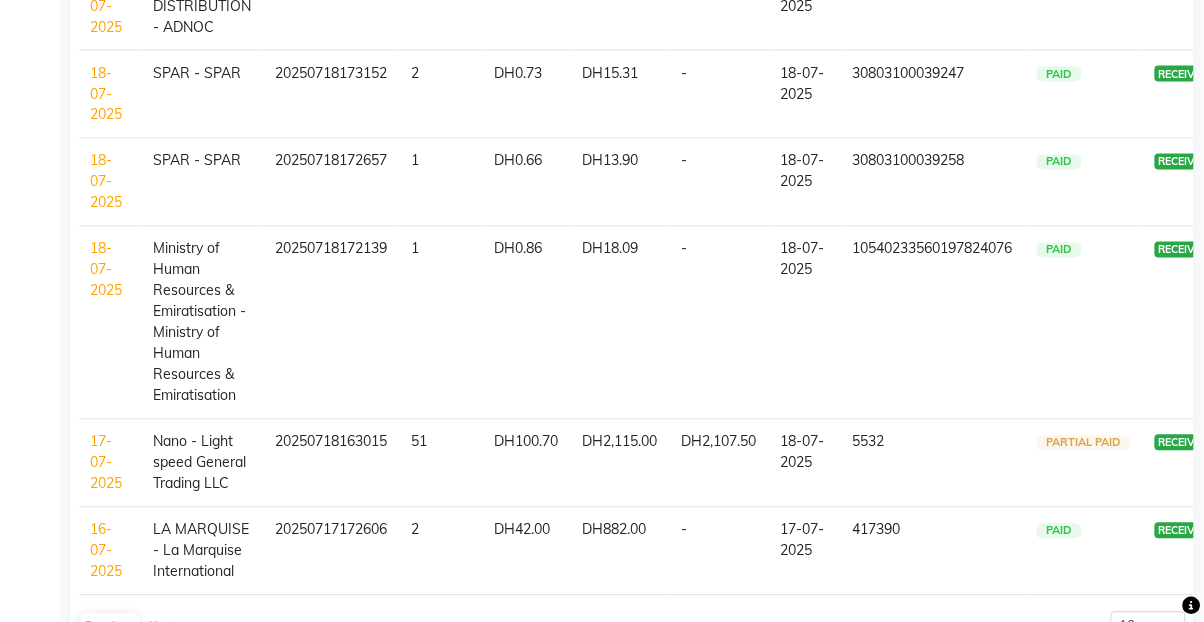 scroll, scrollTop: 746, scrollLeft: 0, axis: vertical 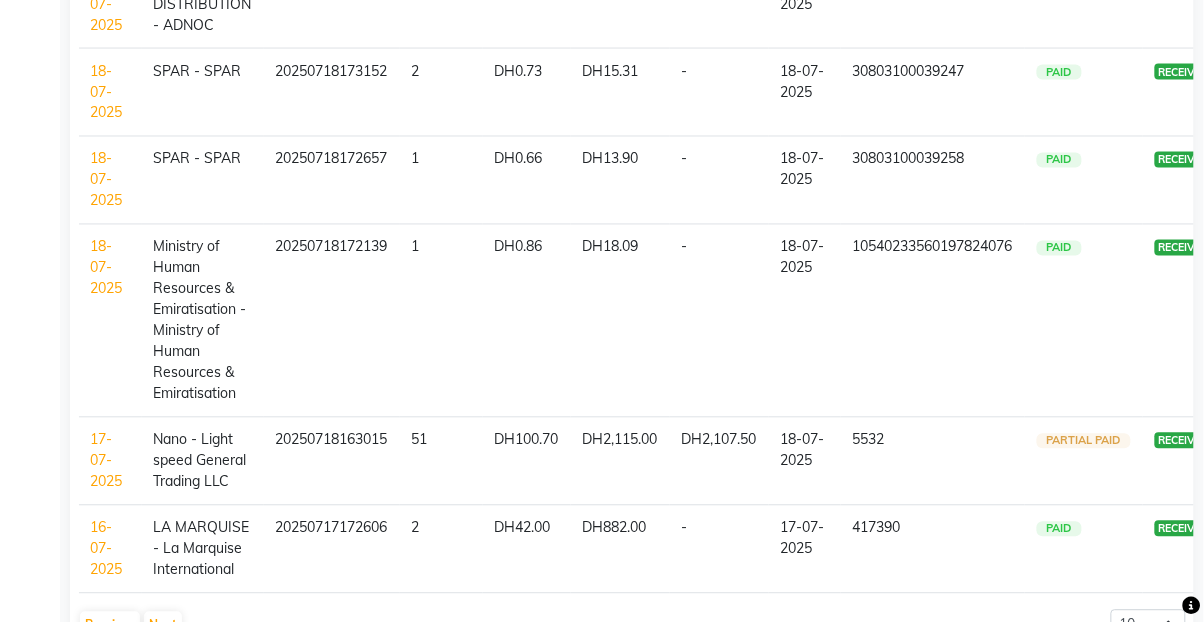 click on "Nano - Light speed General  Trading LLC" 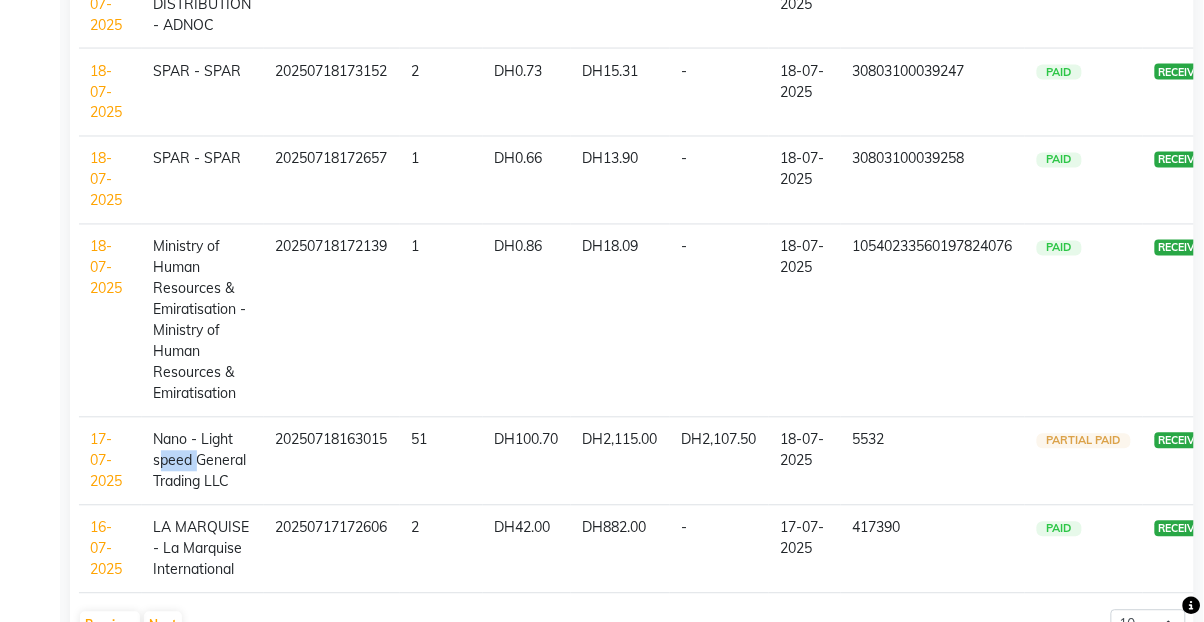 click on "17-07-2025" 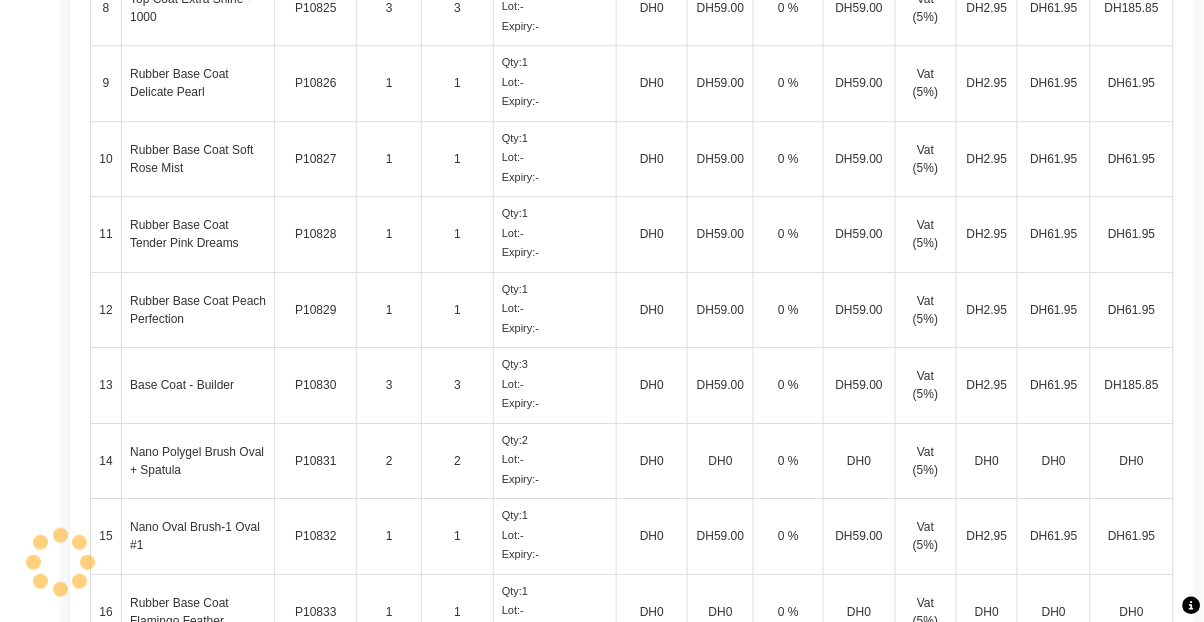 scroll, scrollTop: 1262, scrollLeft: 0, axis: vertical 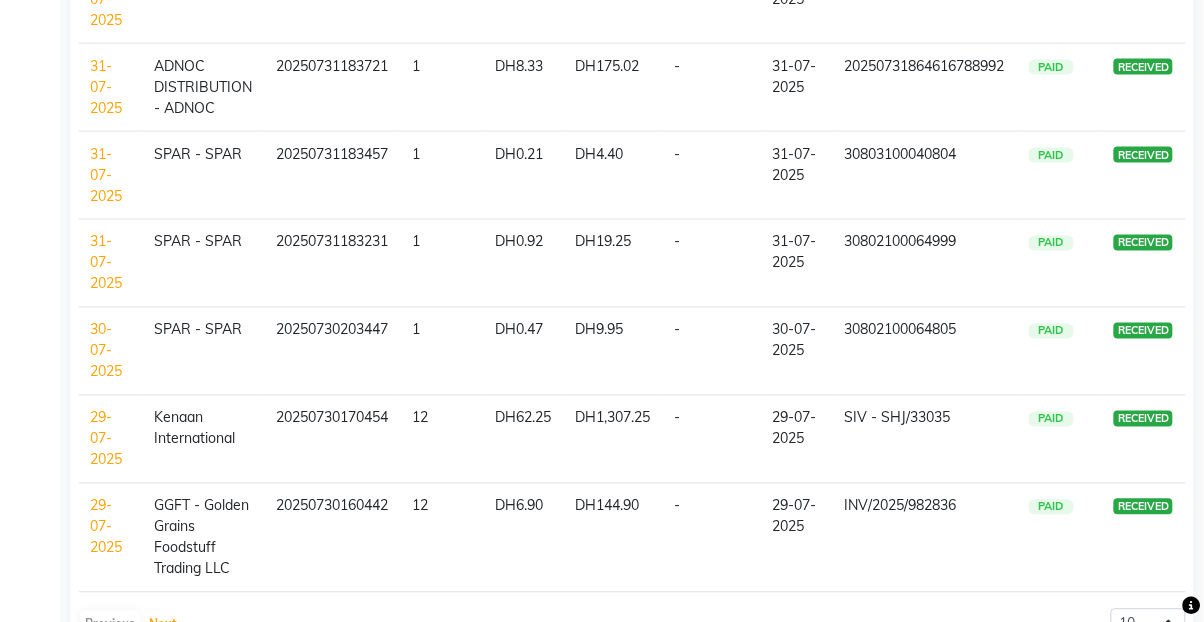 click on "Next" 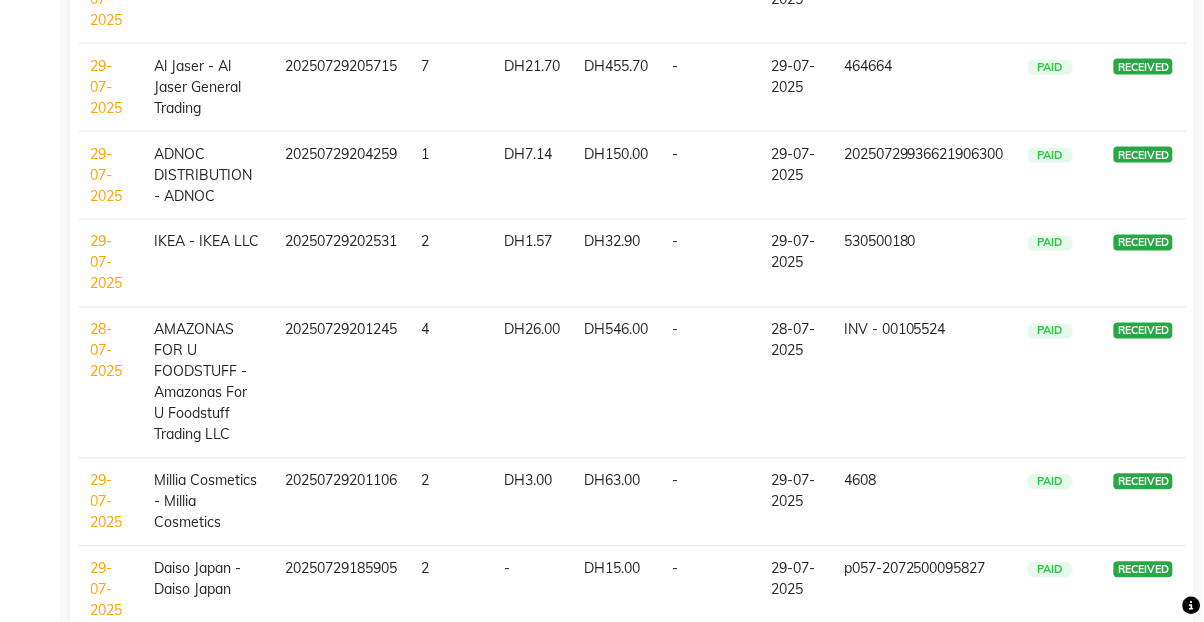 scroll, scrollTop: 704, scrollLeft: 0, axis: vertical 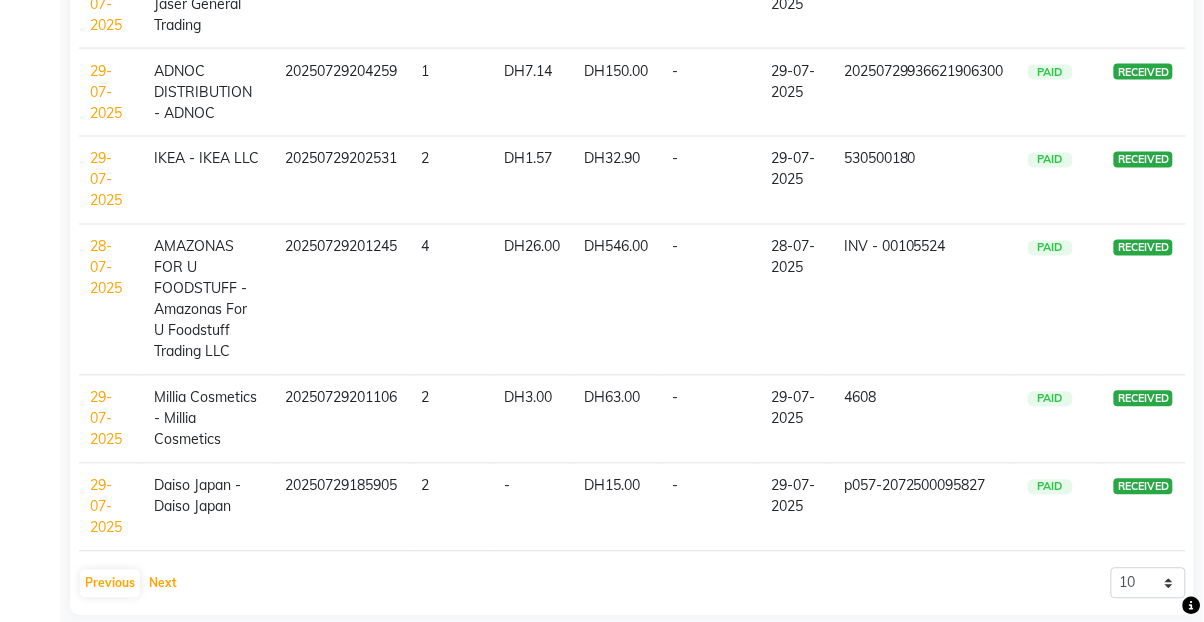 click on "Next" 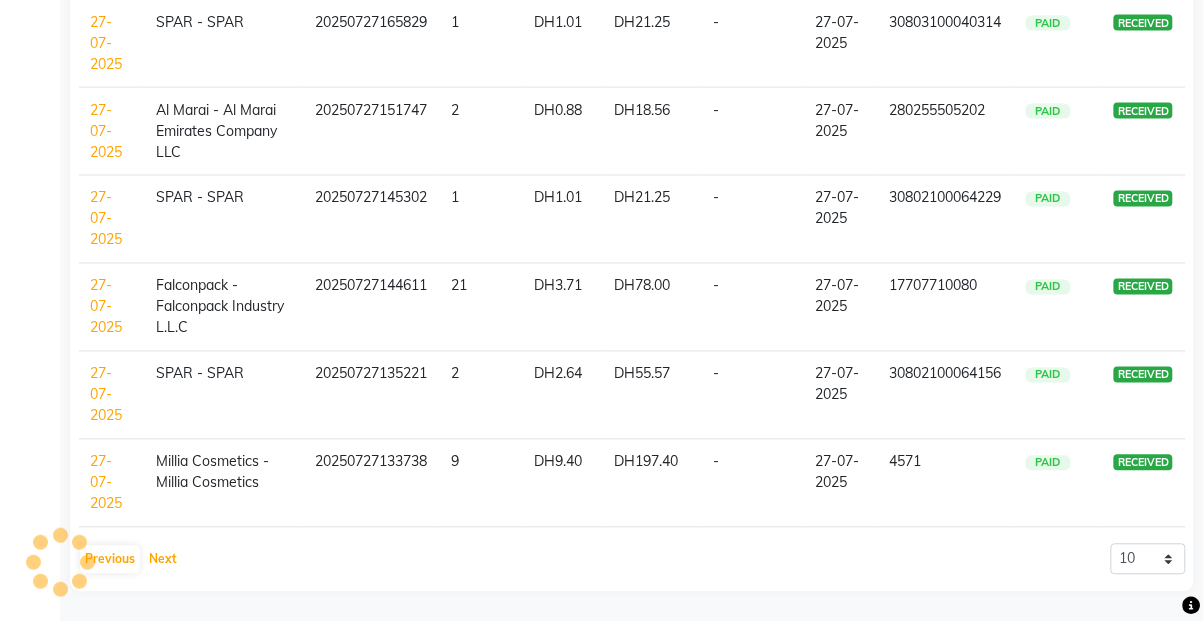 scroll, scrollTop: 621, scrollLeft: 0, axis: vertical 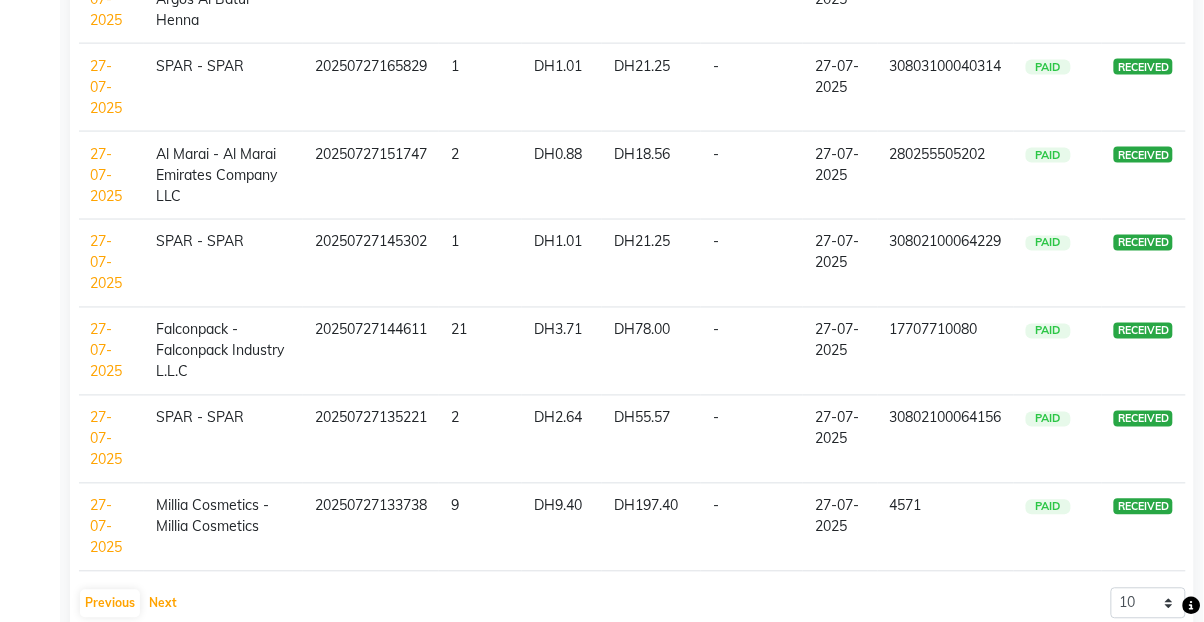 click on "Next" 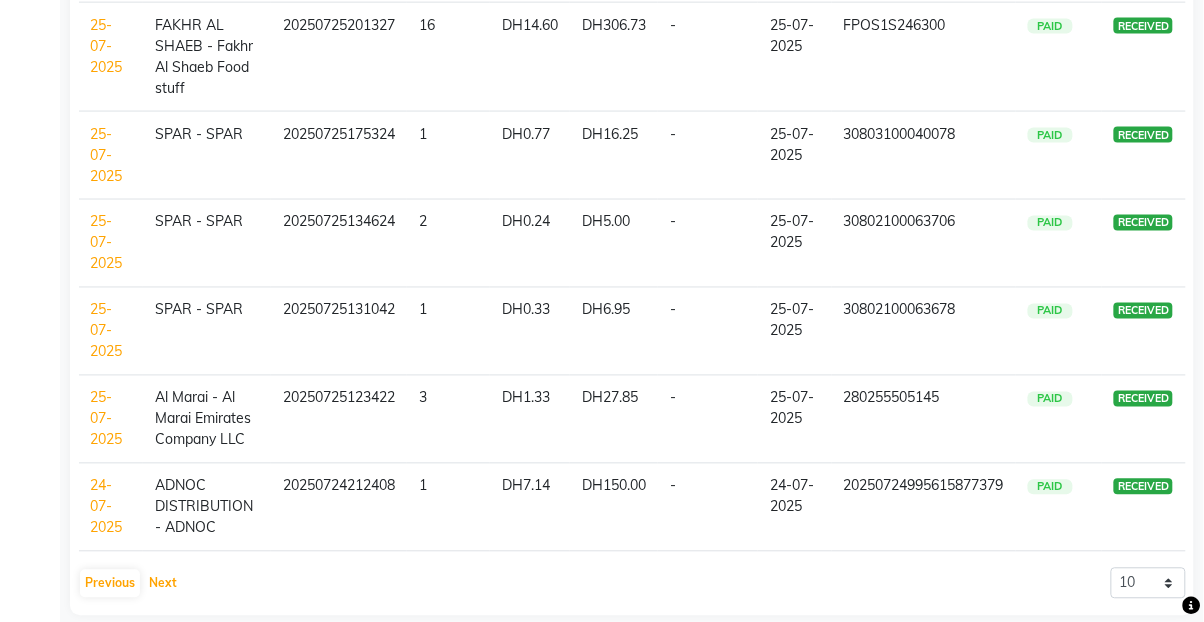 click on "Next" 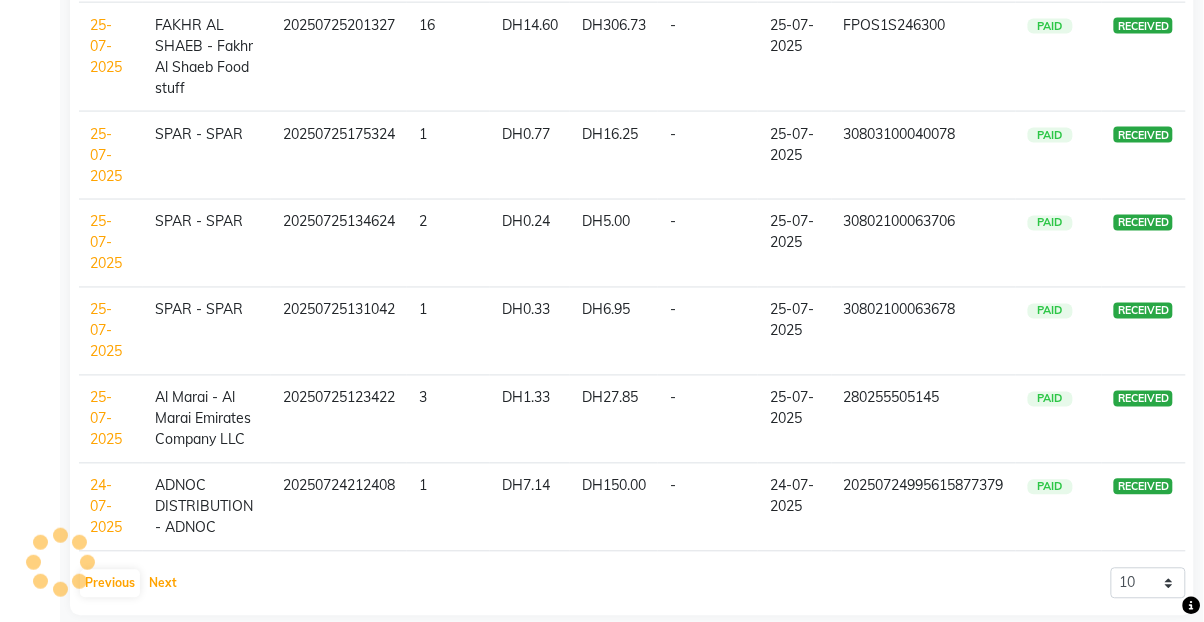 scroll, scrollTop: 704, scrollLeft: 0, axis: vertical 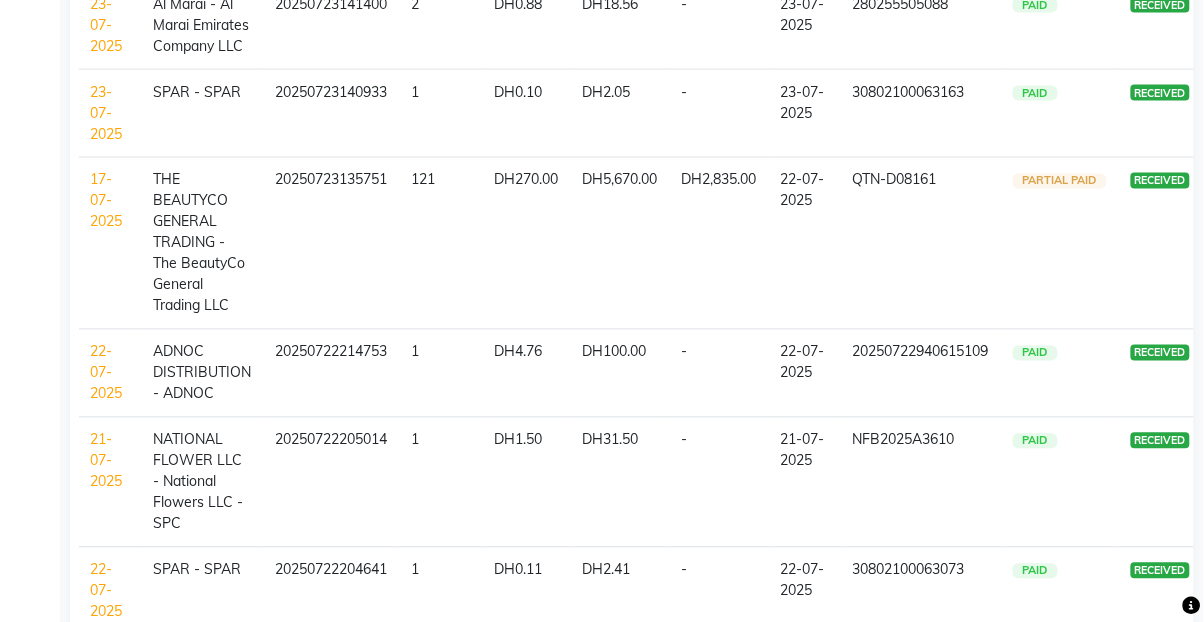 click on "SPAR - SPAR" 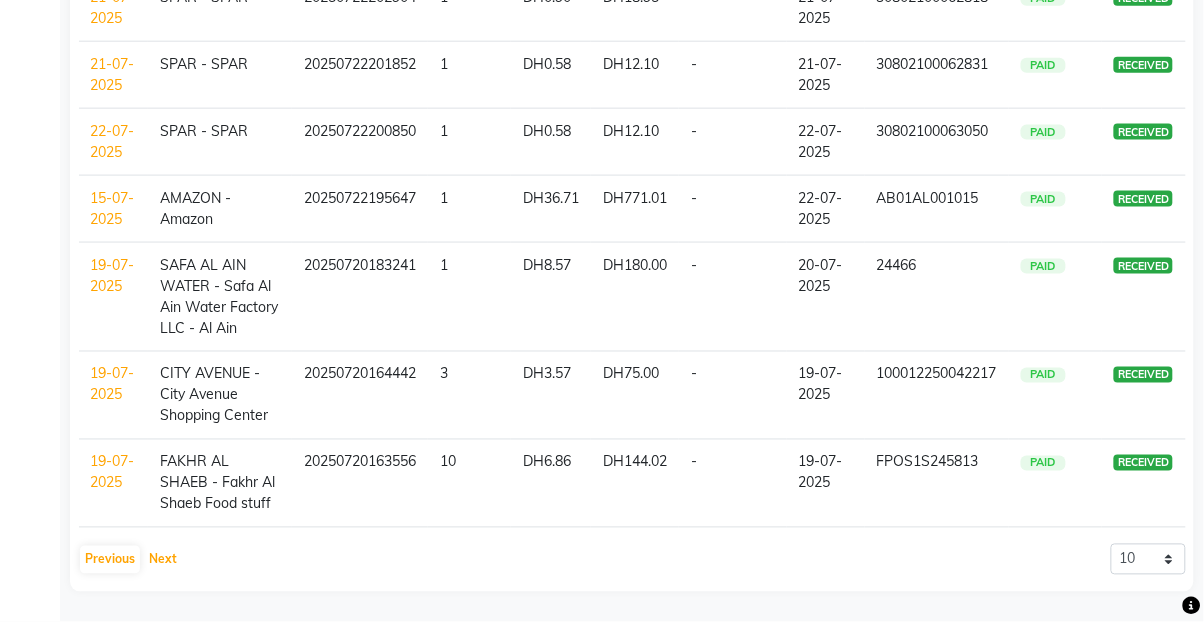 click on "Next" 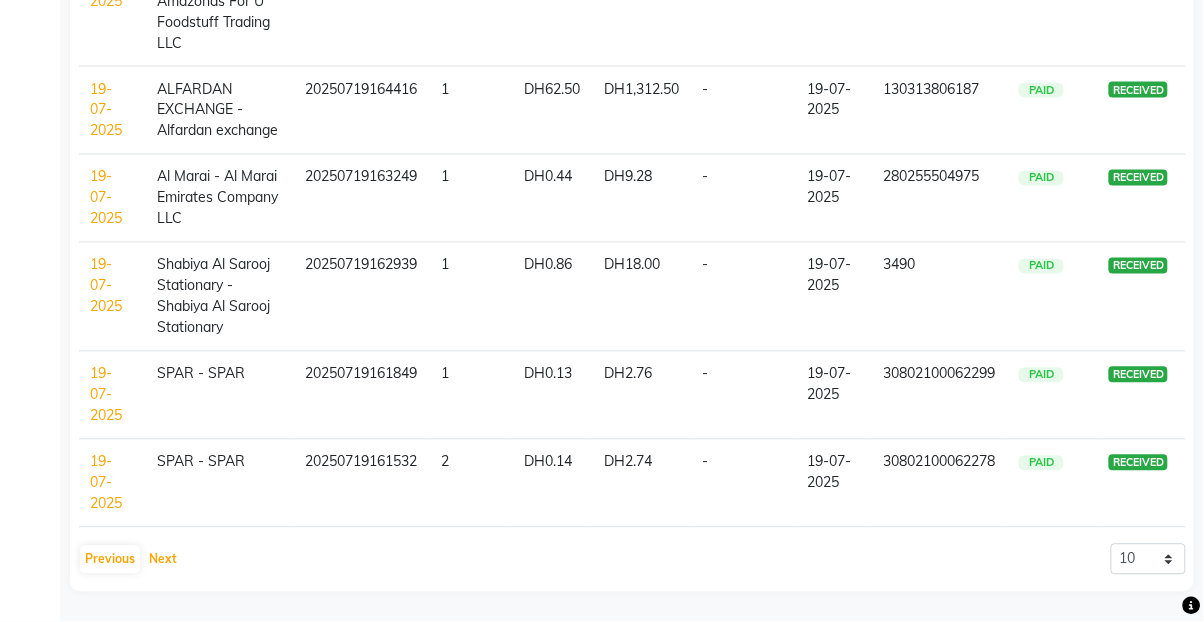 click on "Next" 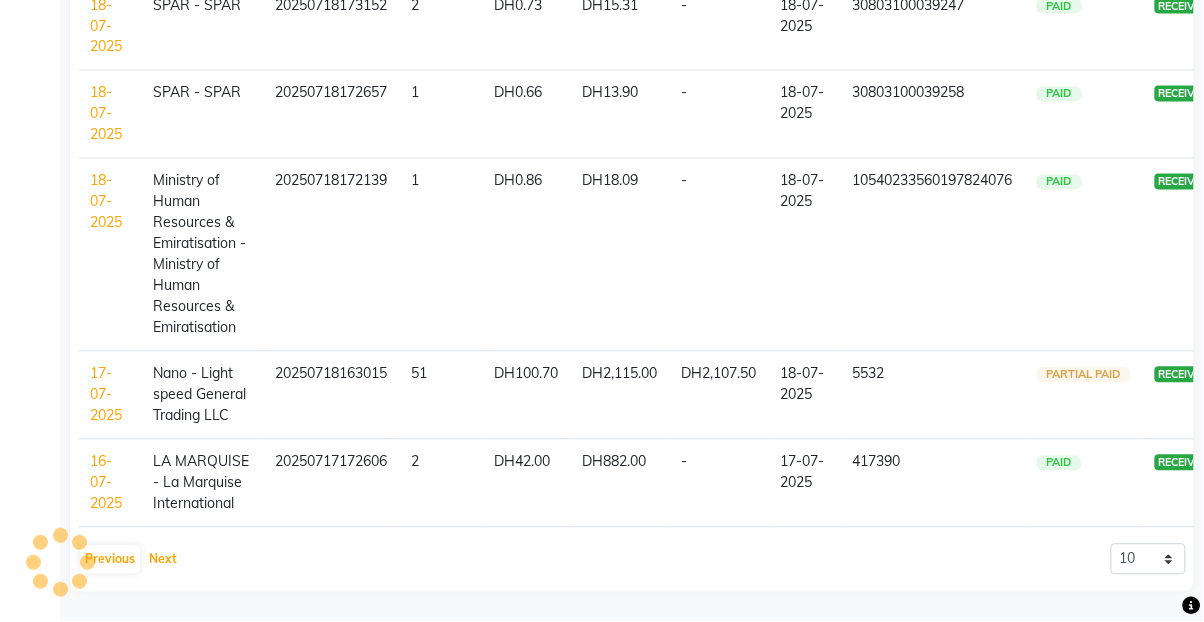 scroll, scrollTop: 746, scrollLeft: 0, axis: vertical 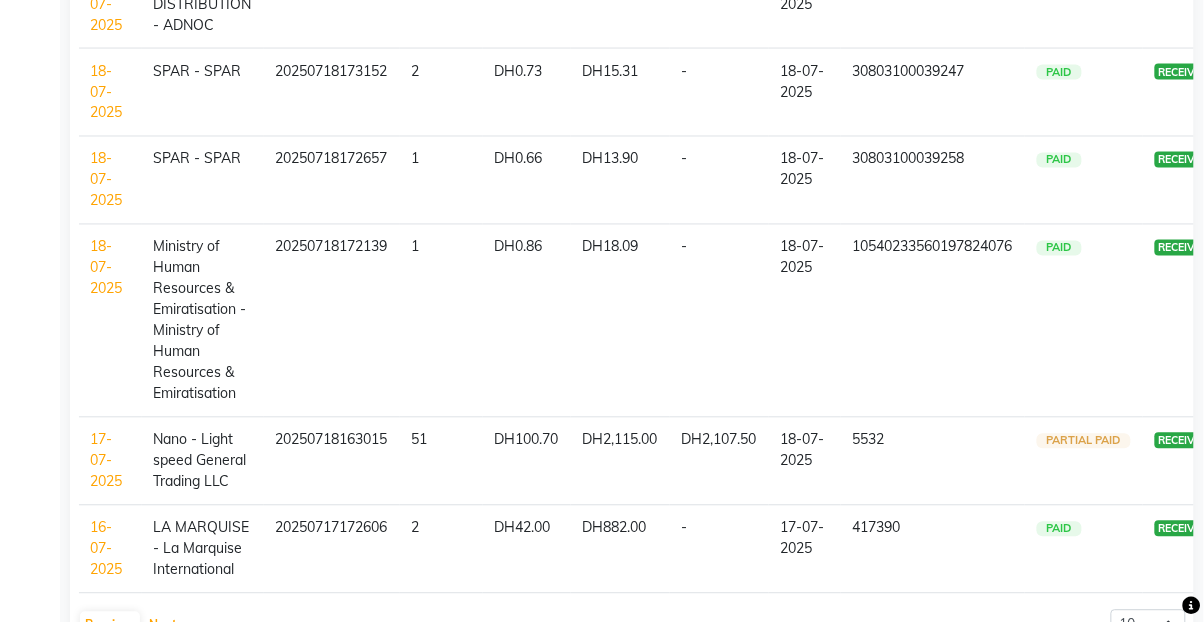click on "Next" 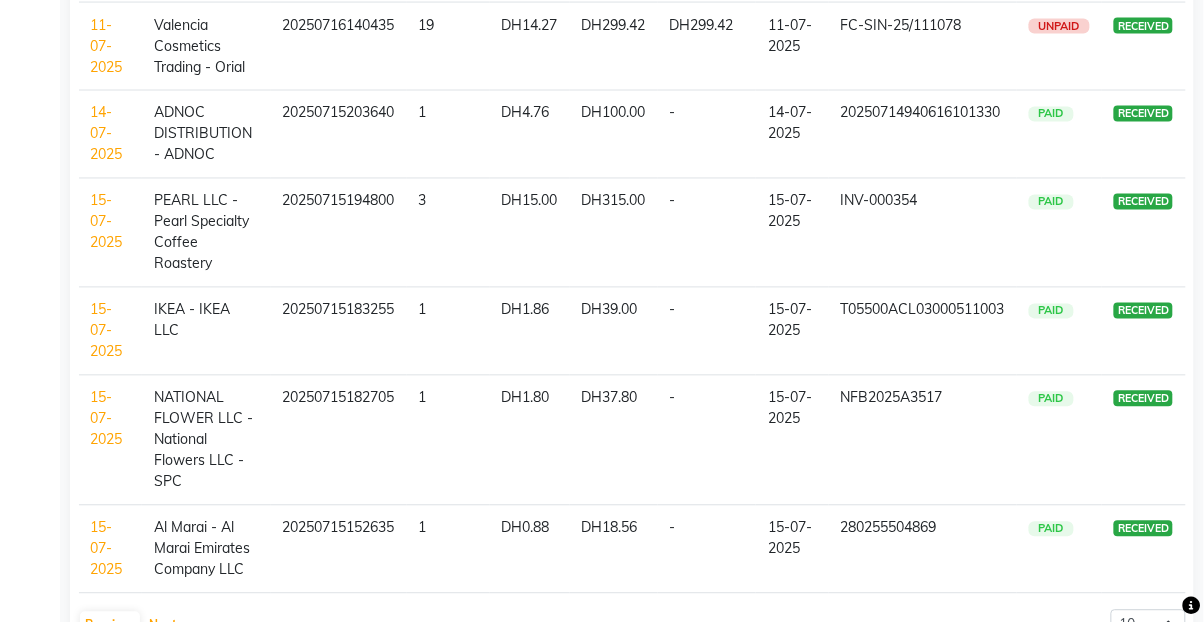 click on "Next" 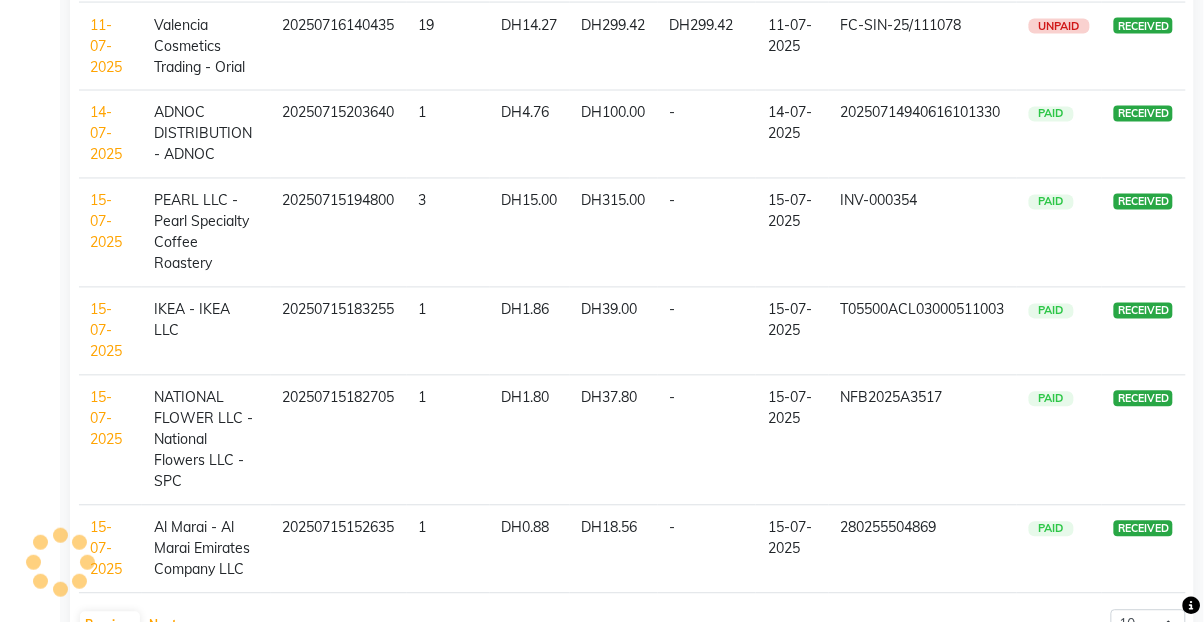 scroll, scrollTop: 726, scrollLeft: 0, axis: vertical 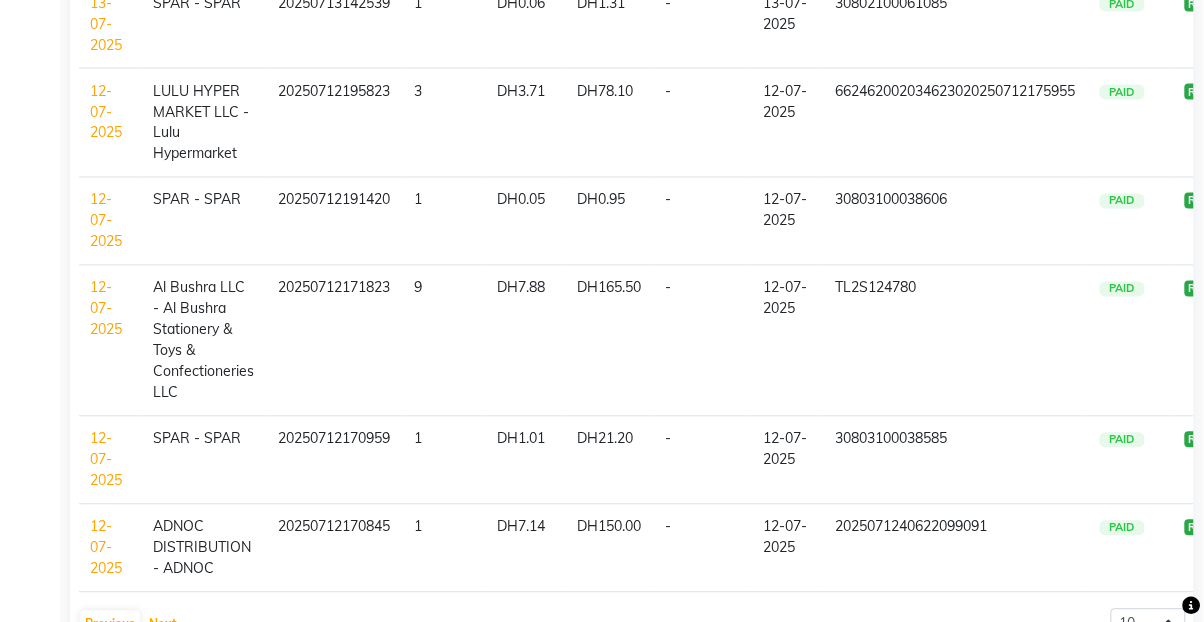 click on "Next" 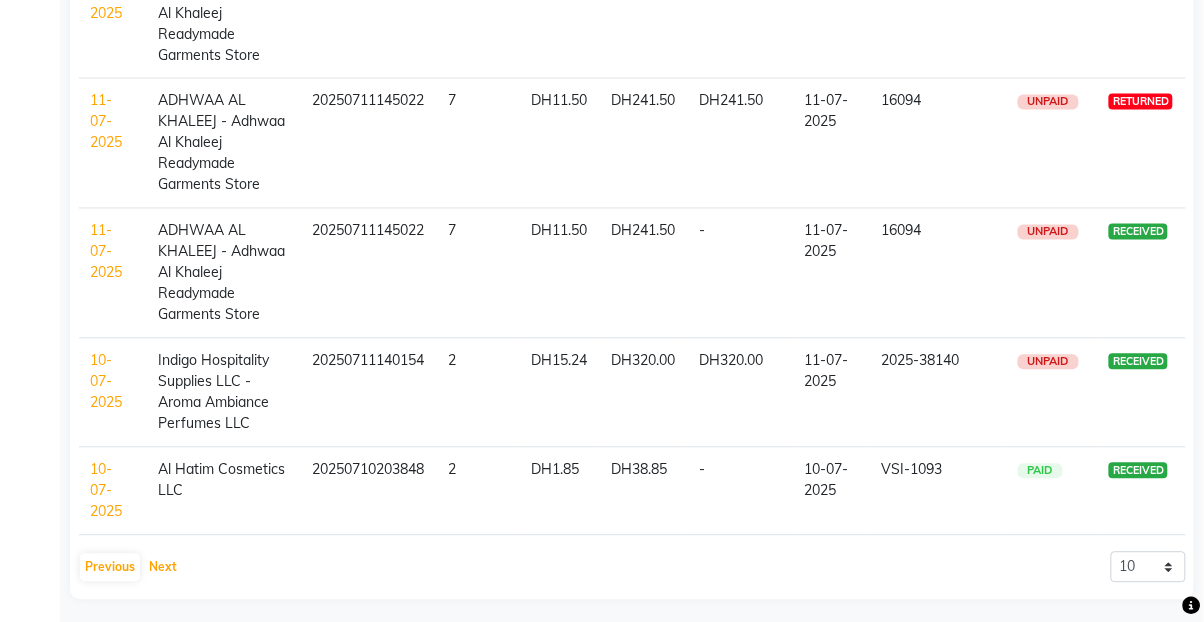 scroll, scrollTop: 789, scrollLeft: 0, axis: vertical 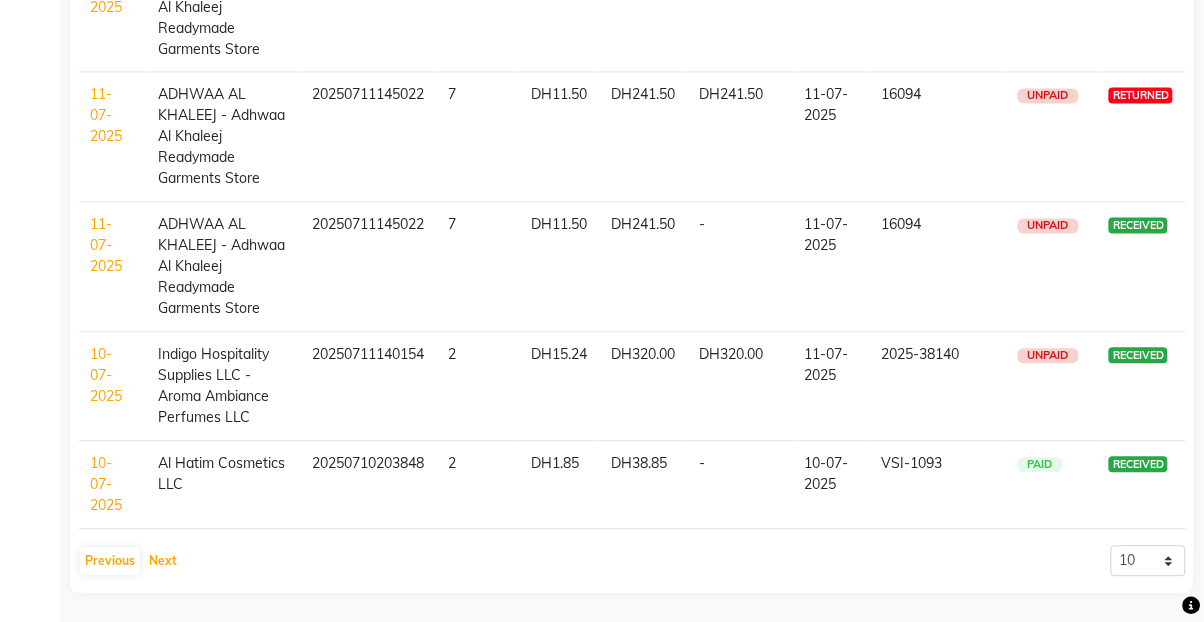 click on "Next" 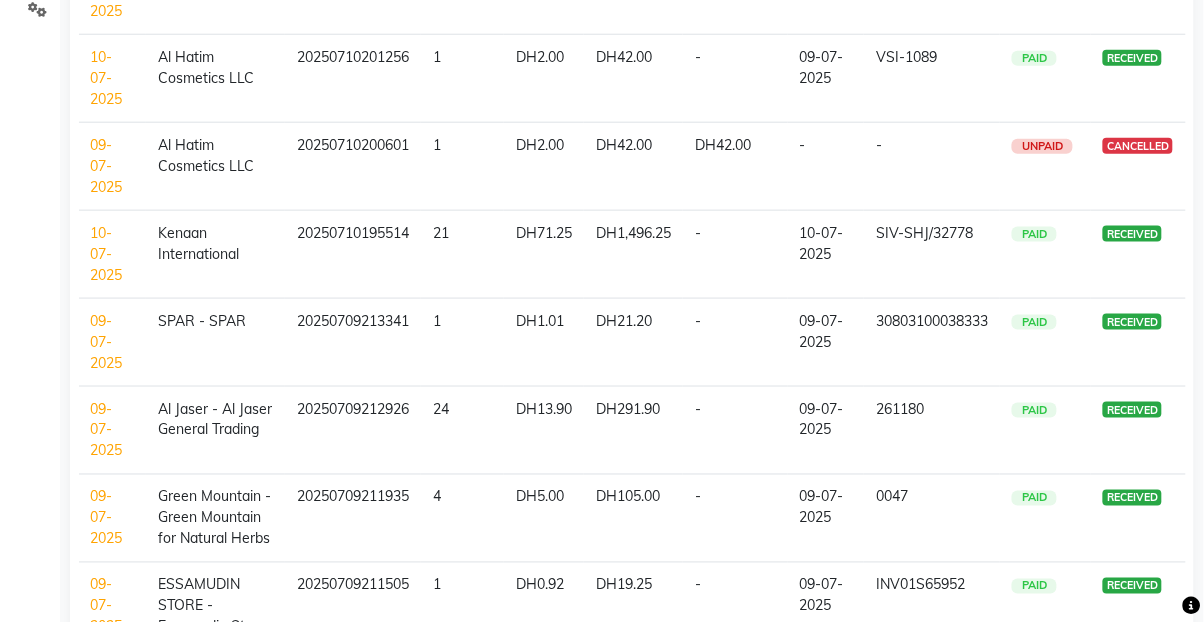 scroll, scrollTop: 663, scrollLeft: 0, axis: vertical 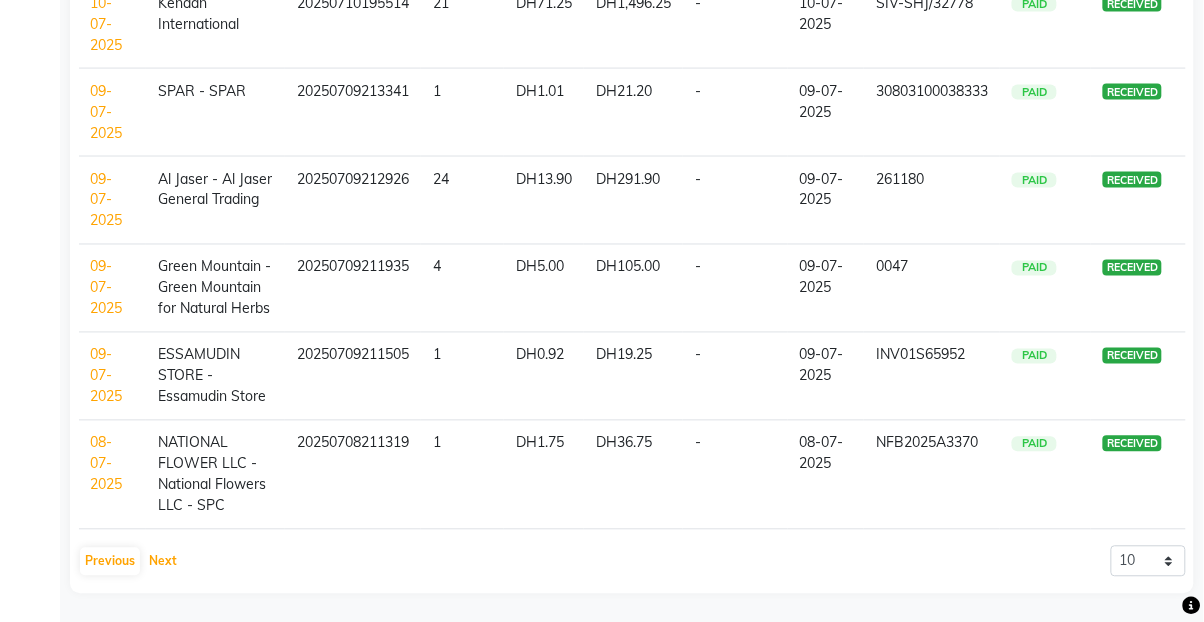 click on "Next" 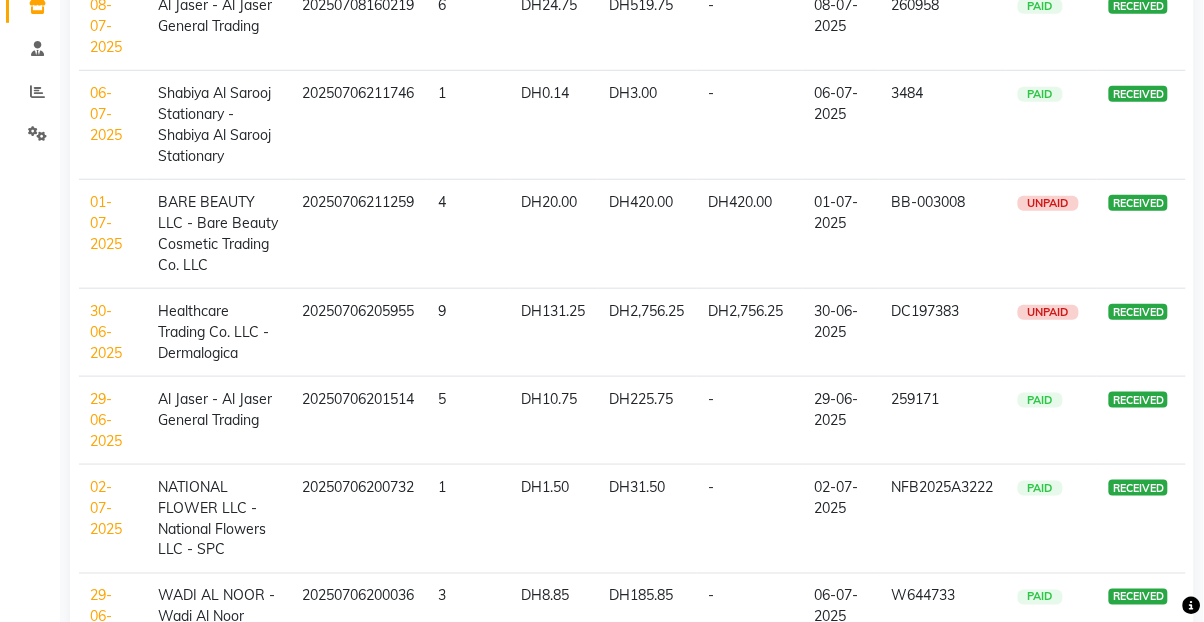 scroll, scrollTop: 306, scrollLeft: 0, axis: vertical 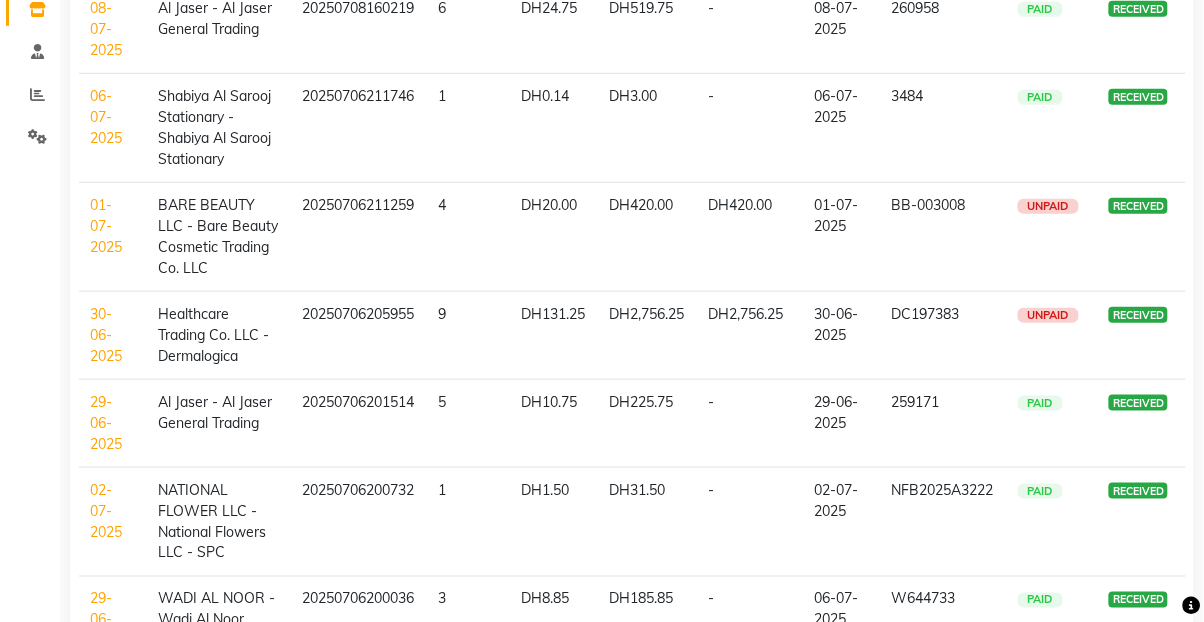 click on "BARE BEAUTY LLC  - Bare Beauty Cosmetic Trading Co. LLC" 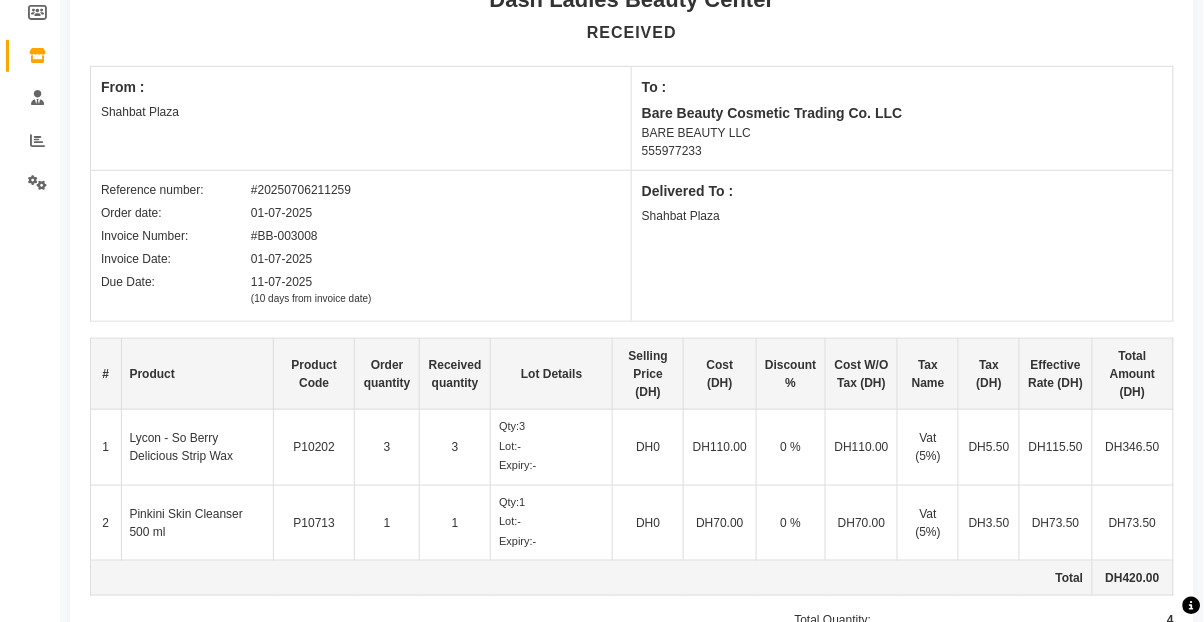 scroll, scrollTop: 0, scrollLeft: 0, axis: both 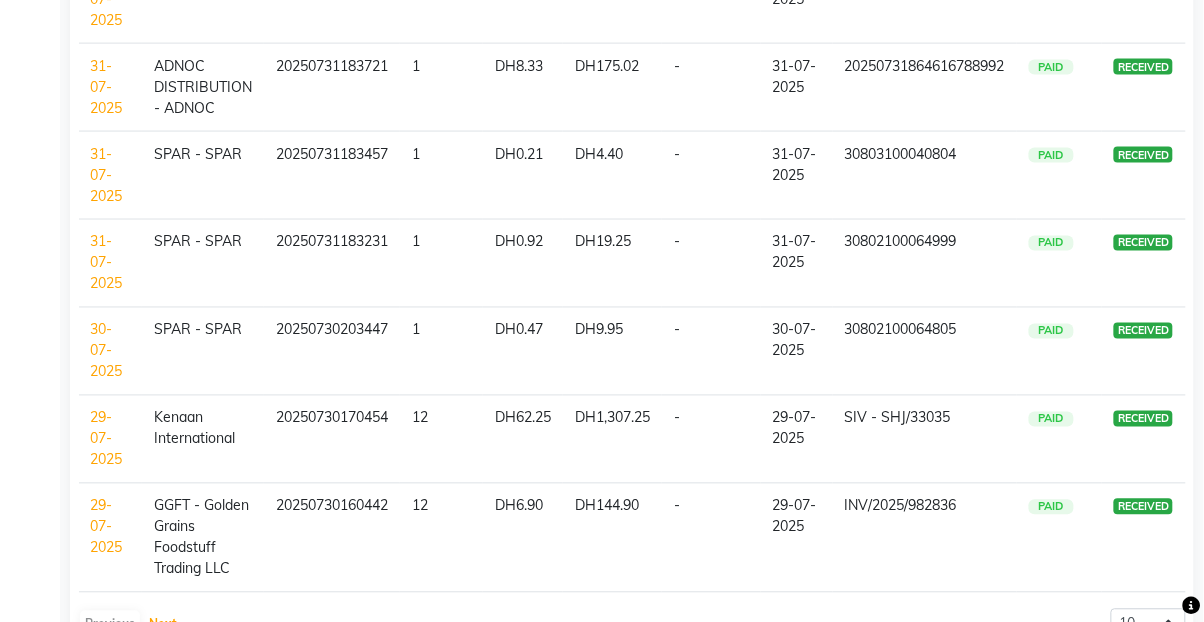 click on "Next" 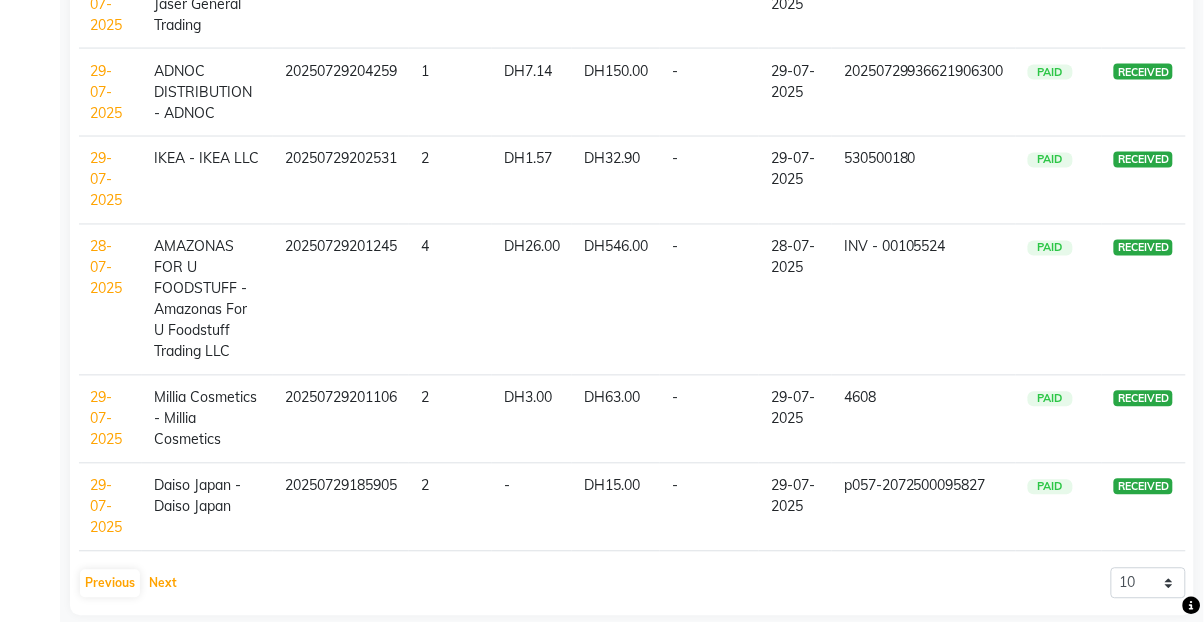 click on "Next" 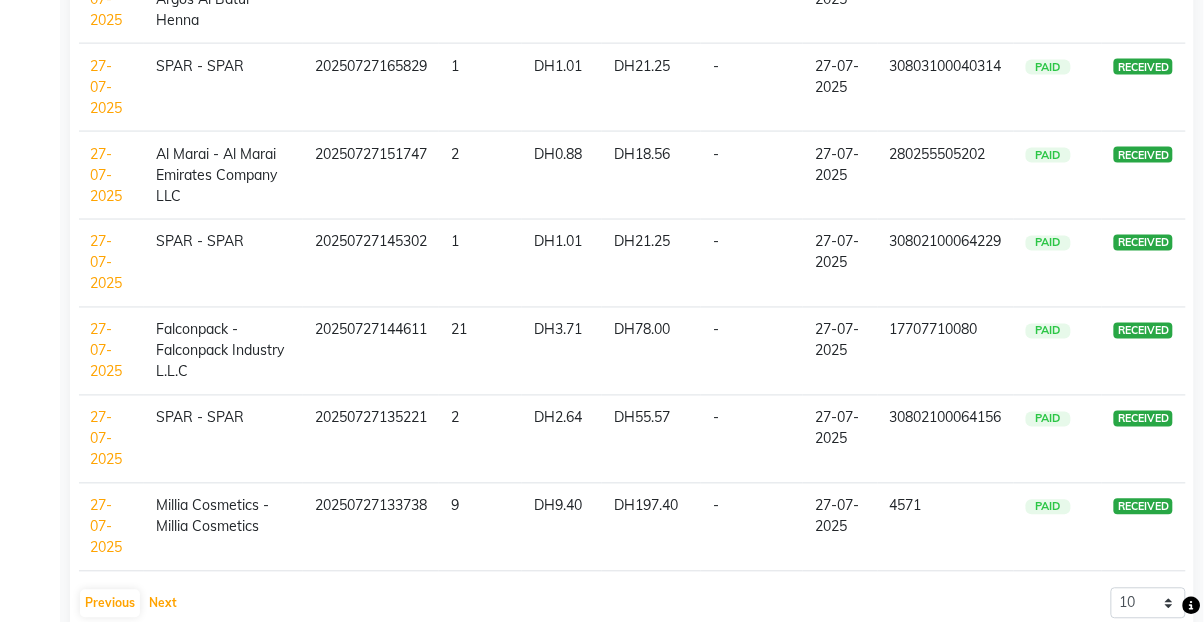 click on "Next" 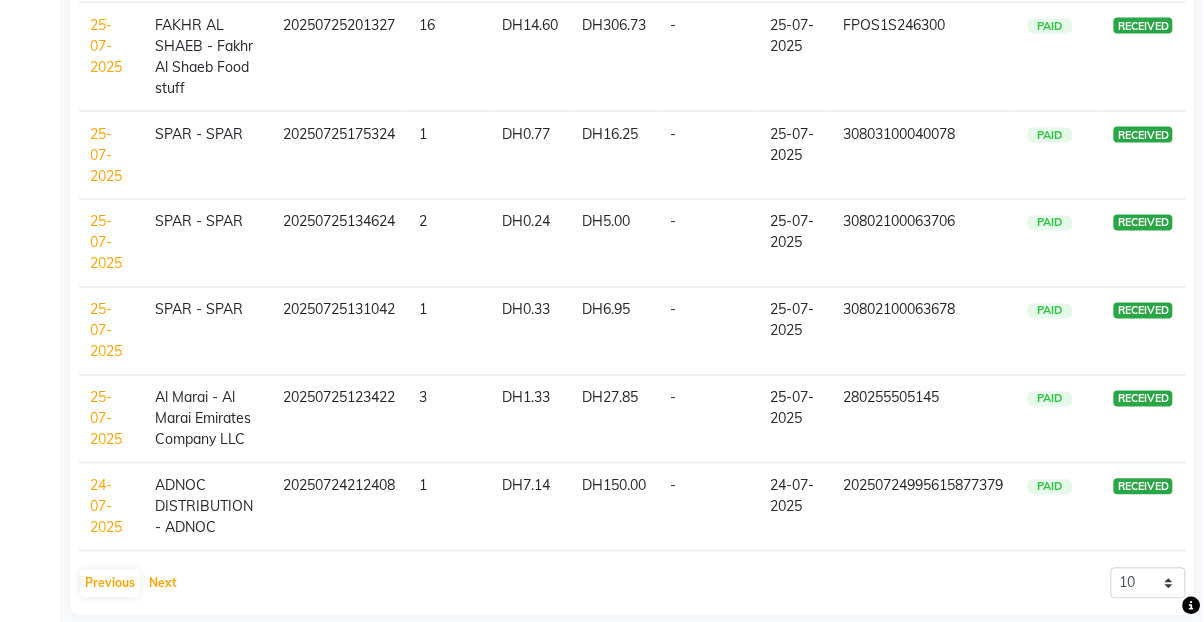click on "Next" 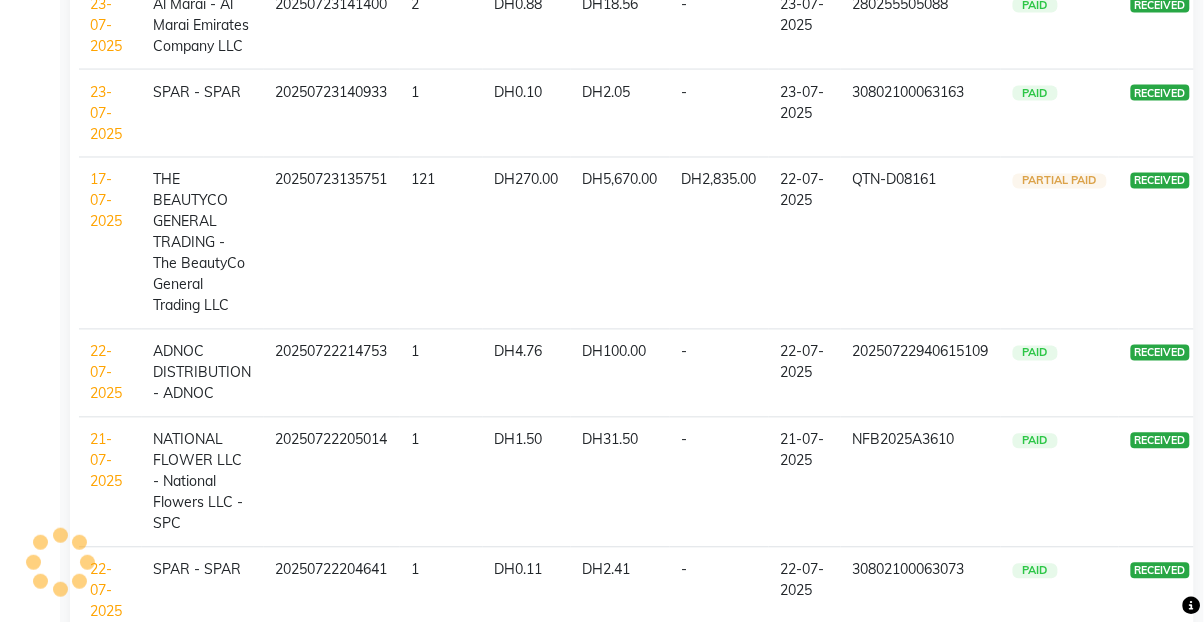 click on "Next" 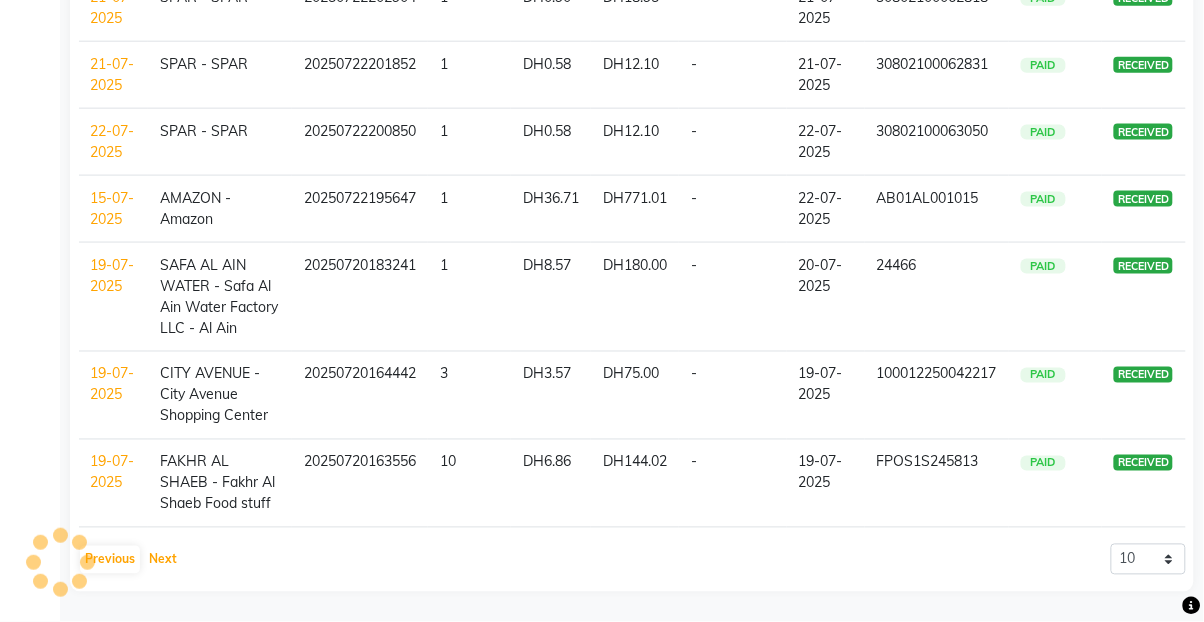 scroll, scrollTop: 641, scrollLeft: 0, axis: vertical 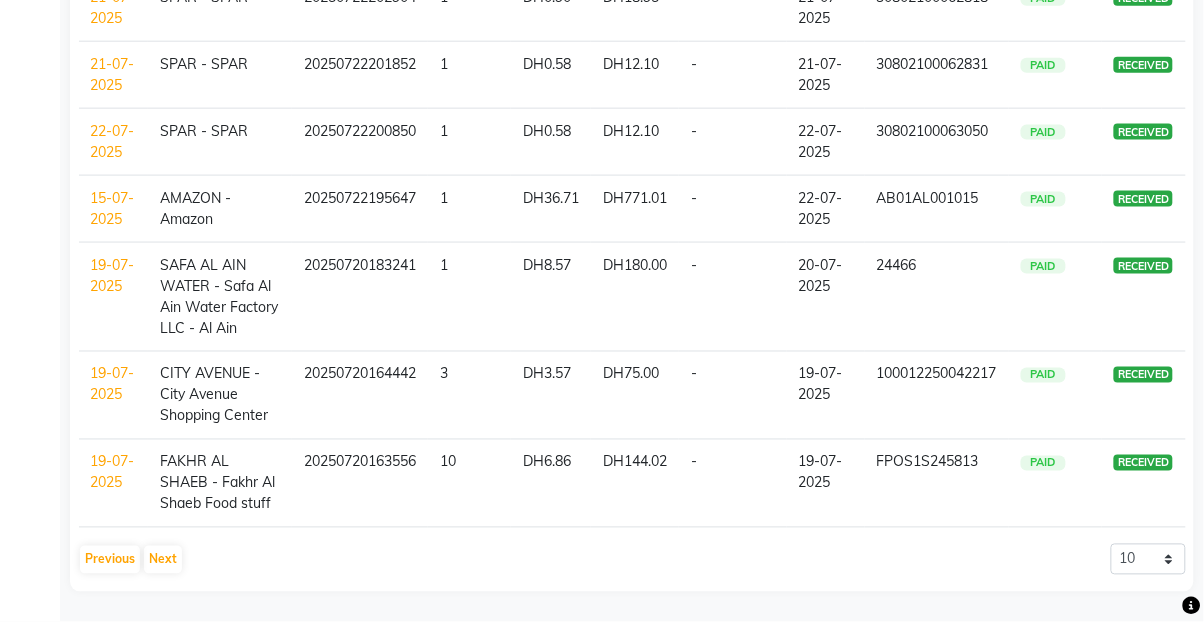 click on "All SPAR - SPAR ADNOC DISTRIBUTION - ADNOC McDonald's - McDonald's Millia Cosmetics - Millia Cosmetics BASKIN ROBBINS - Baskin Robbins Aroos Al Batul - Argos Al Batul Henna Rashid Abdulla Grocery - Rashid Abdulla Grocery Store Darbar Restaurant - Darbar Restaurant The Beauty Shop - The Beauty Shop Alpha med General Trading - Alphamed Golden Lili Cosmetics Trading Al Bushra LLC - Al Bushra Stationery & Toys & Confectioneries LLC GAME PLANET - Game Planet NAZIH - Nazih Beauty Supplies Co. L.L.C.JIMI GIFT MARKET LLC - JIMI GIFT MARKET Abdul Rahman Al Balouchi - Abdul Rahman Al Balouchi Savora Food Industry LLC PEARL LLC - Pearl Specialty Coffee Roastery Al Jaser - Al Jaser General Trading Jumbo Electronics Company Ltd - Jumbo Store Landmark Retail Investment Co. LLC - Home Box LA MARQUISE - La Marquise International FAKHR AL SHAEB - Fakhr Al Shaeb Food stuff WADI AL NOOR - Wadi Al Noor Modern Food Stuff LLC Healthcare Trading Co. LLC - Dermalogica" 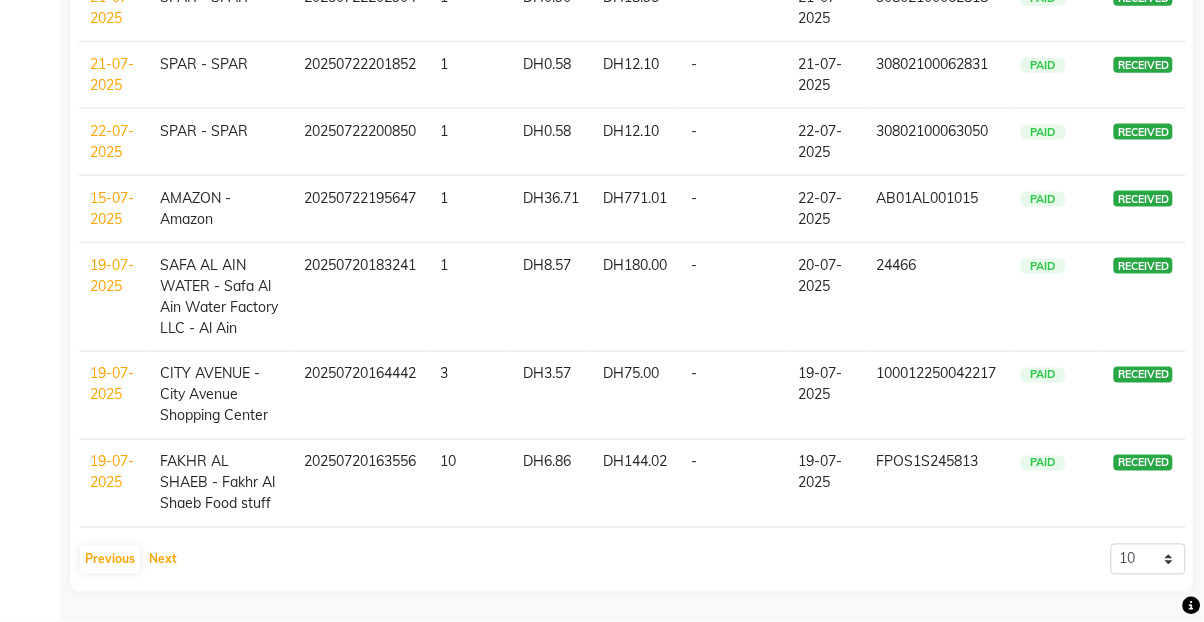 click on "Next" 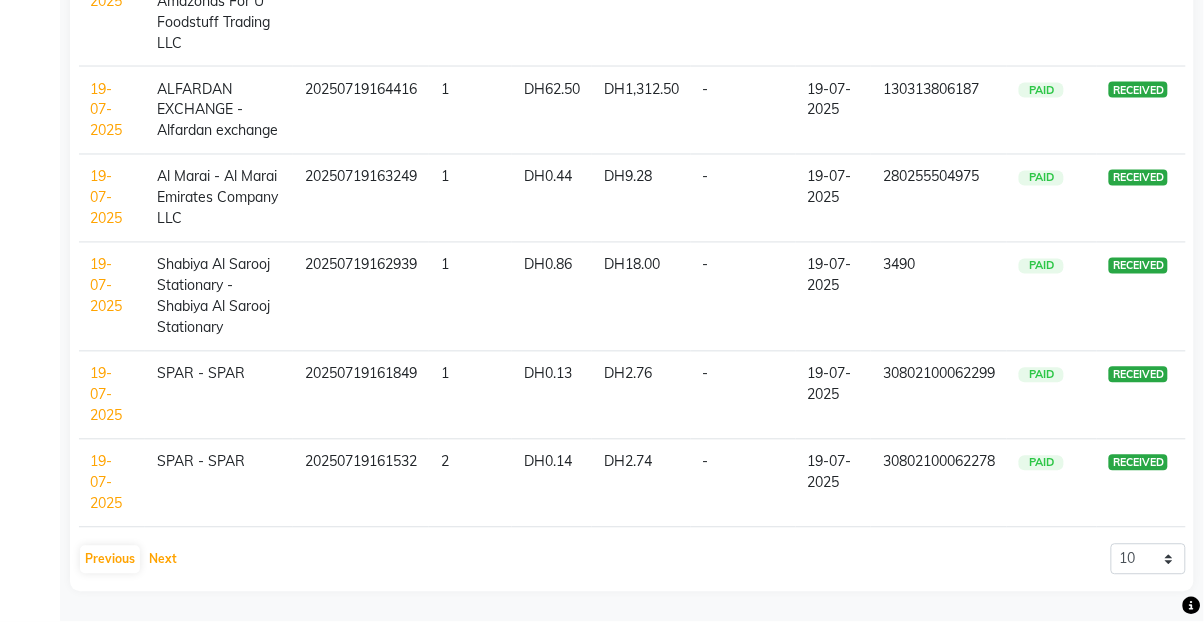 click on "Next" 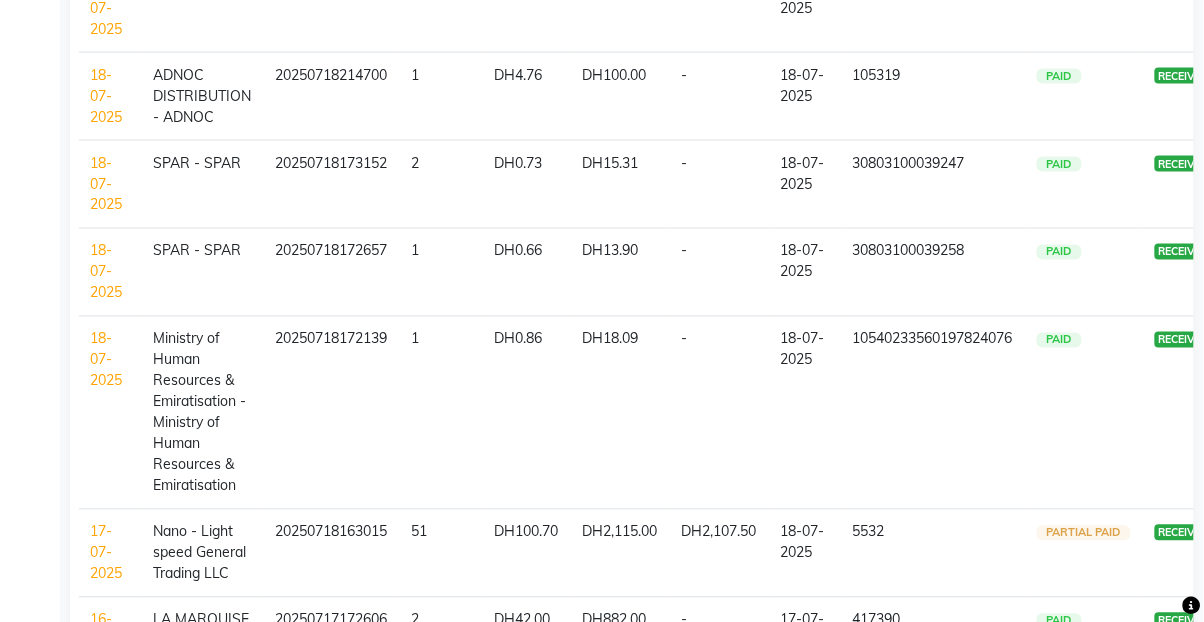 scroll, scrollTop: 746, scrollLeft: 0, axis: vertical 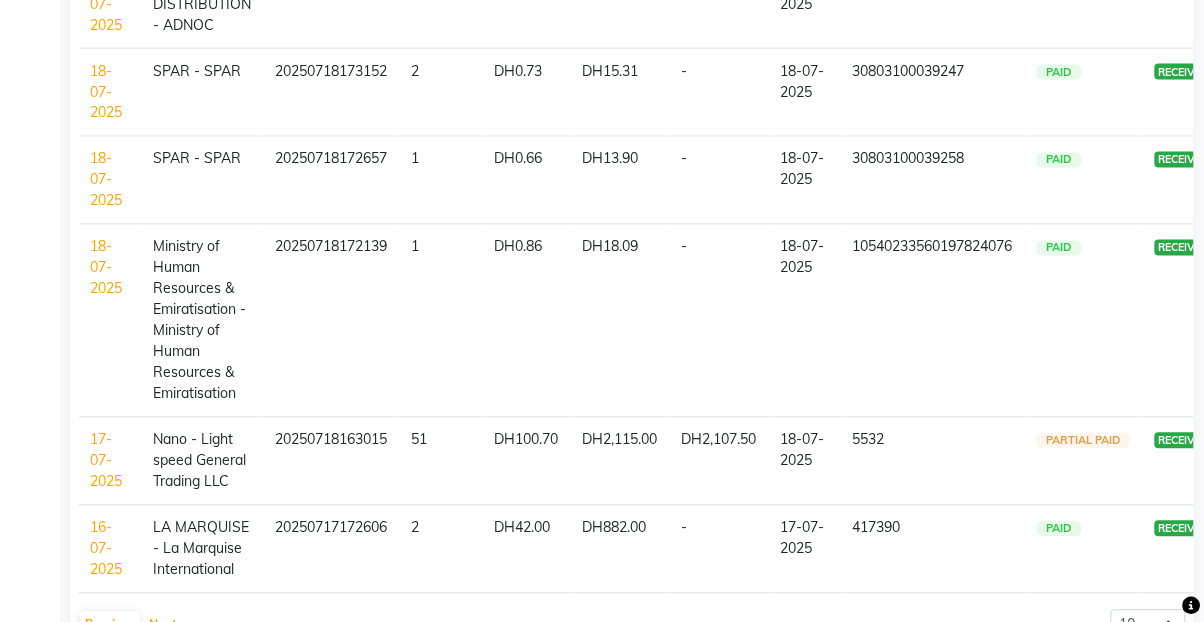 click on "Next" 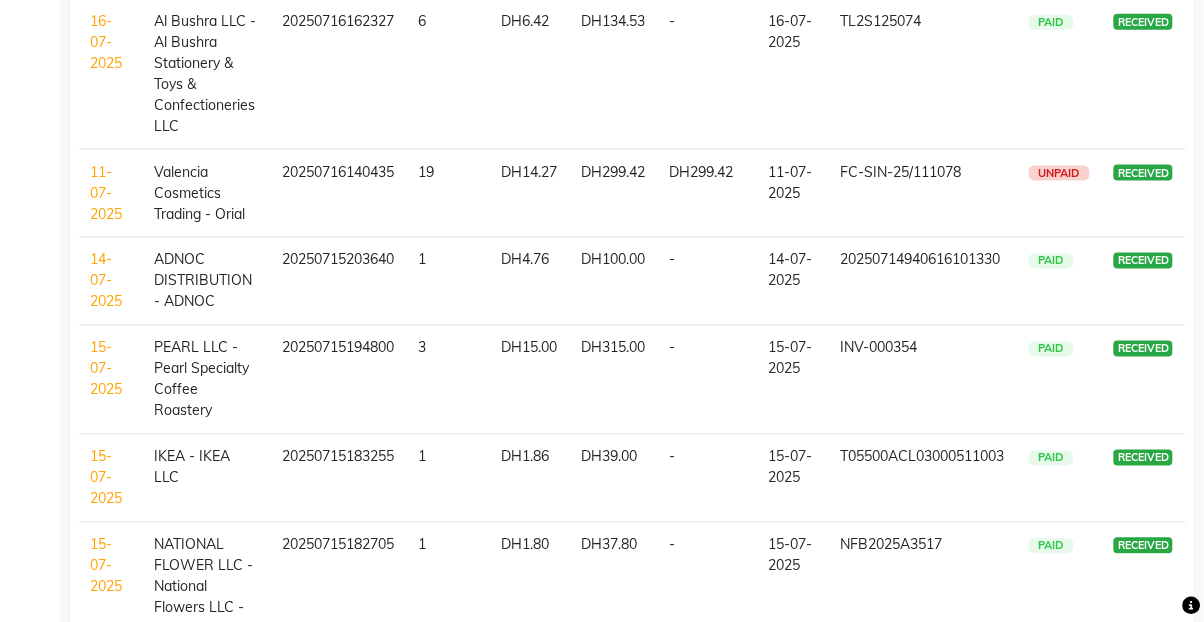 scroll, scrollTop: 746, scrollLeft: 0, axis: vertical 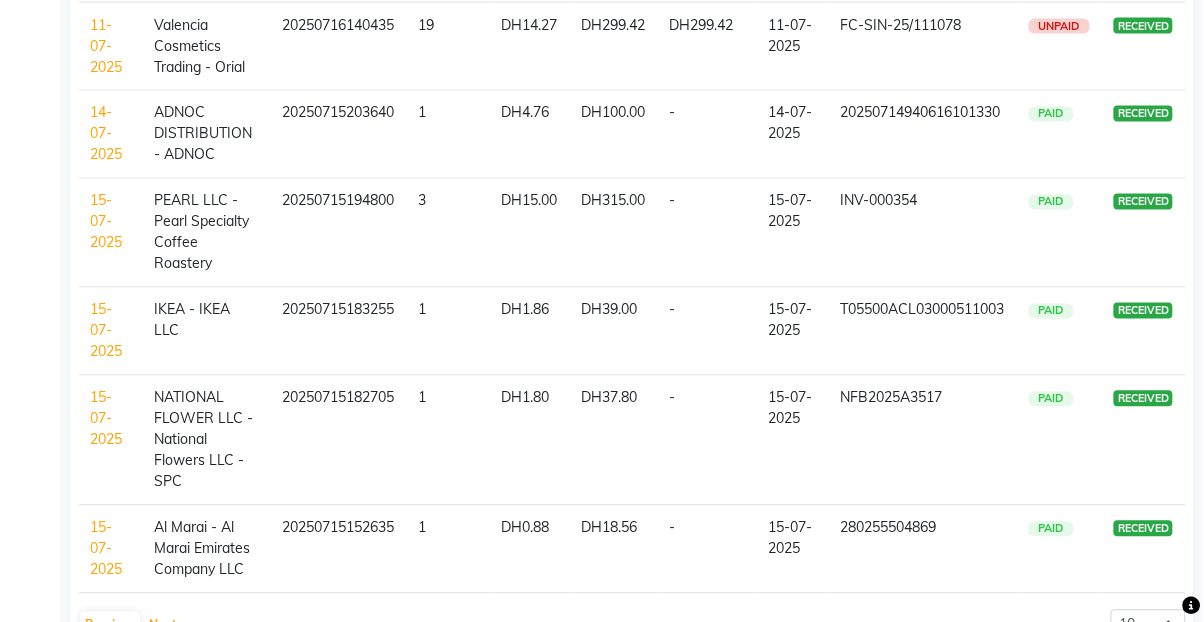 click on "Next" 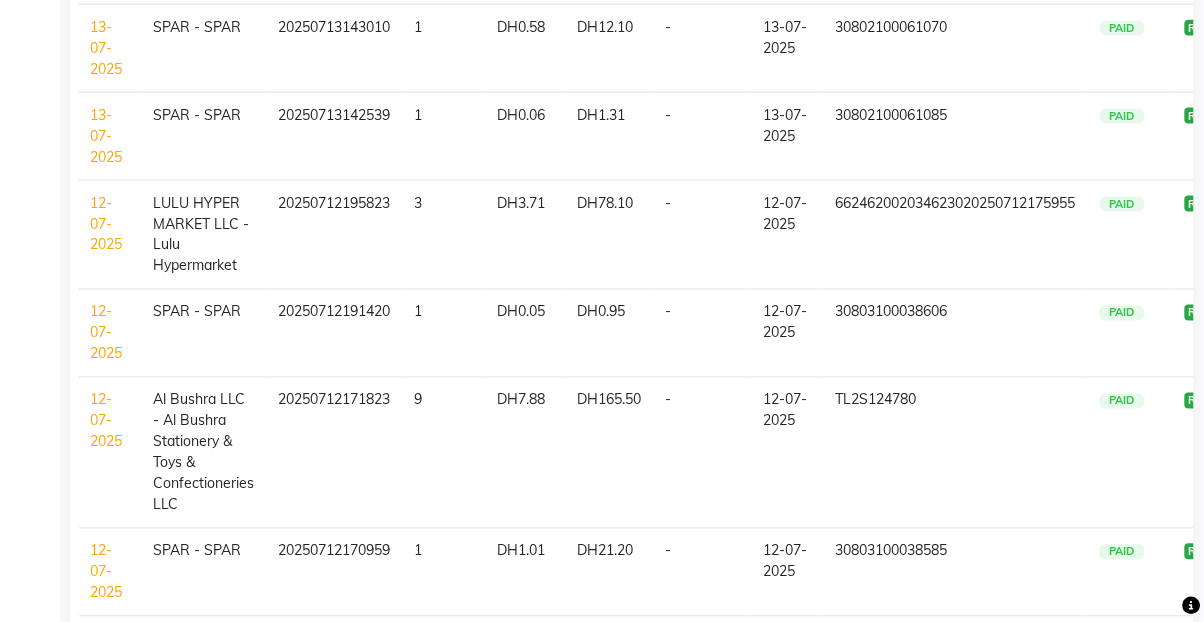 scroll, scrollTop: 726, scrollLeft: 0, axis: vertical 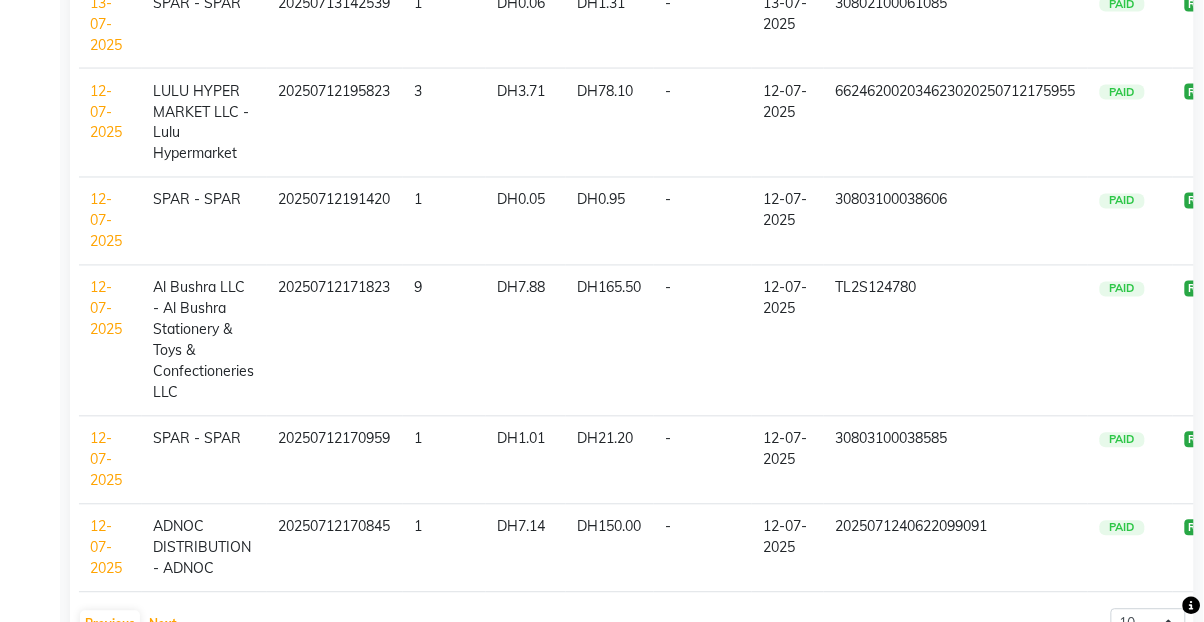 click on "Next" 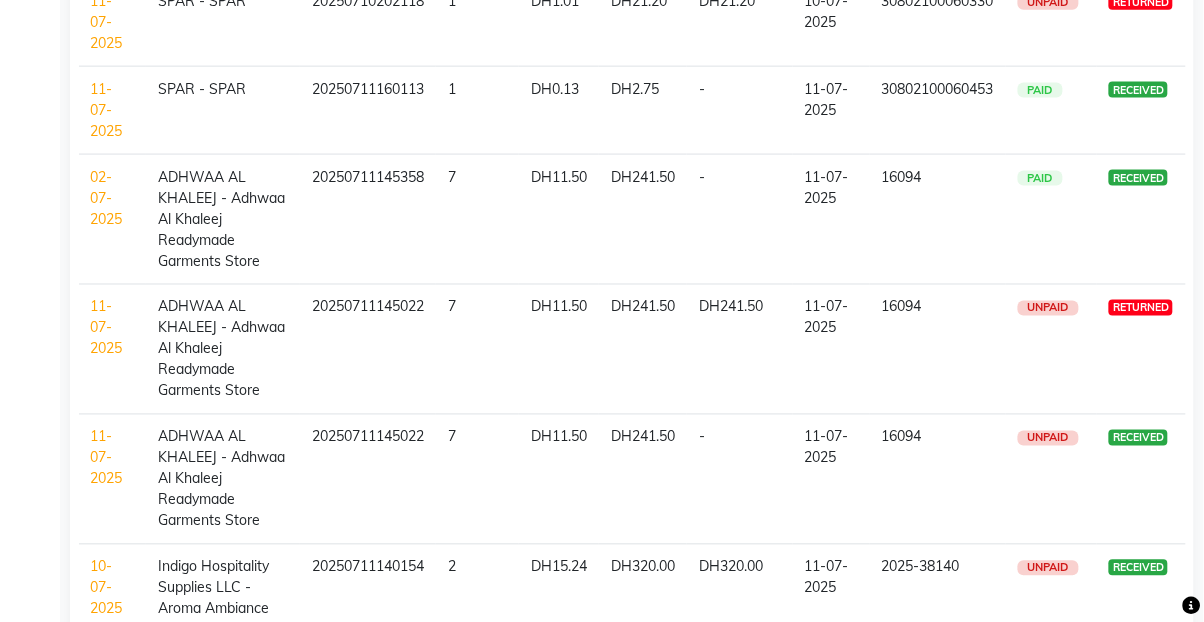 scroll, scrollTop: 789, scrollLeft: 0, axis: vertical 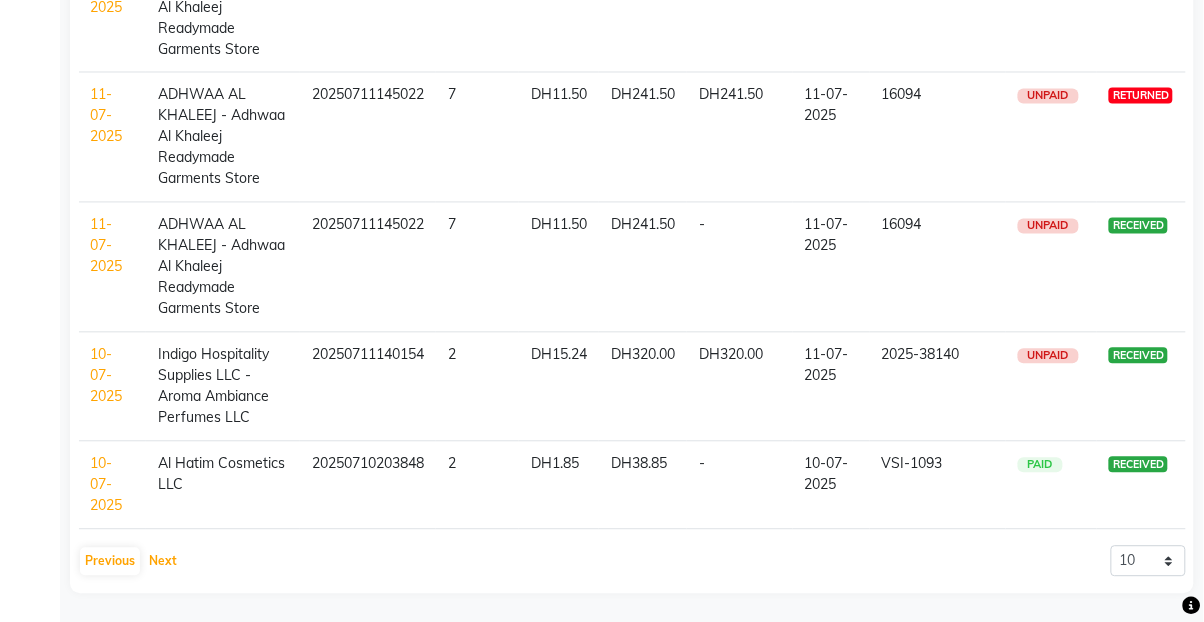 click on "Next" 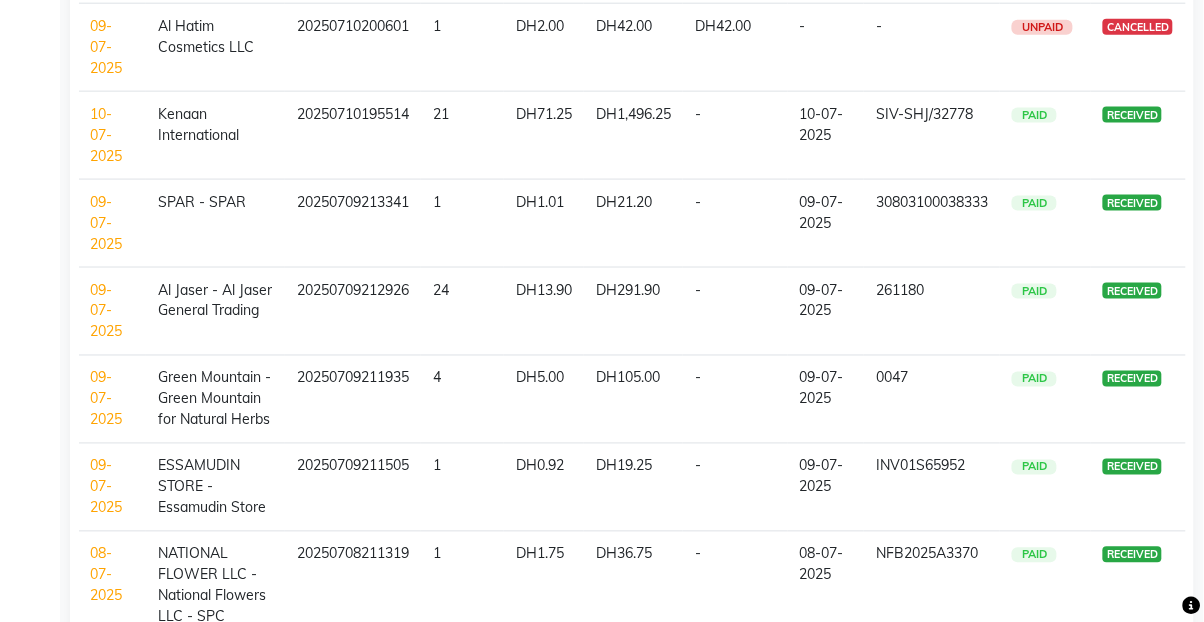 scroll, scrollTop: 663, scrollLeft: 0, axis: vertical 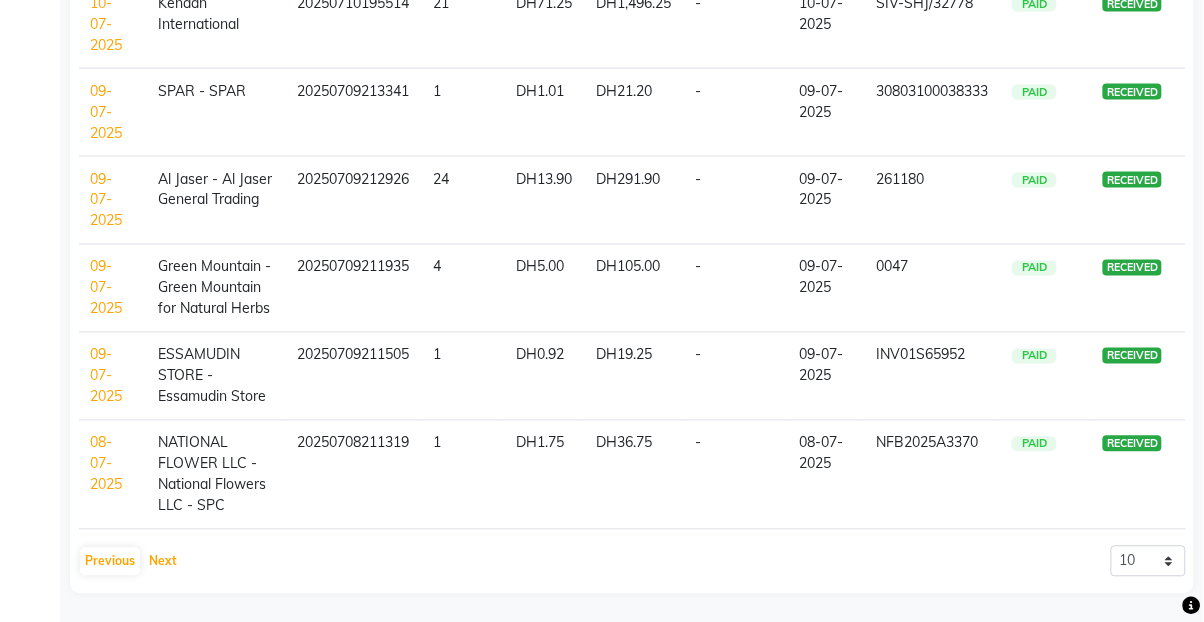 click on "Next" 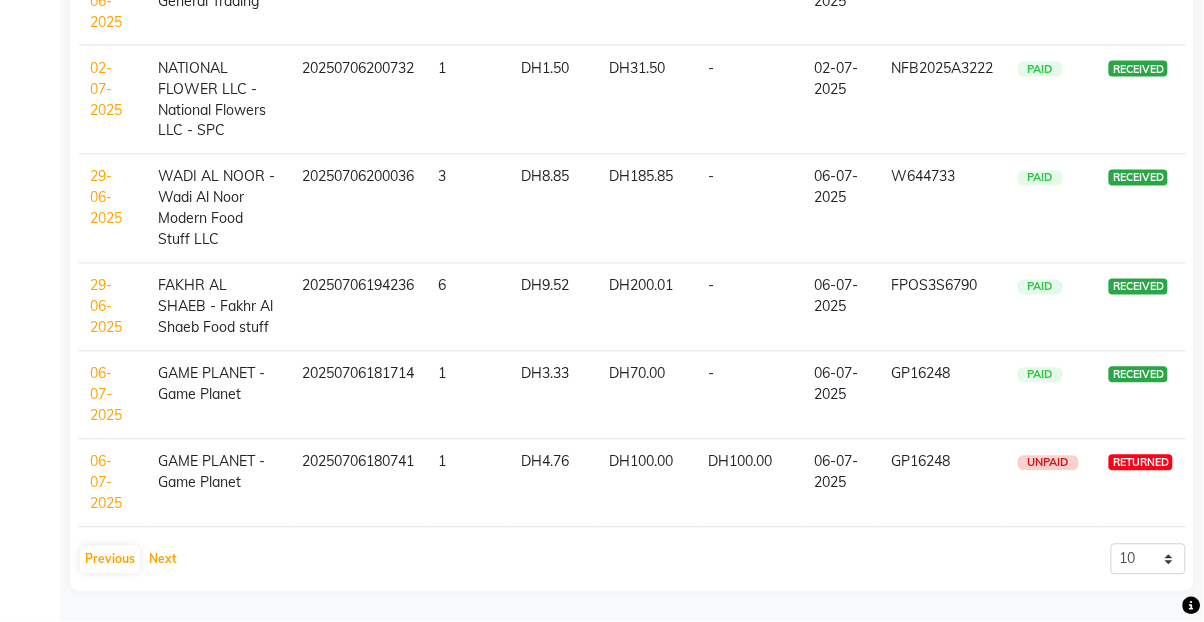 scroll, scrollTop: 768, scrollLeft: 0, axis: vertical 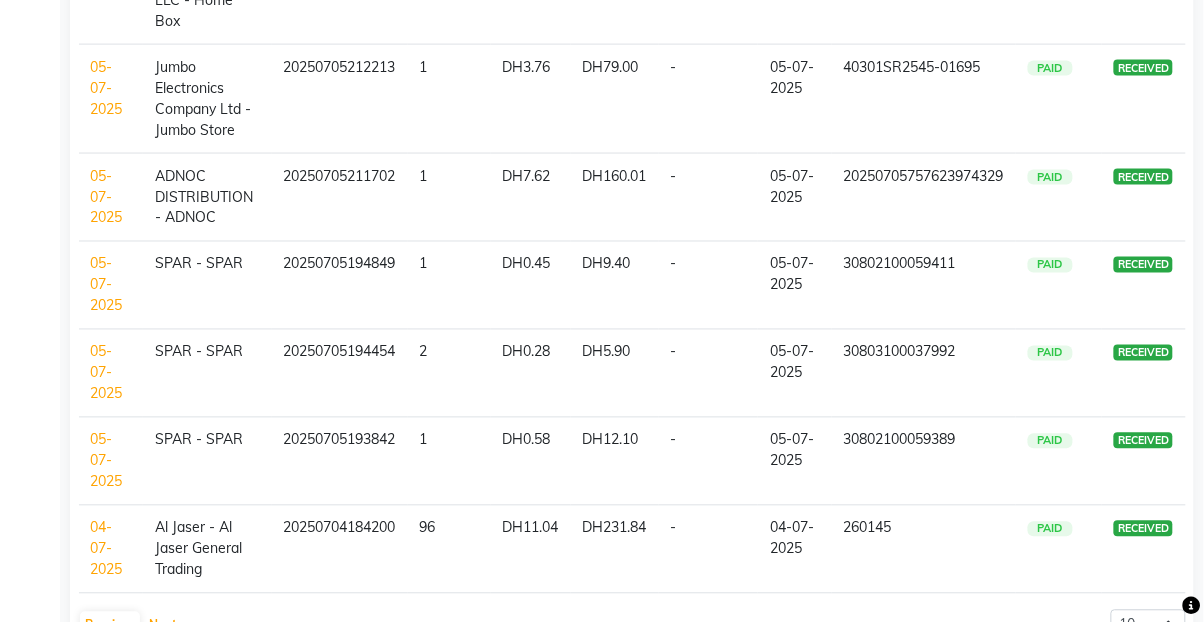 click on "Next" 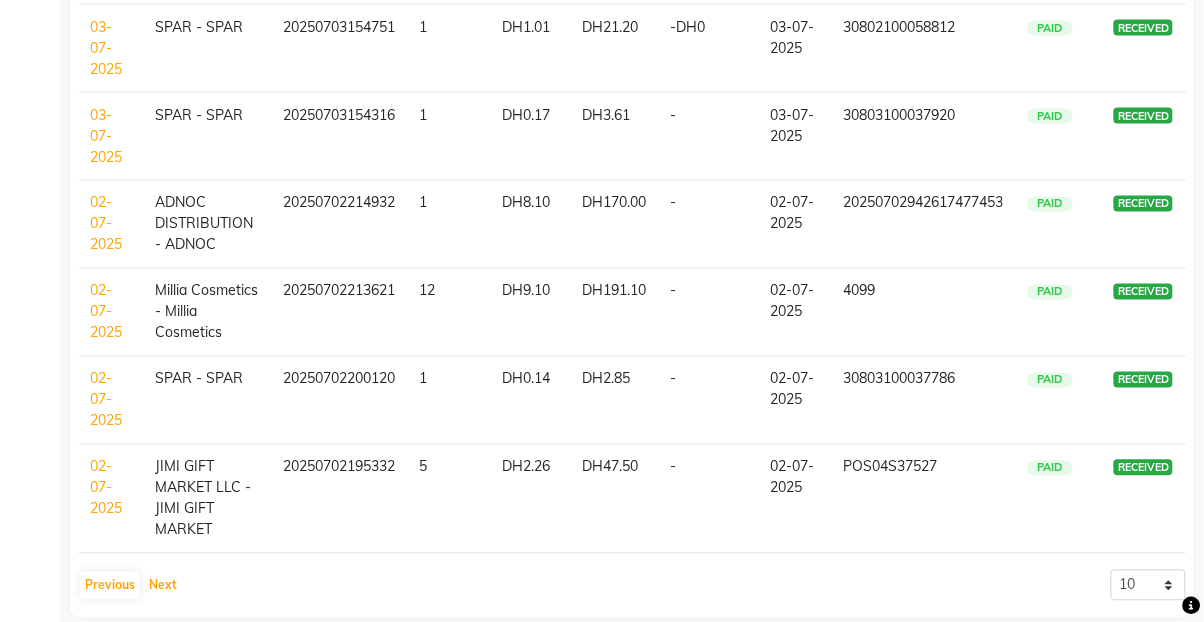 scroll, scrollTop: 663, scrollLeft: 0, axis: vertical 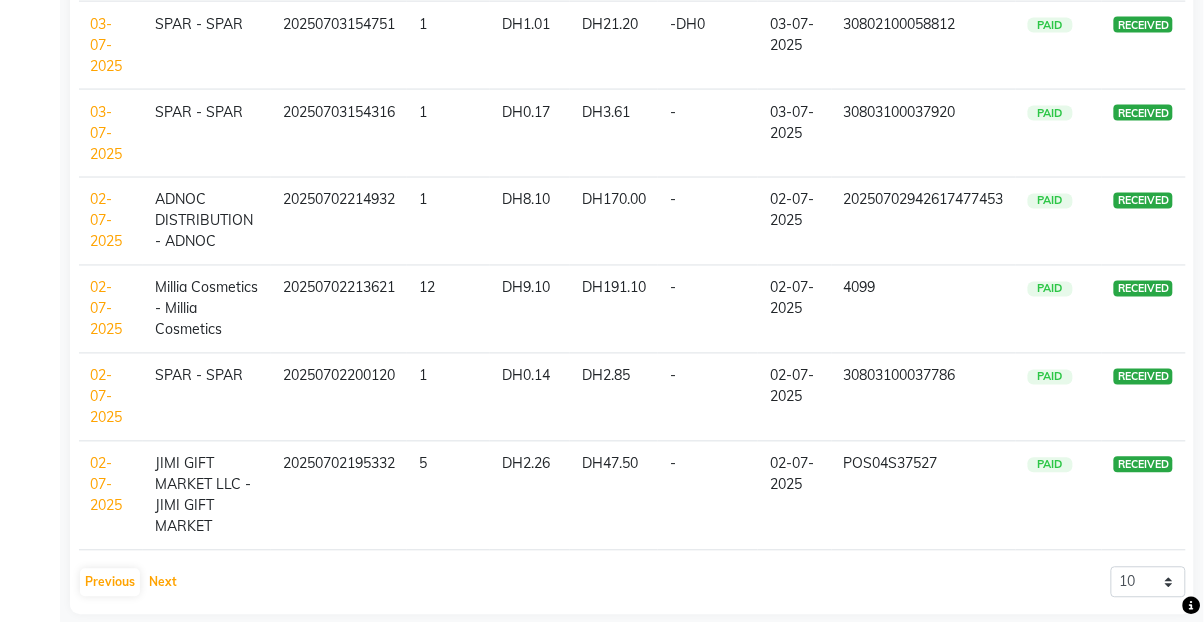 click on "Next" 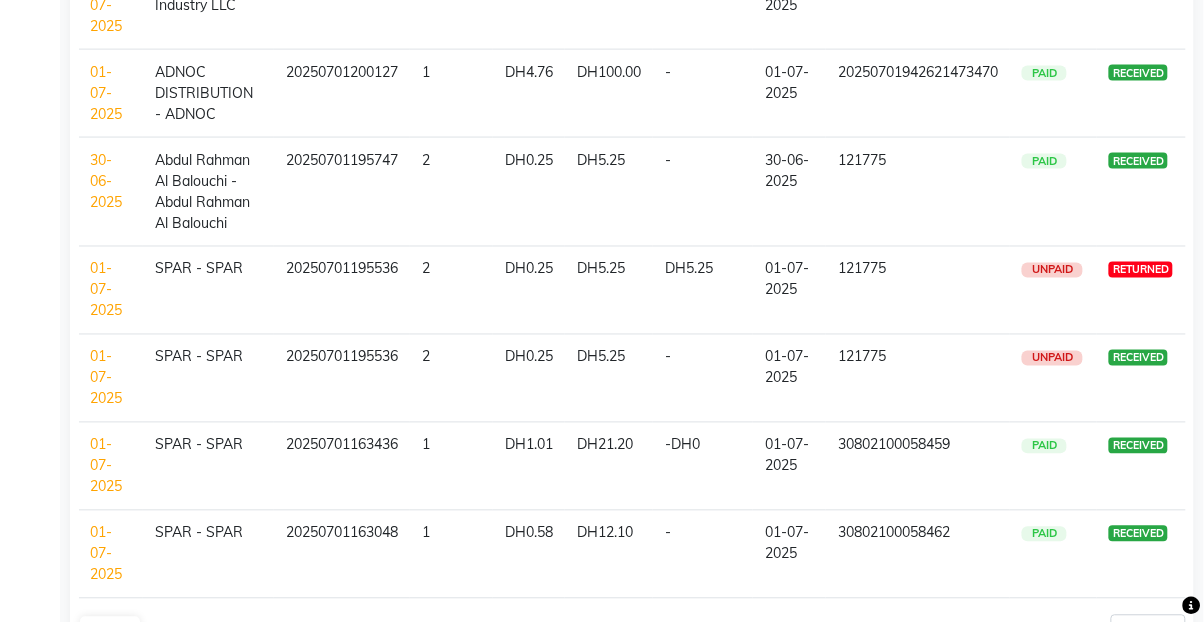 scroll, scrollTop: 621, scrollLeft: 0, axis: vertical 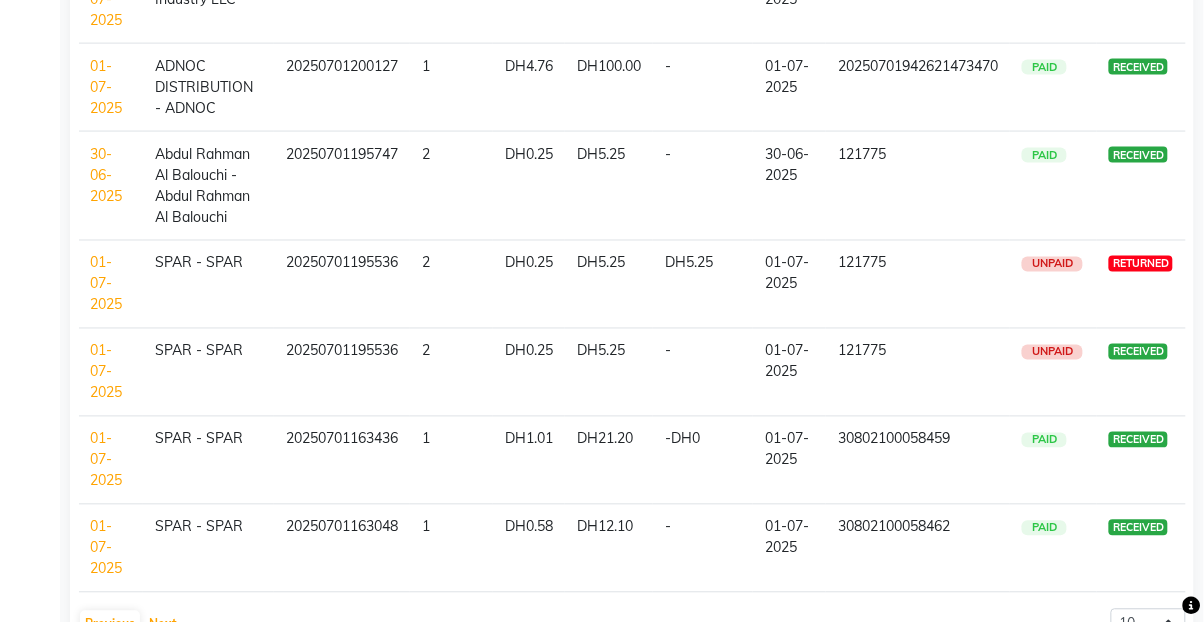 click on "Next" 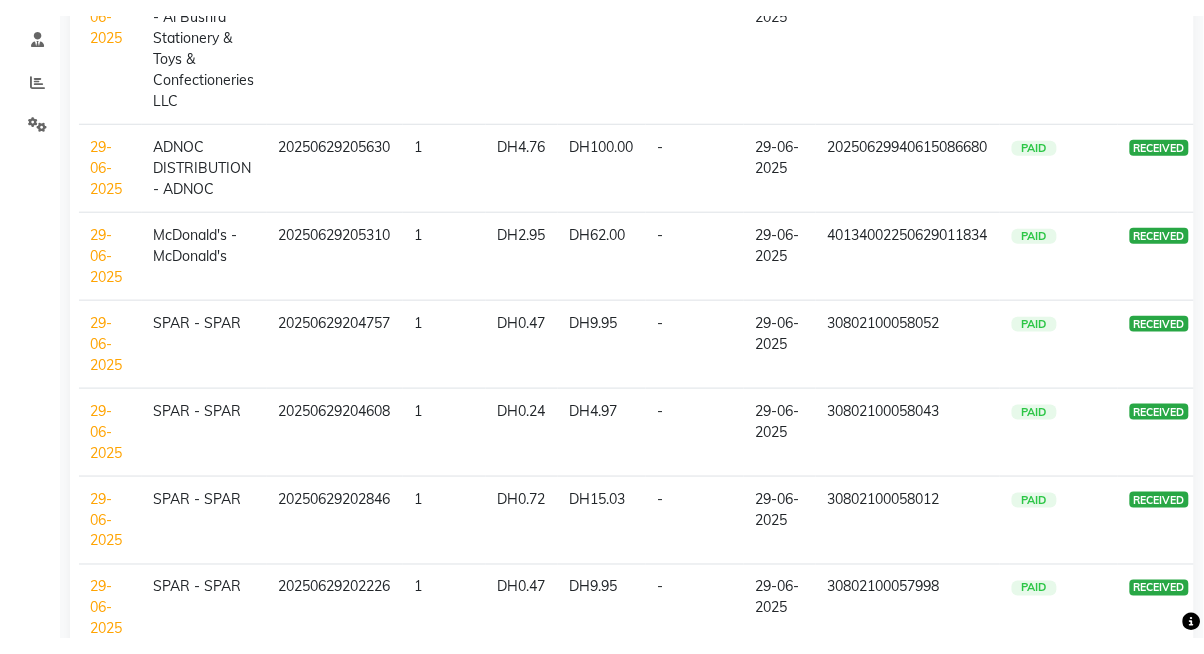 scroll, scrollTop: 0, scrollLeft: 0, axis: both 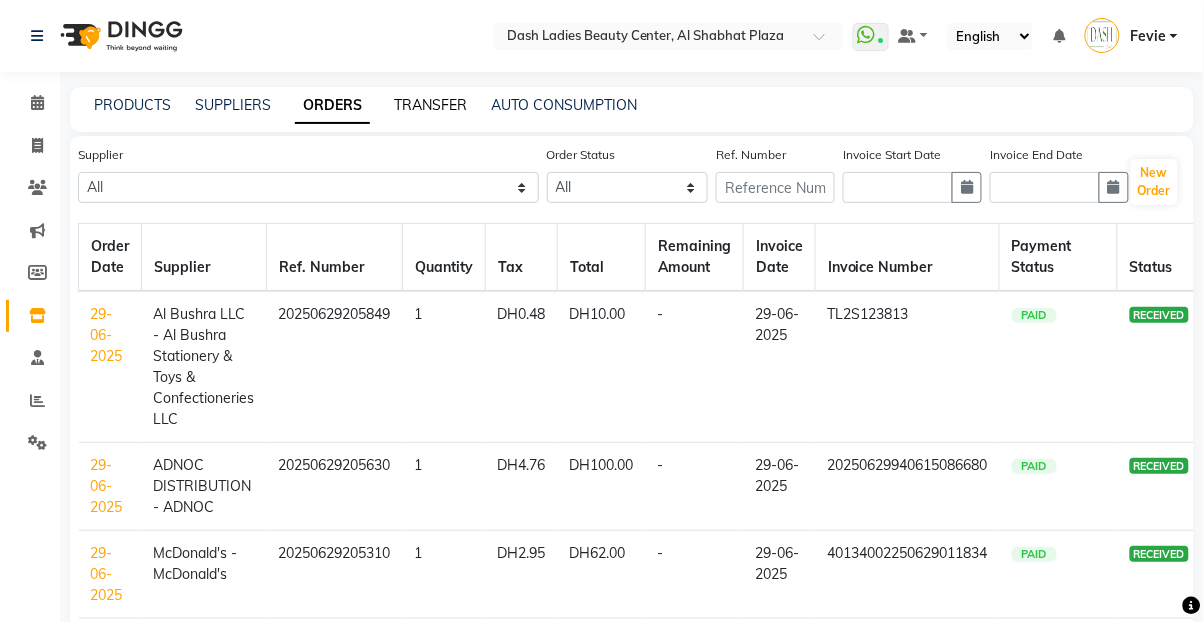 click on "TRANSFER" 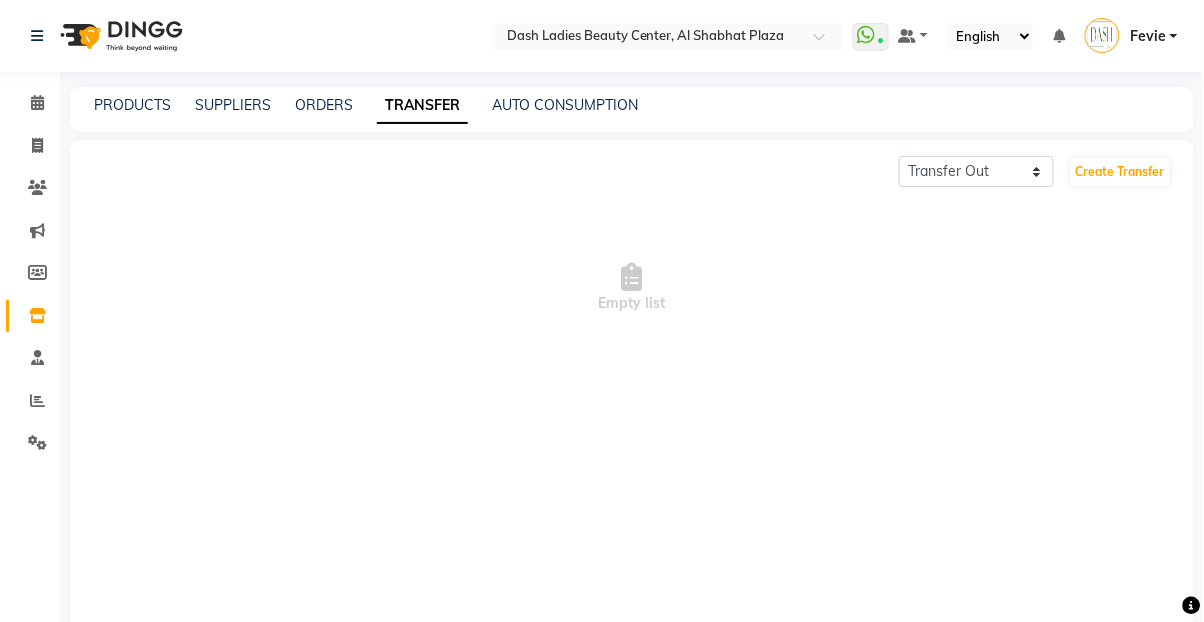 click on "PRODUCTS SUPPLIERS ORDERS TRANSFER AUTO CONSUMPTION" 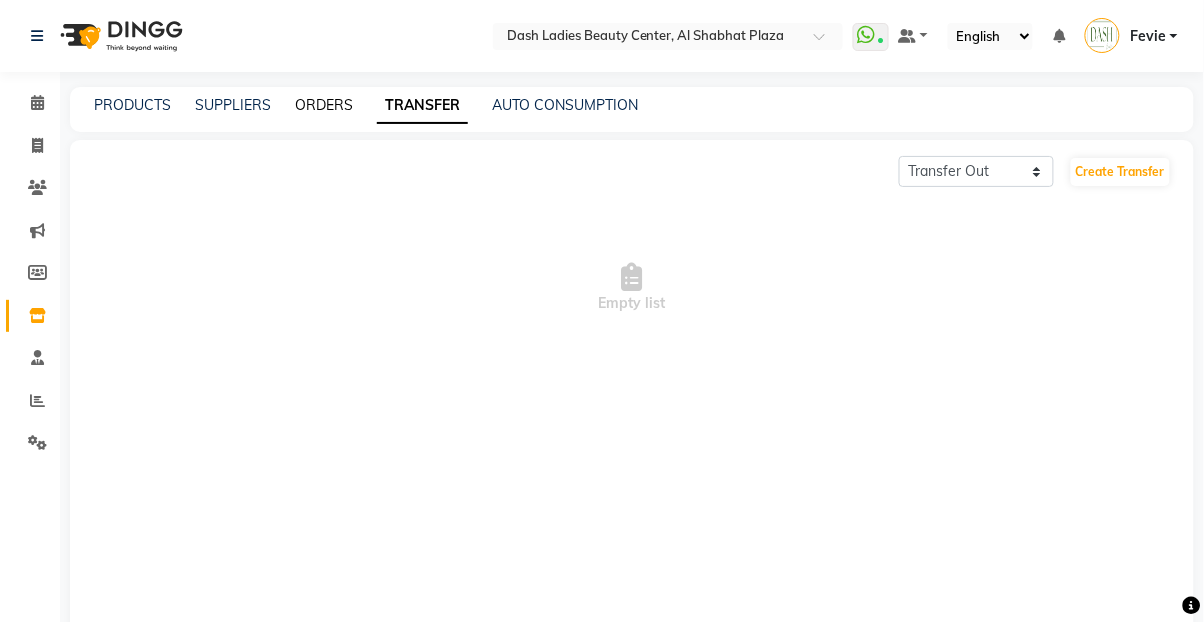 click on "ORDERS" 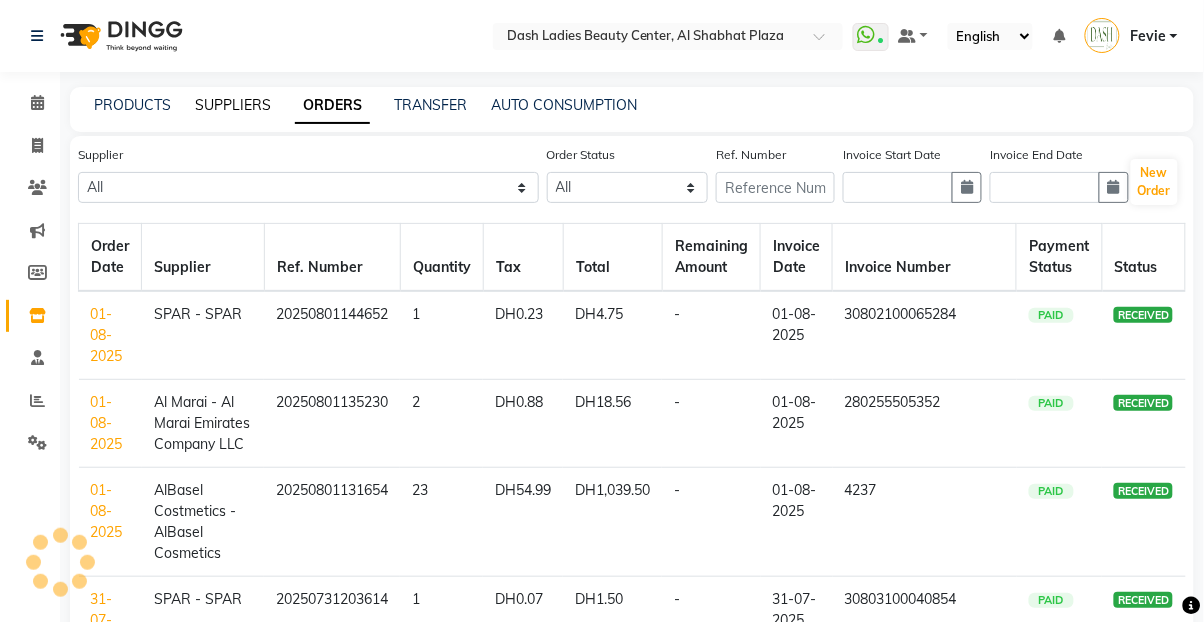 click on "SUPPLIERS" 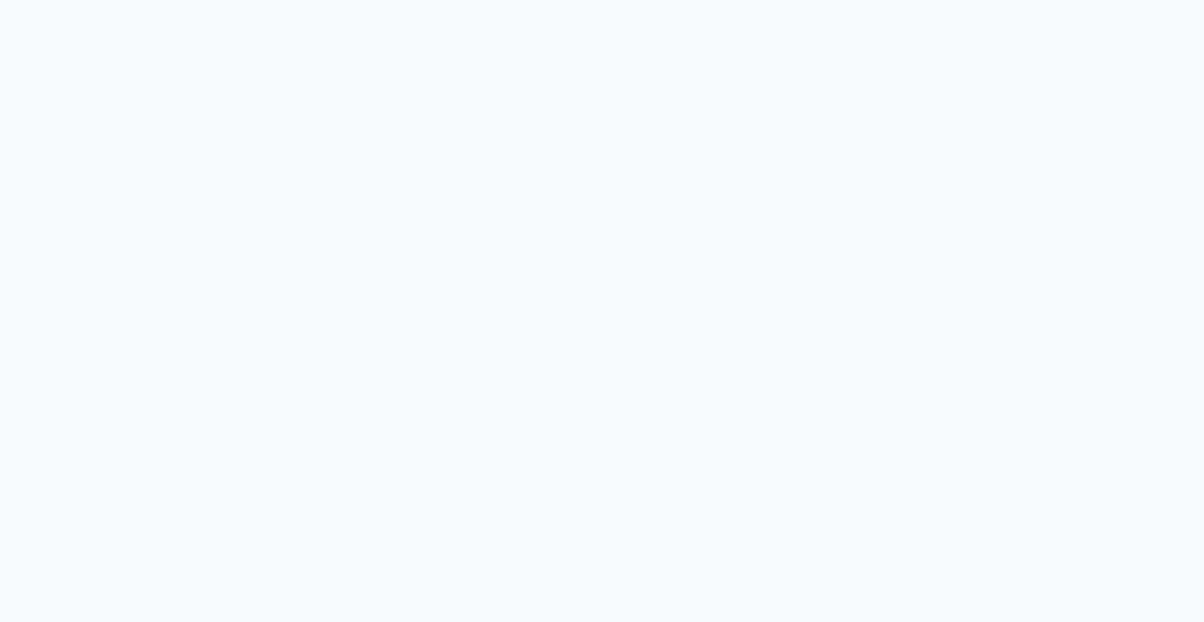 scroll, scrollTop: 0, scrollLeft: 0, axis: both 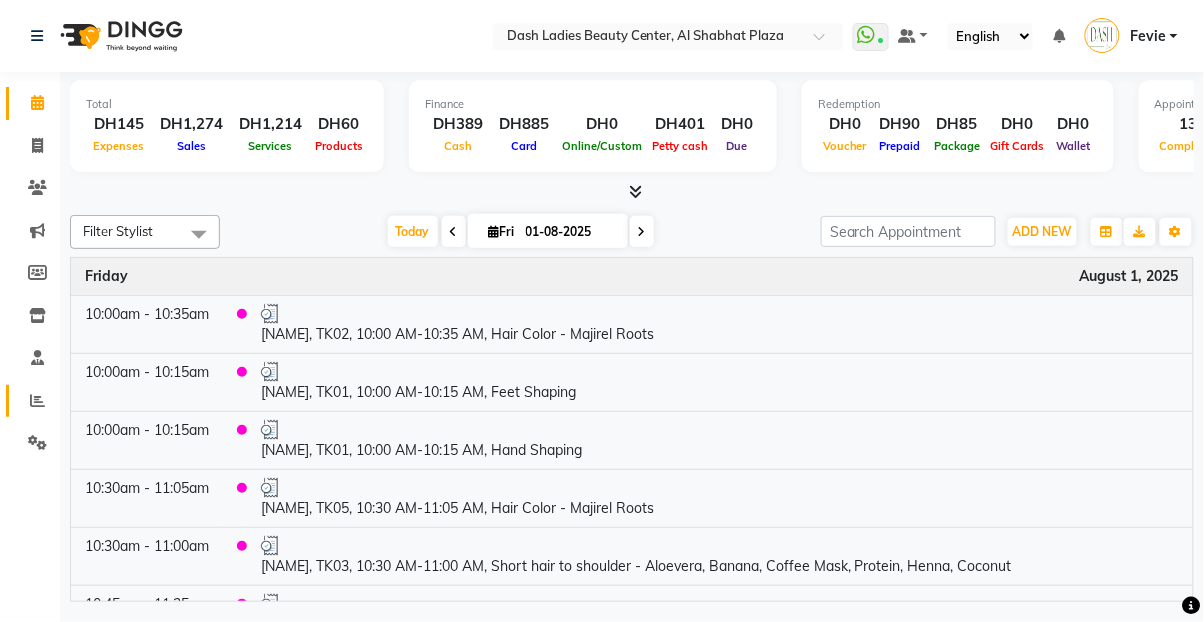 click on "Reports" 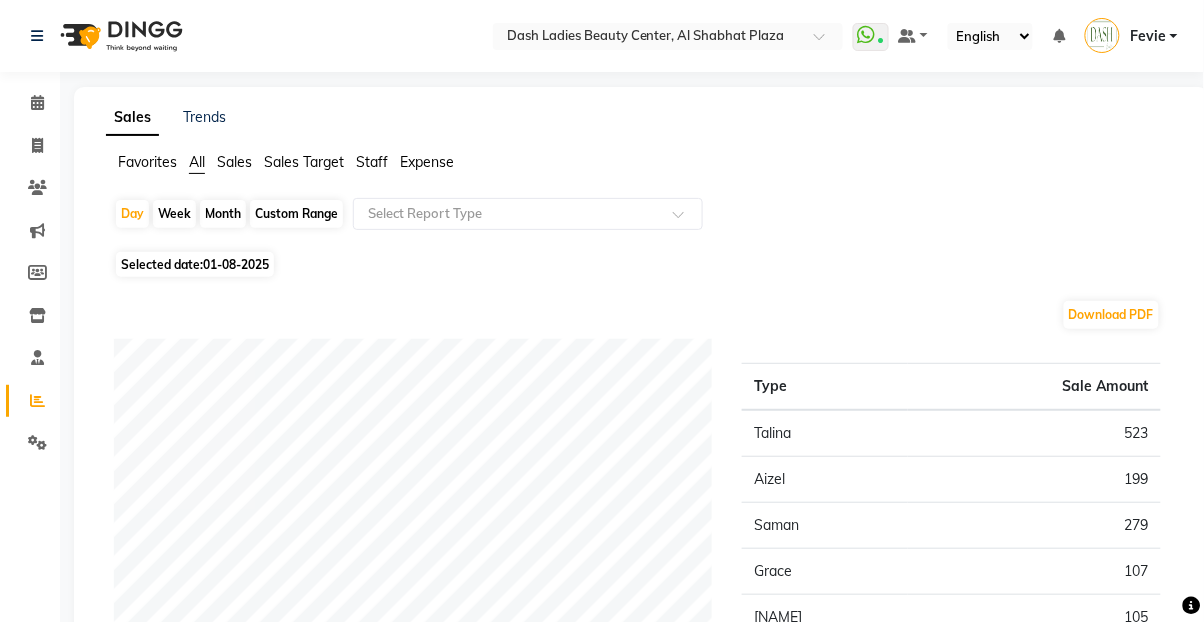 click 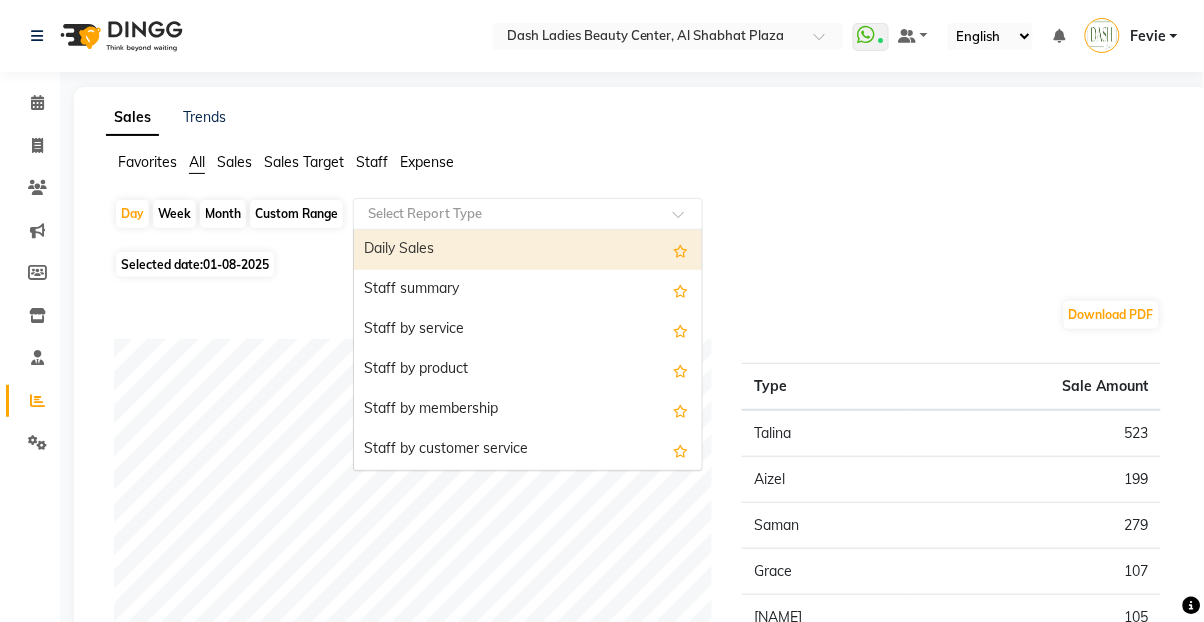 click on "Expense" 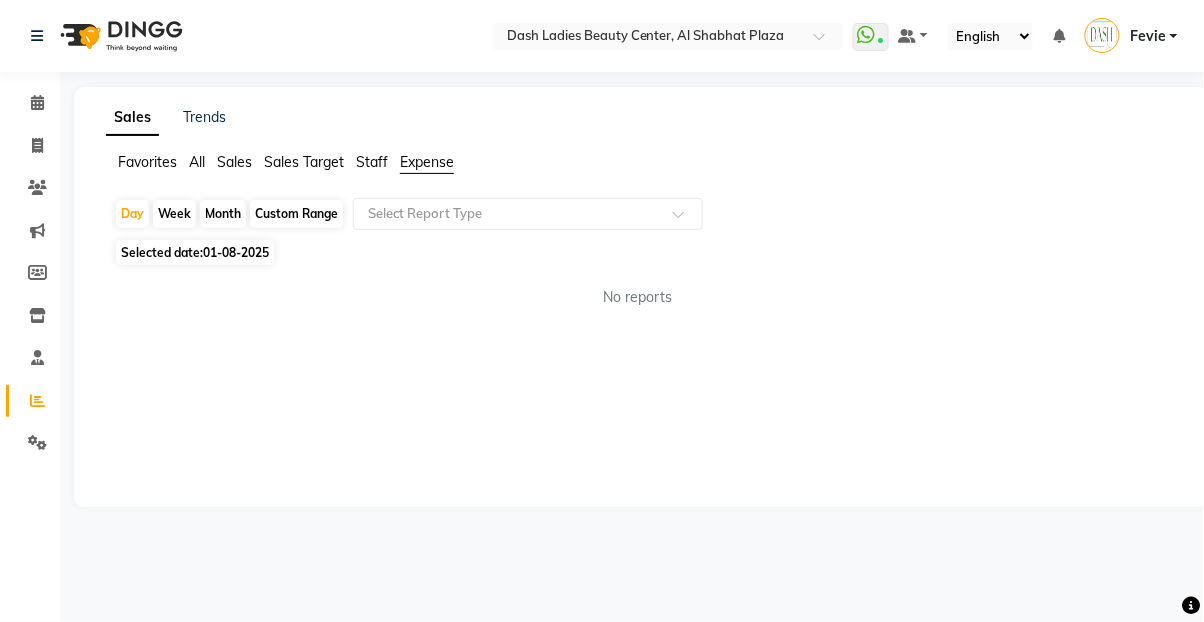 click on "01-08-2025" 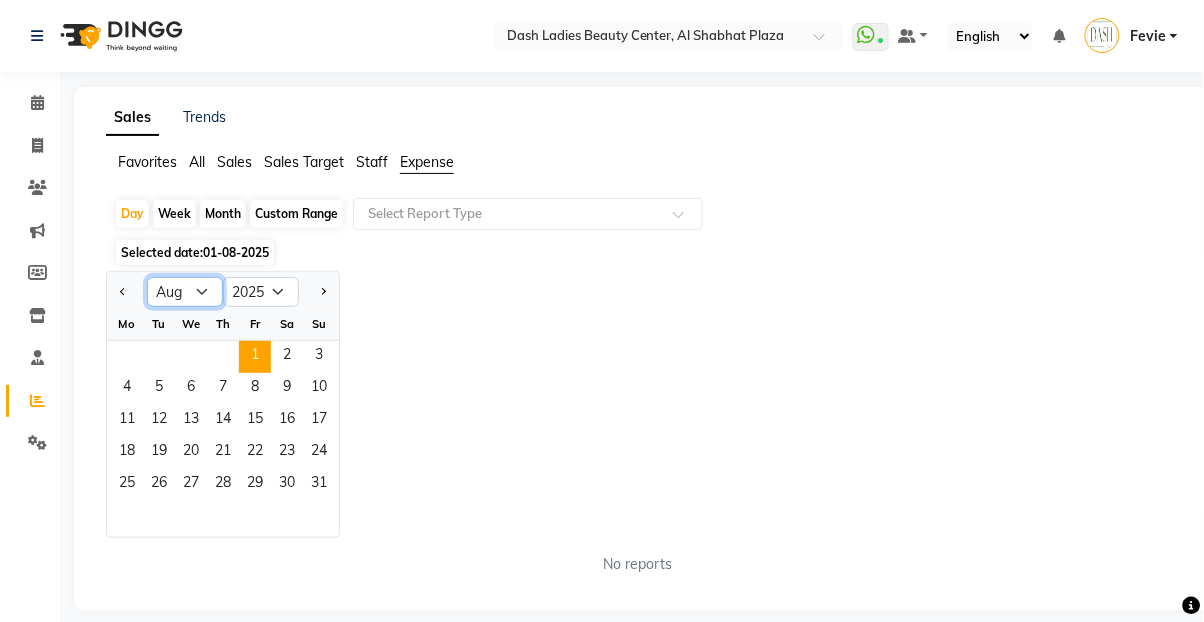 click on "Jan Feb Mar Apr May Jun Jul Aug Sep Oct Nov Dec" 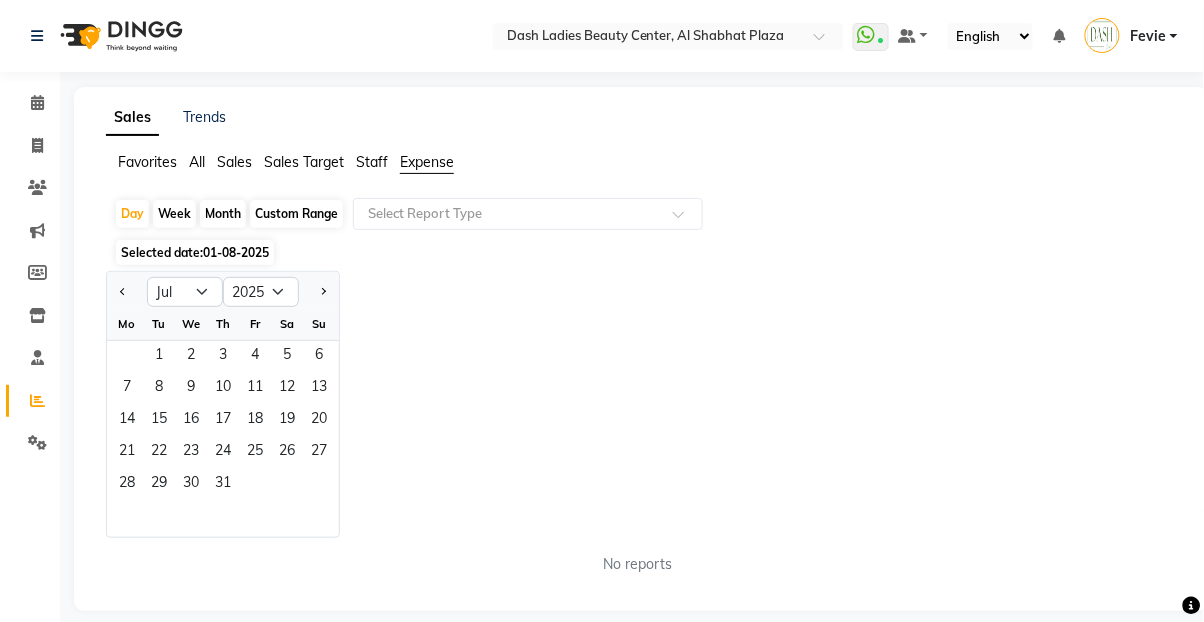 click on "1" 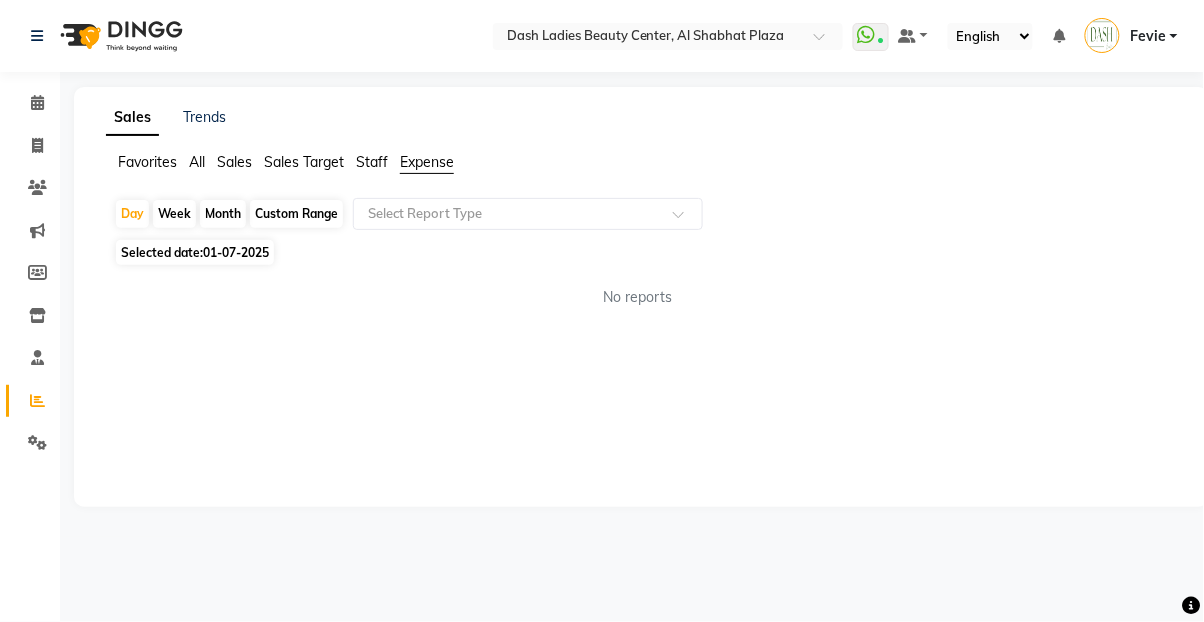 click on "Selected date:  01-07-2025" 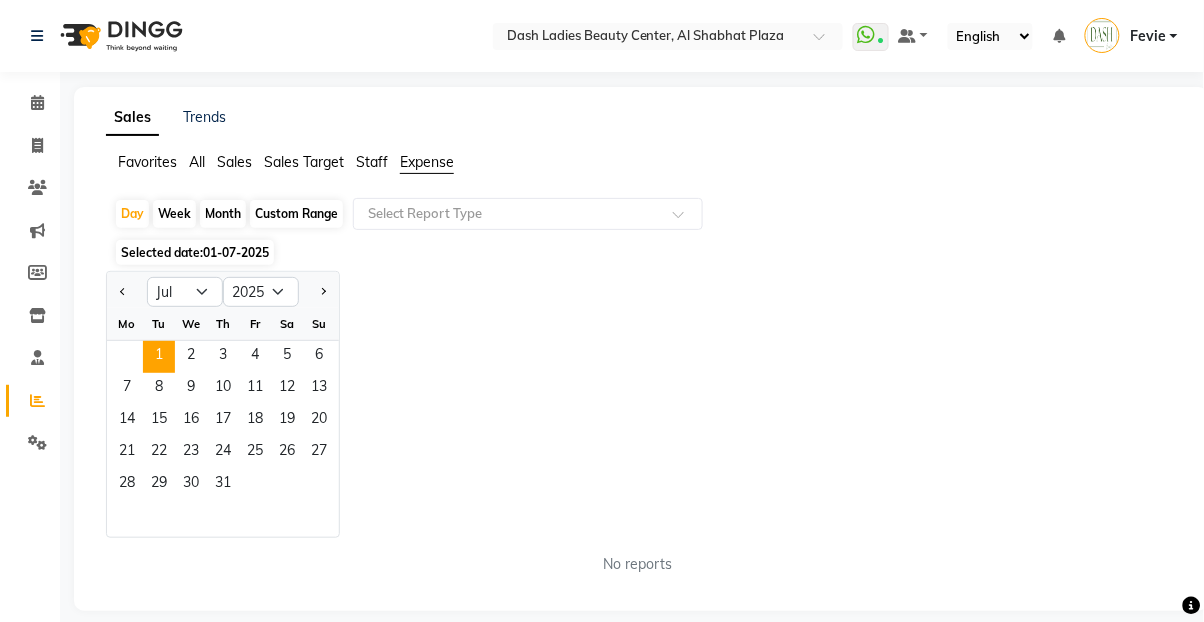 click on "Month" 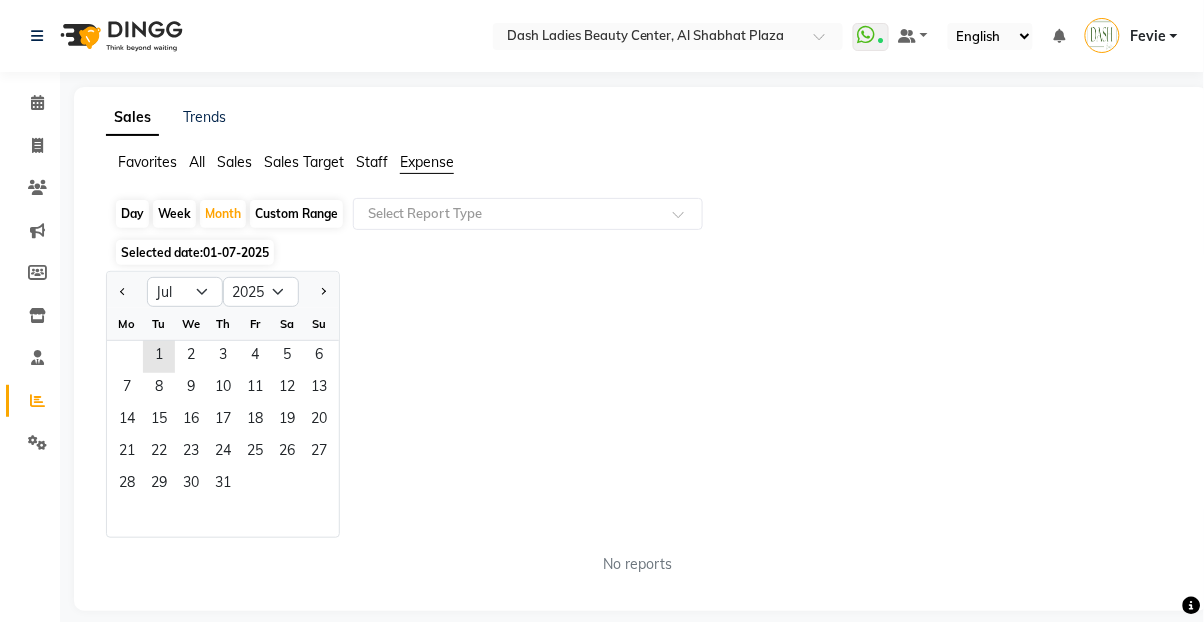 click on "Month" 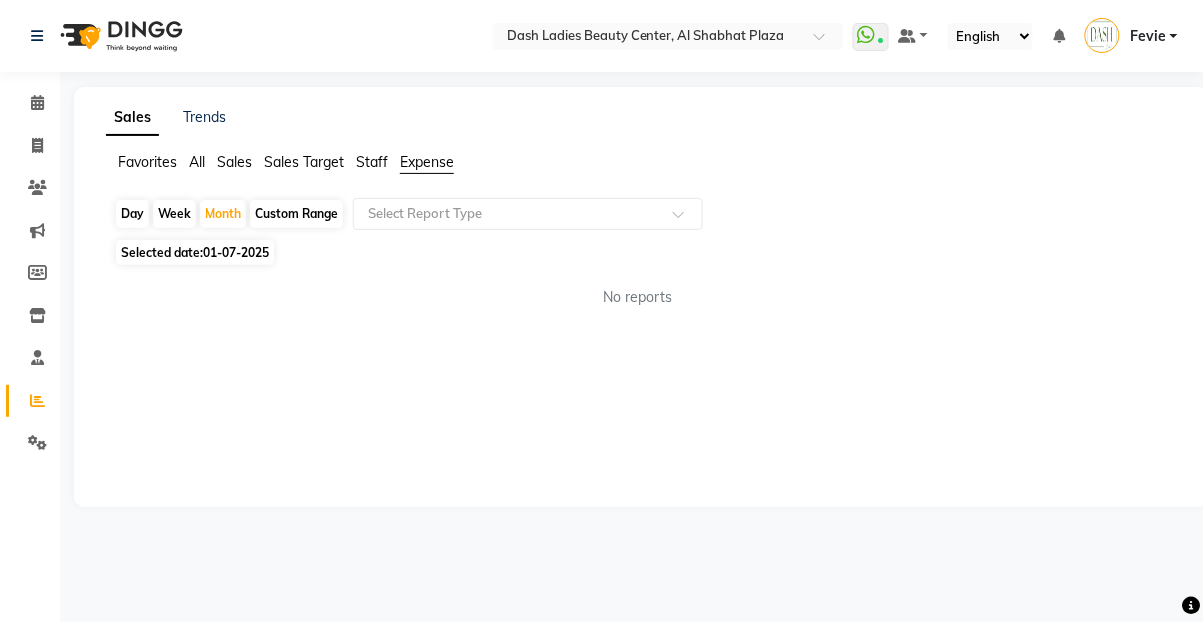 click on "Month" 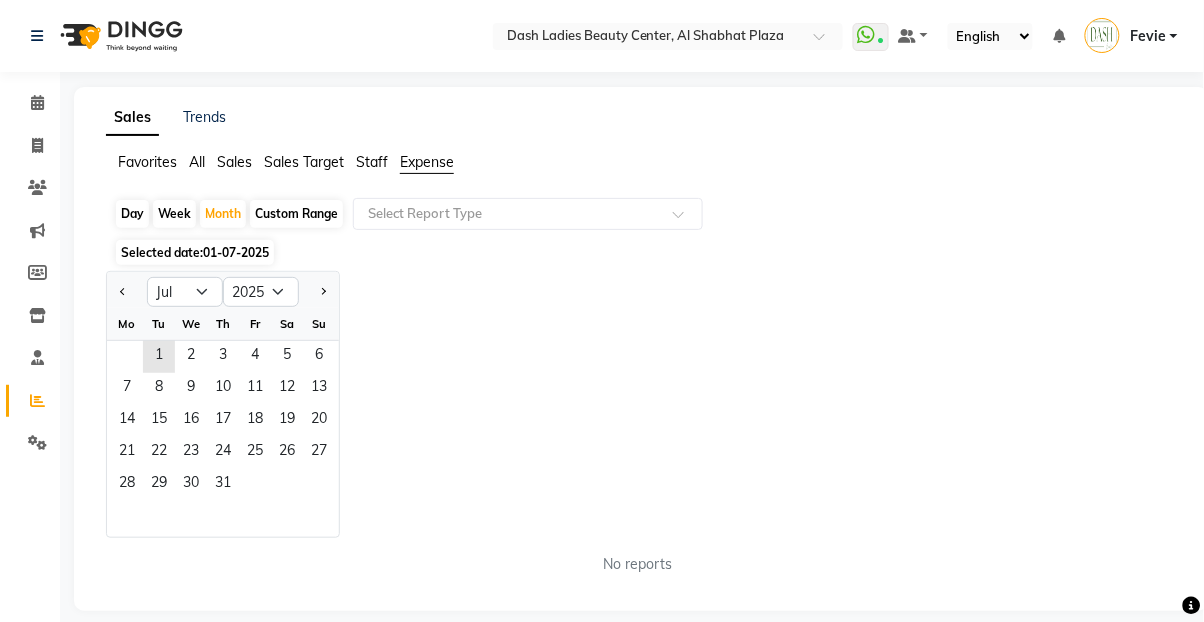 click on "Favorites" 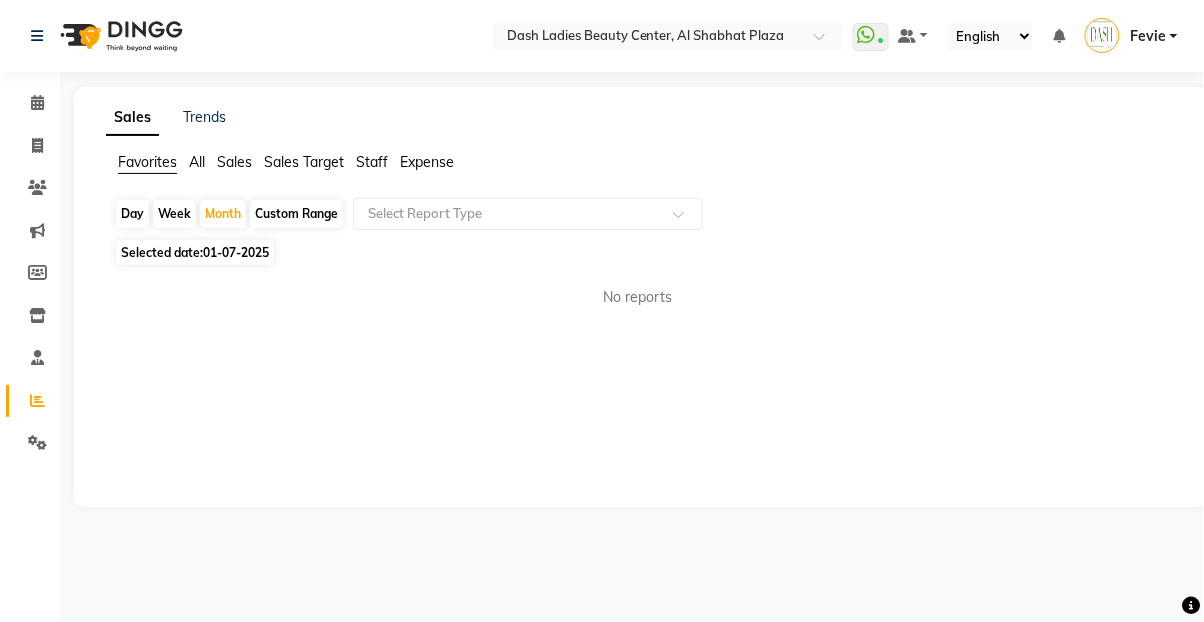 click on "Sales" 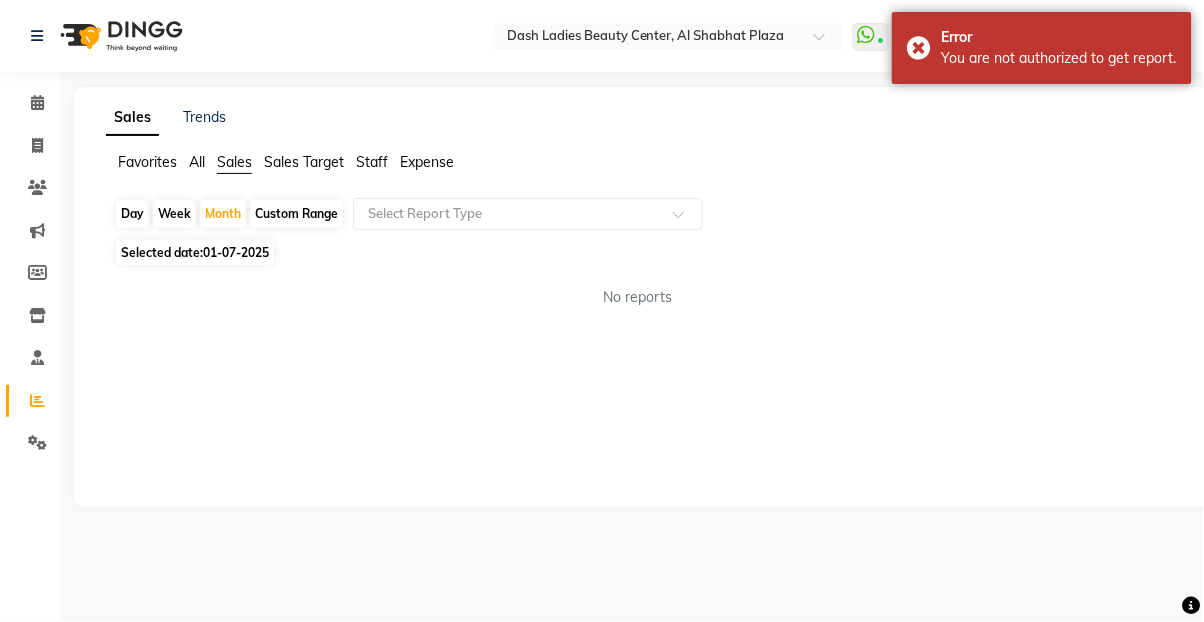 click on "Selected date:  01-07-2025" 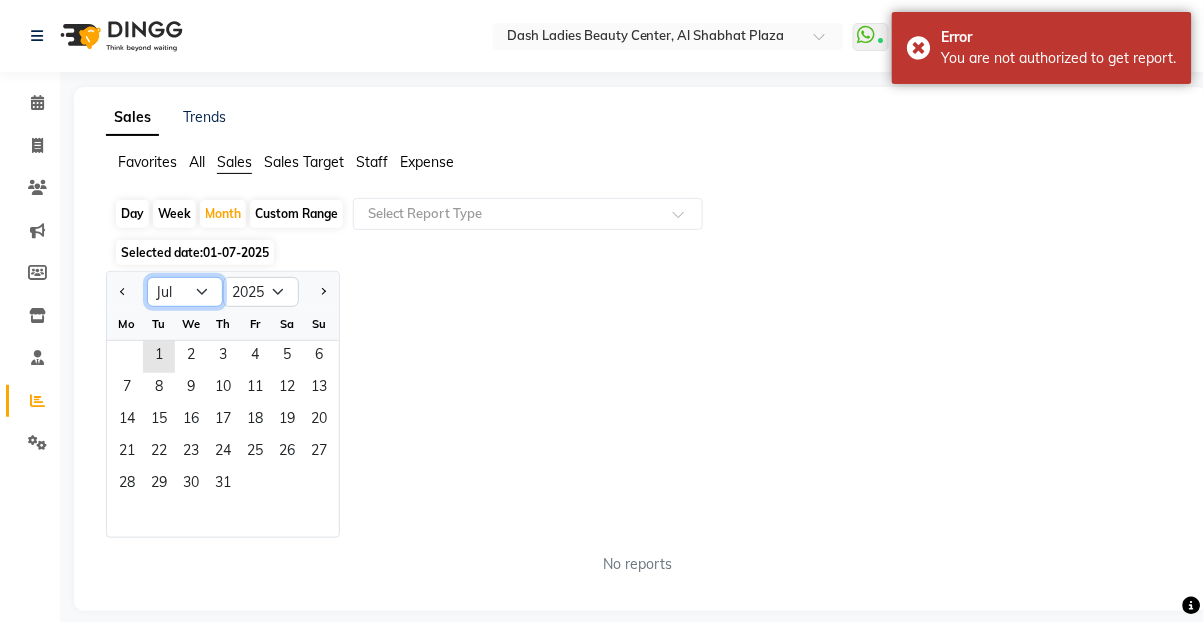 click on "Jan Feb Mar Apr May Jun Jul Aug Sep Oct Nov Dec" 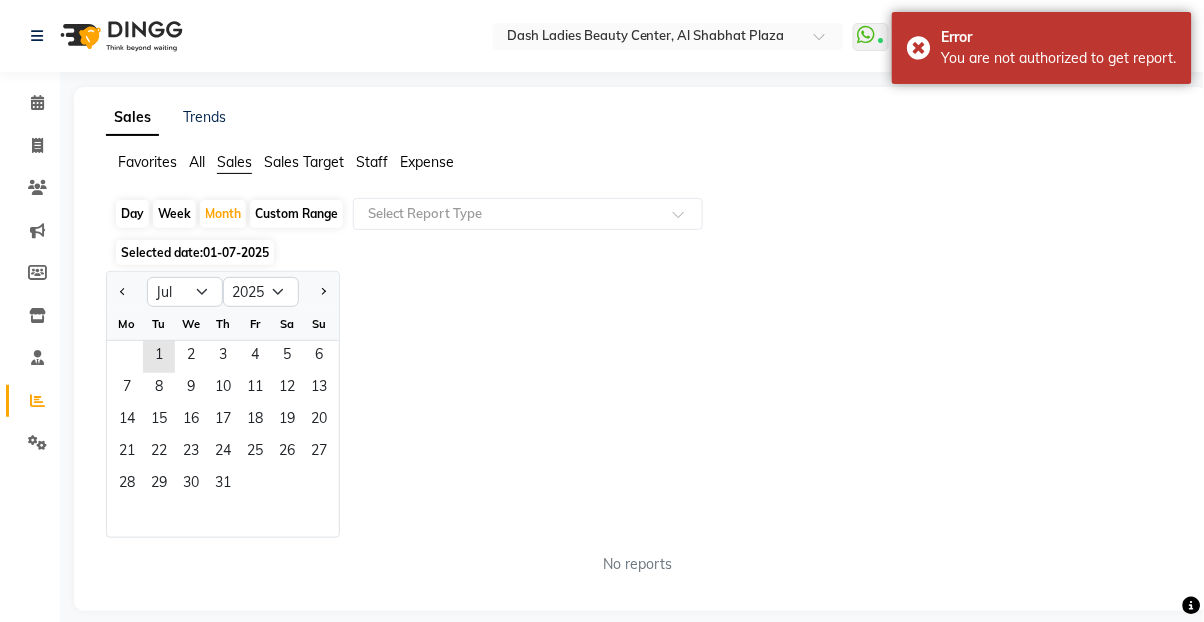 click on "2" 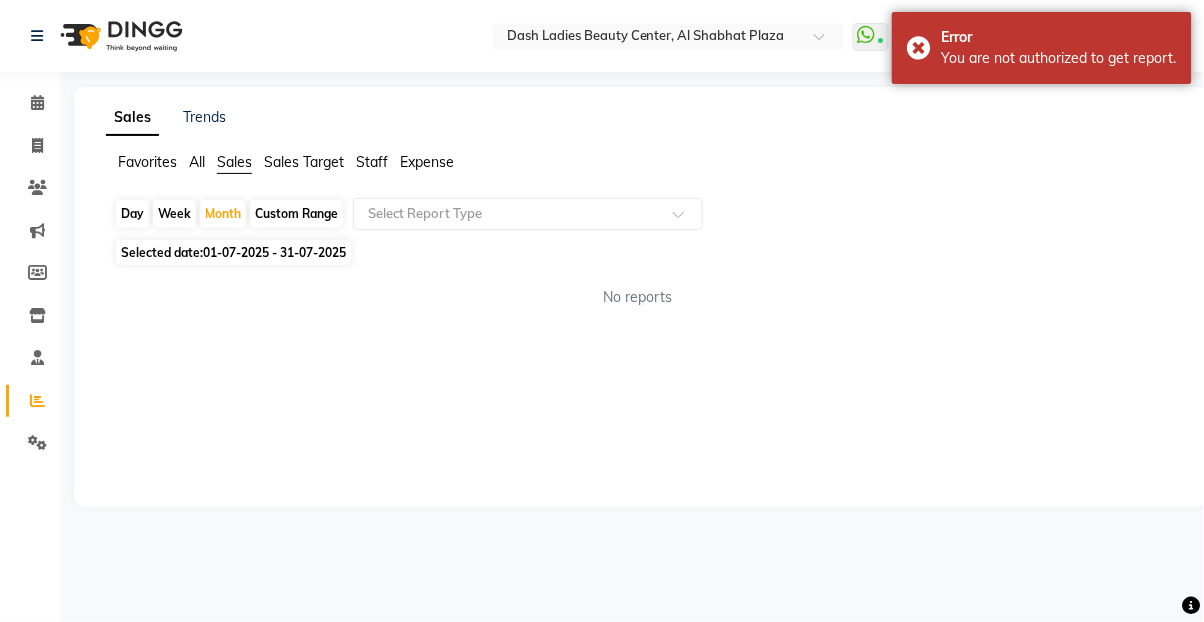 click on "Month" 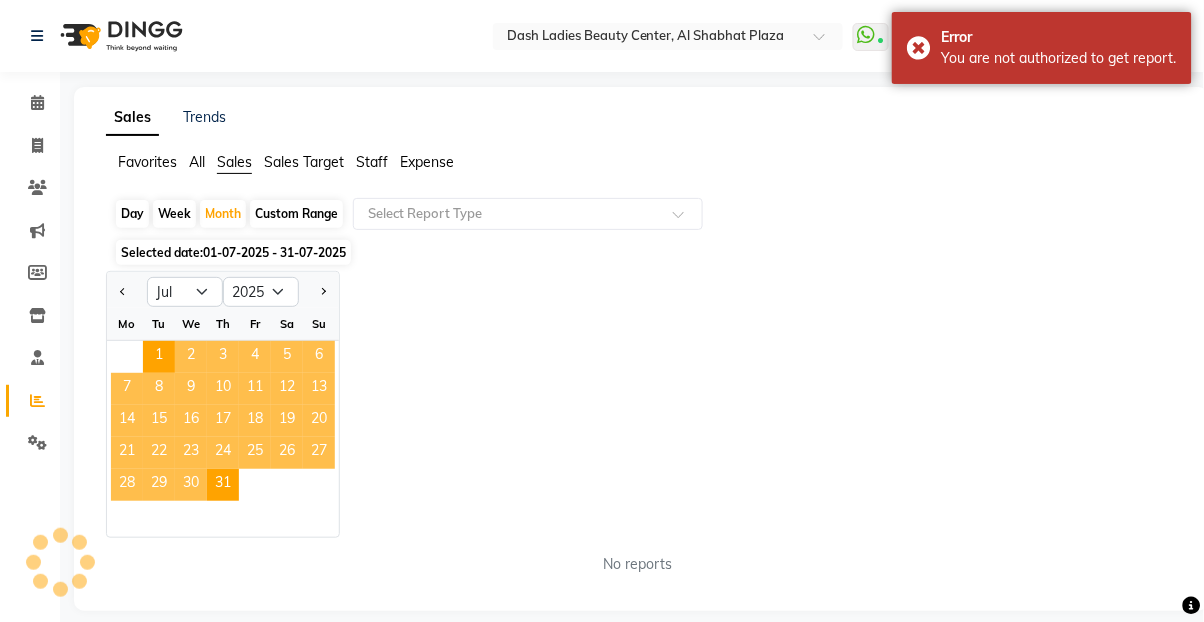 click on "25" 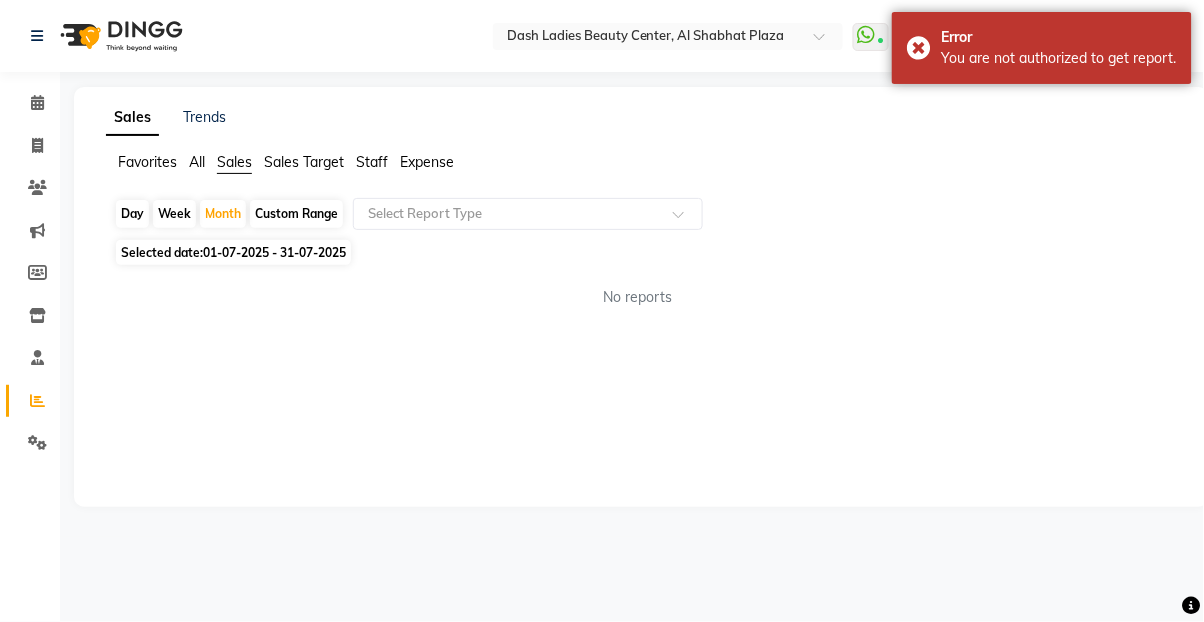 click on "01-07-2025 - 31-07-2025" 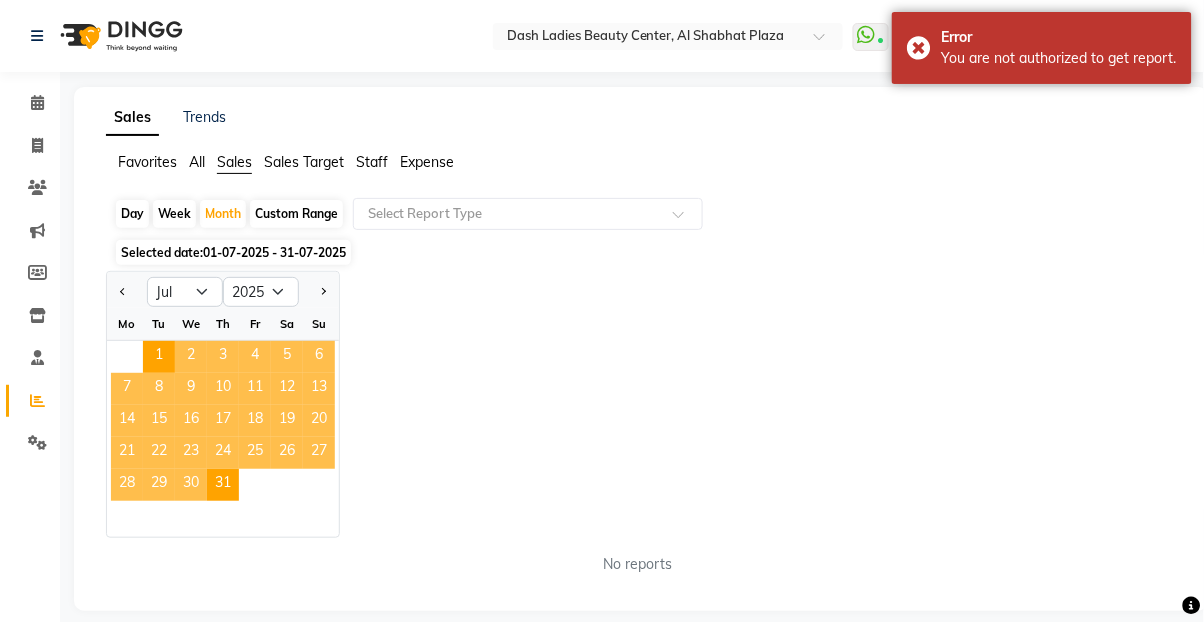 click on "Jan Feb Mar Apr May Jun Jul Aug Sep Oct Nov Dec 2015 2016 2017 2018 2019 2020 2021 2022 2023 2024 2025 2026 2027 2028 2029 2030 2031 2032 2033 2034 2035 Mo Tu We Th Fr Sa Su  1   2   3   4   5   6   7   8   9   10   11   12   13   14   15   16   17   18   19   20   21   22   23   24   25   26   27   28   29   30   31" 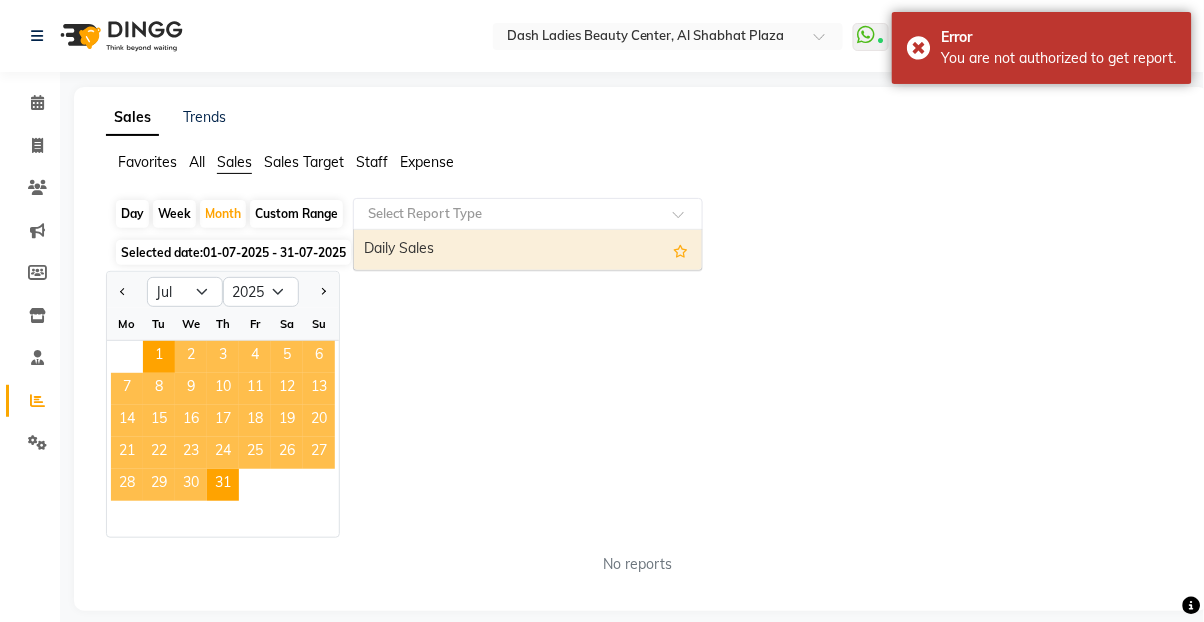 click on "Jan Feb Mar Apr May Jun Jul Aug Sep Oct Nov Dec 2015 2016 2017 2018 2019 2020 2021 2022 2023 2024 2025 2026 2027 2028 2029 2030 2031 2032 2033 2034 2035 Mo Tu We Th Fr Sa Su  1   2   3   4   5   6   7   8   9   10   11   12   13   14   15   16   17   18   19   20   21   22   23   24   25   26   27   28   29   30   31" 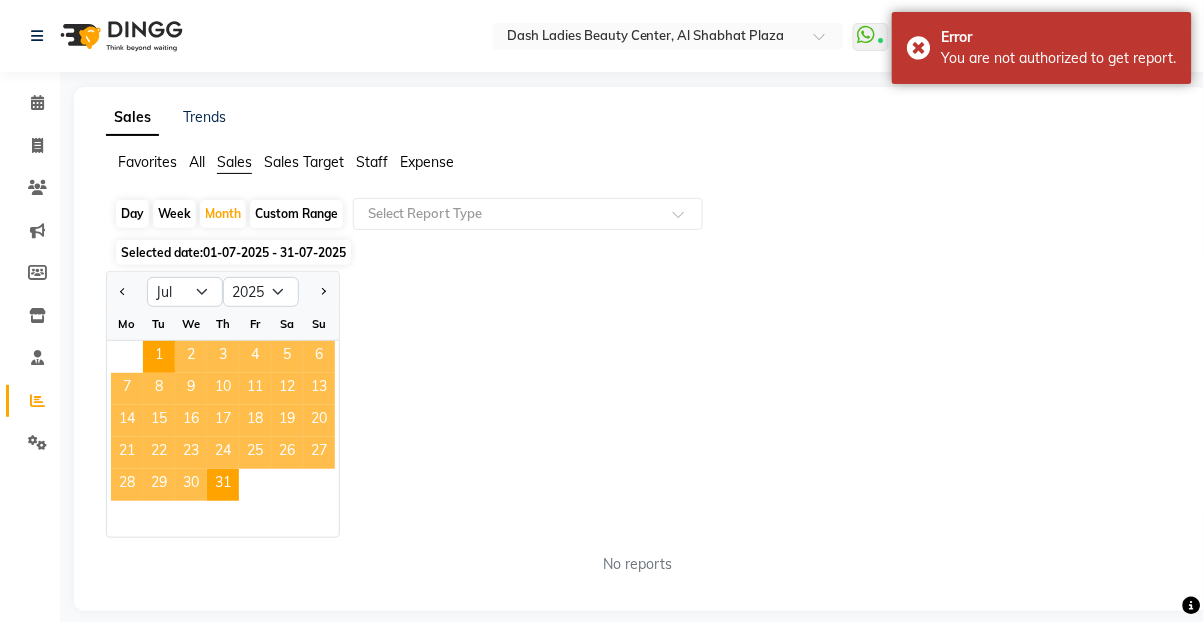 click 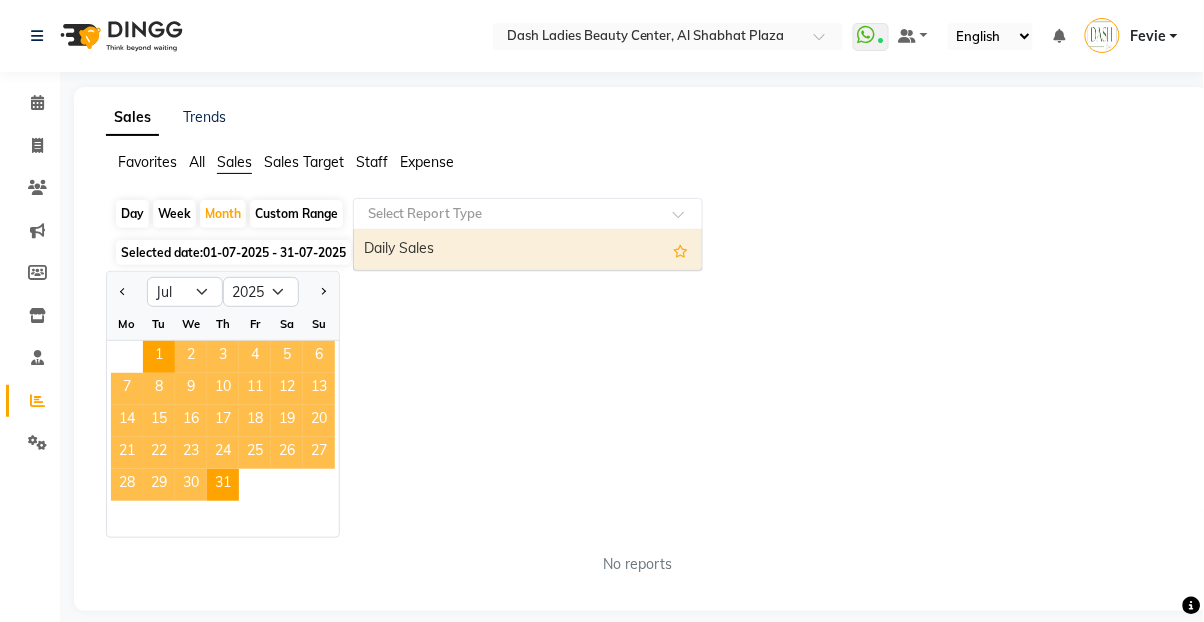 click on "1" 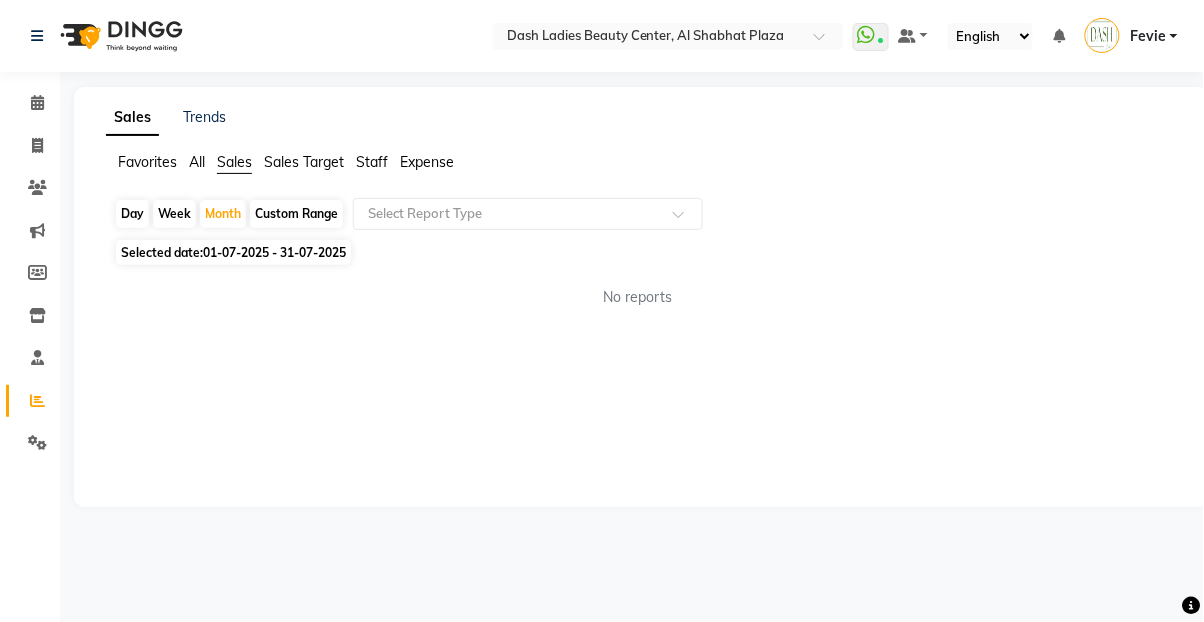 click on "01-07-2025 - 31-07-2025" 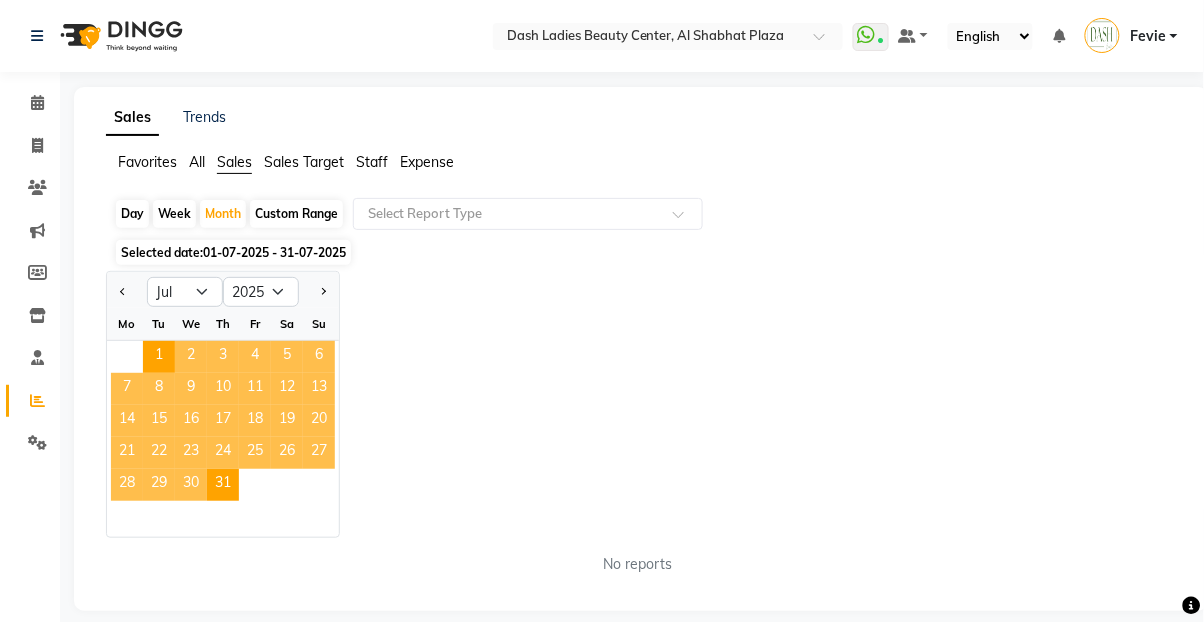 click on "1" 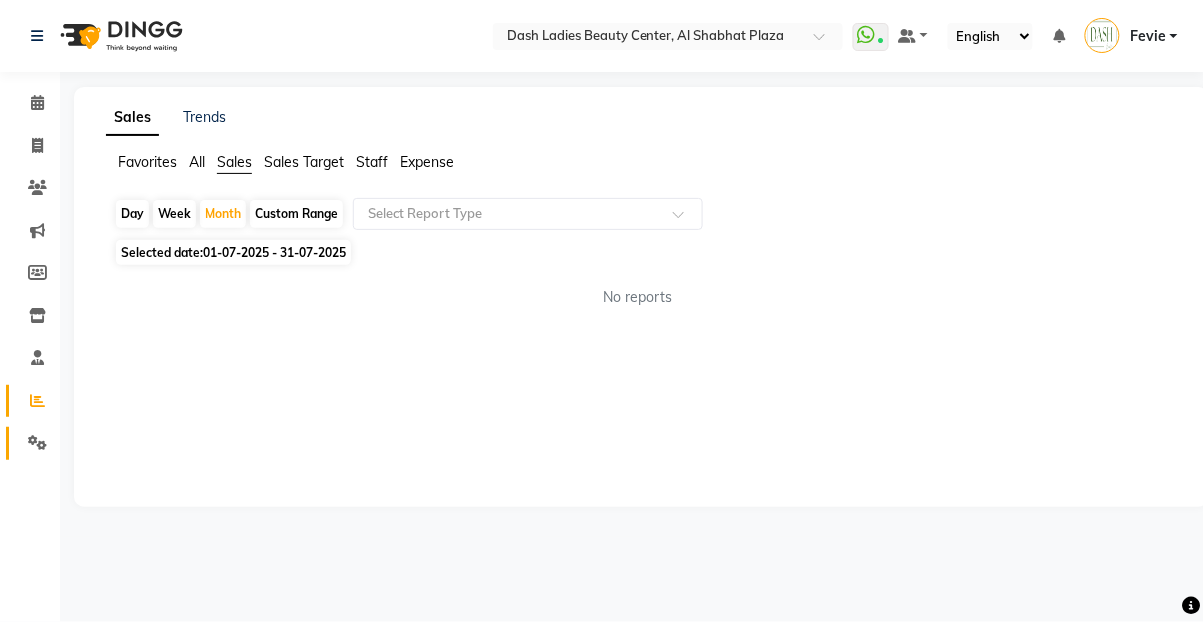 click 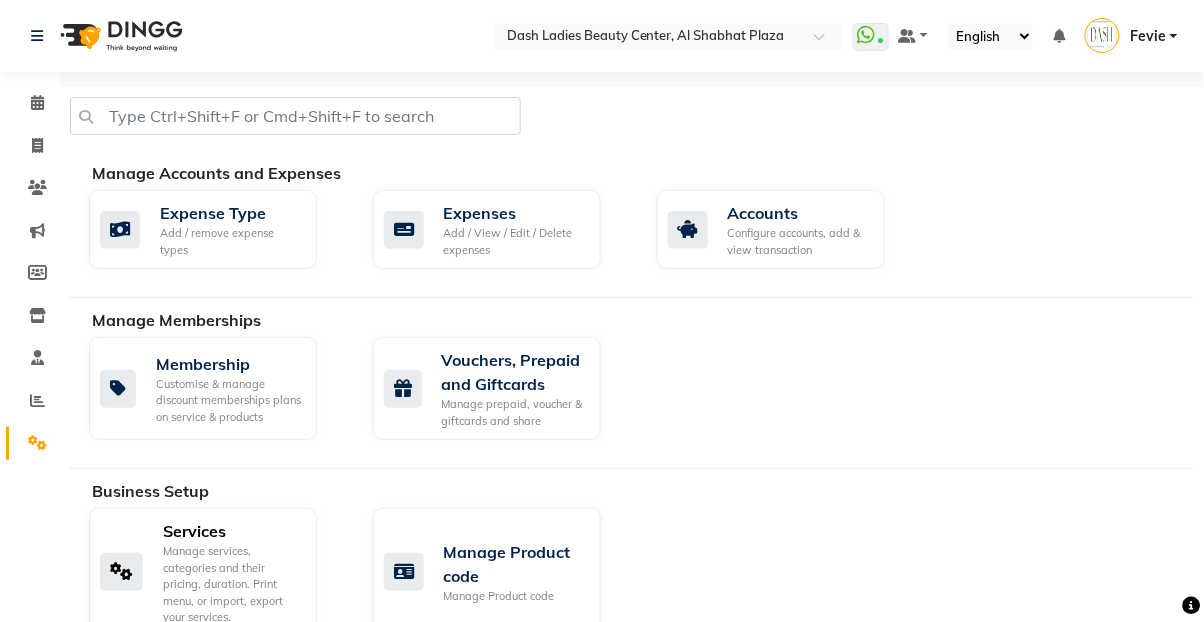 click on "Manage services, categories and their pricing, duration. Print menu, or import, export your services." 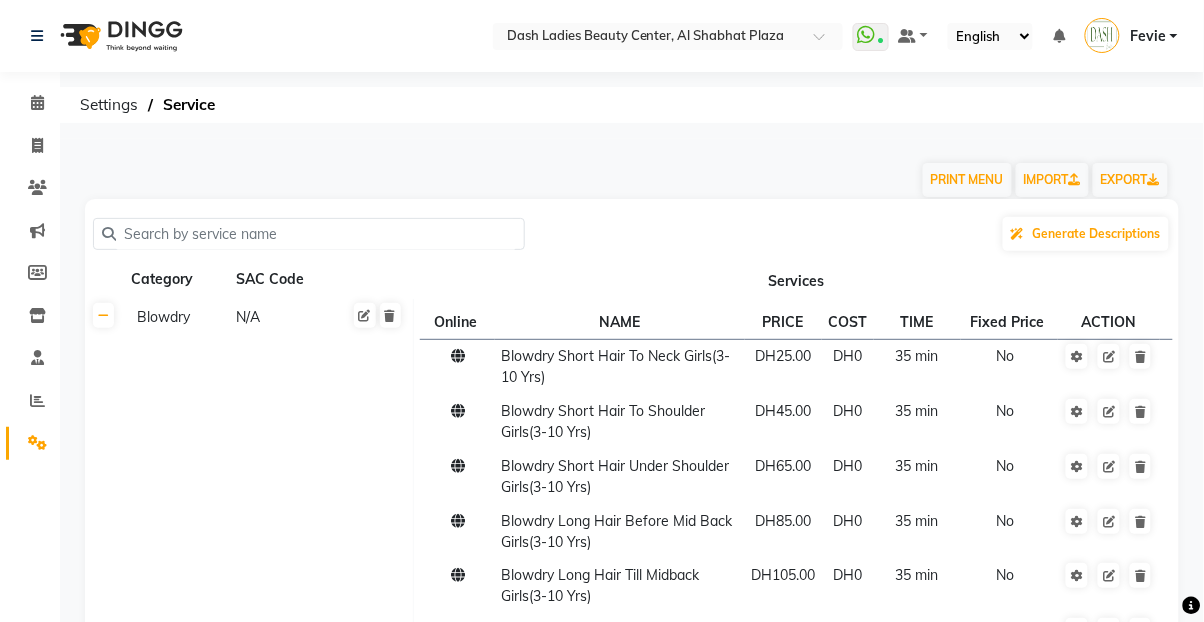 click 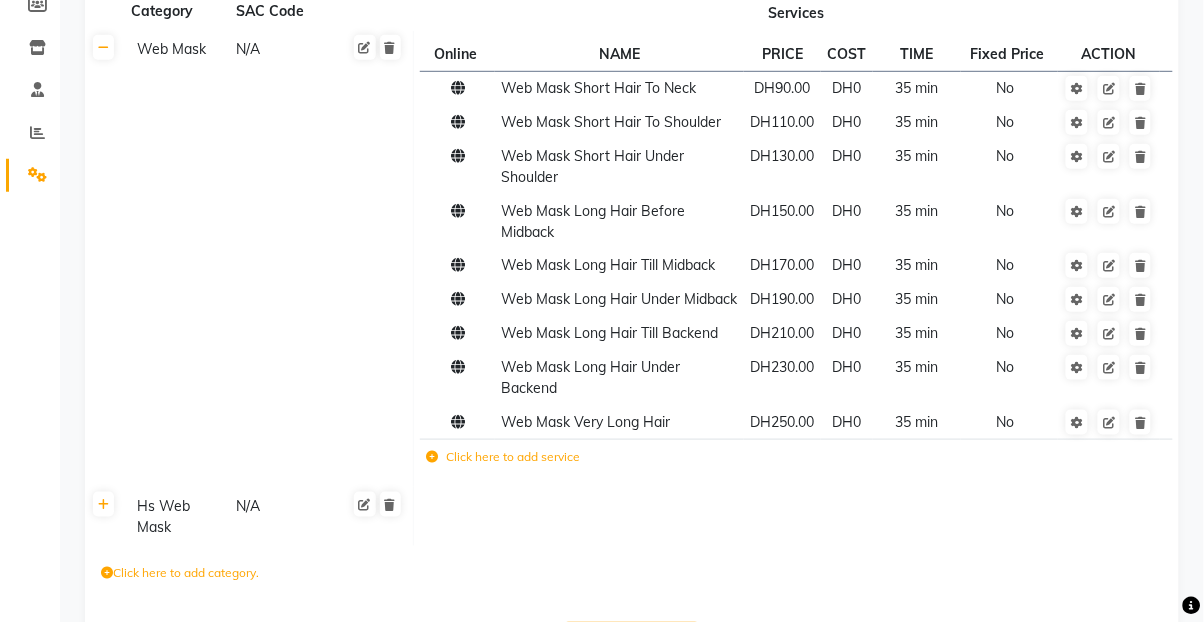 scroll, scrollTop: 272, scrollLeft: 0, axis: vertical 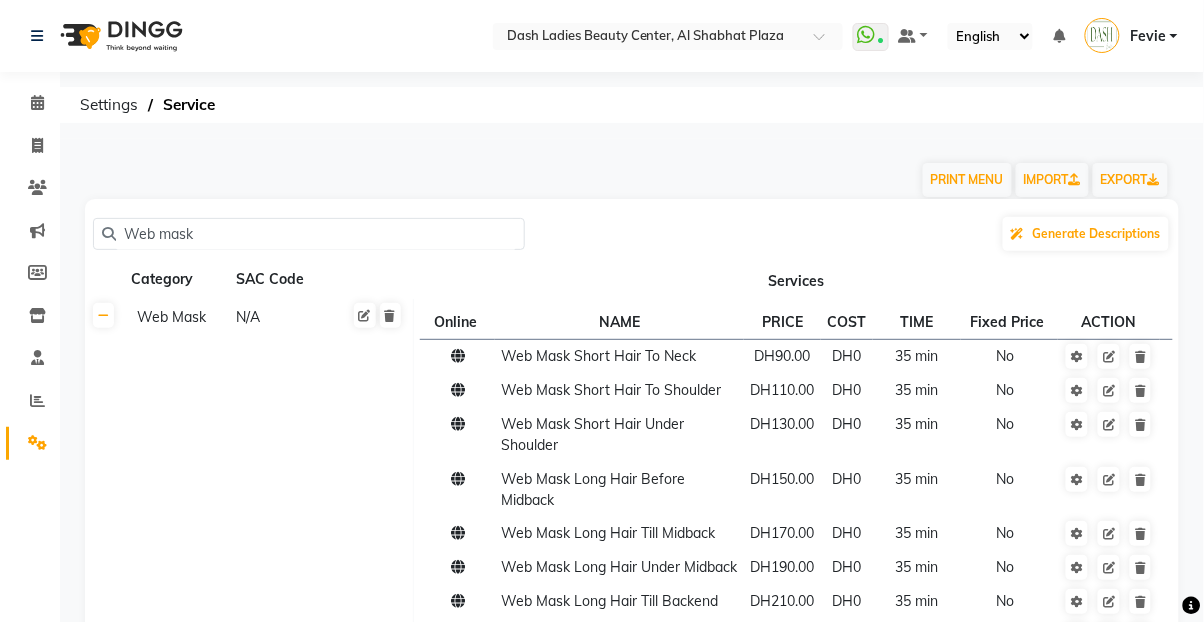 click on "Web mask" 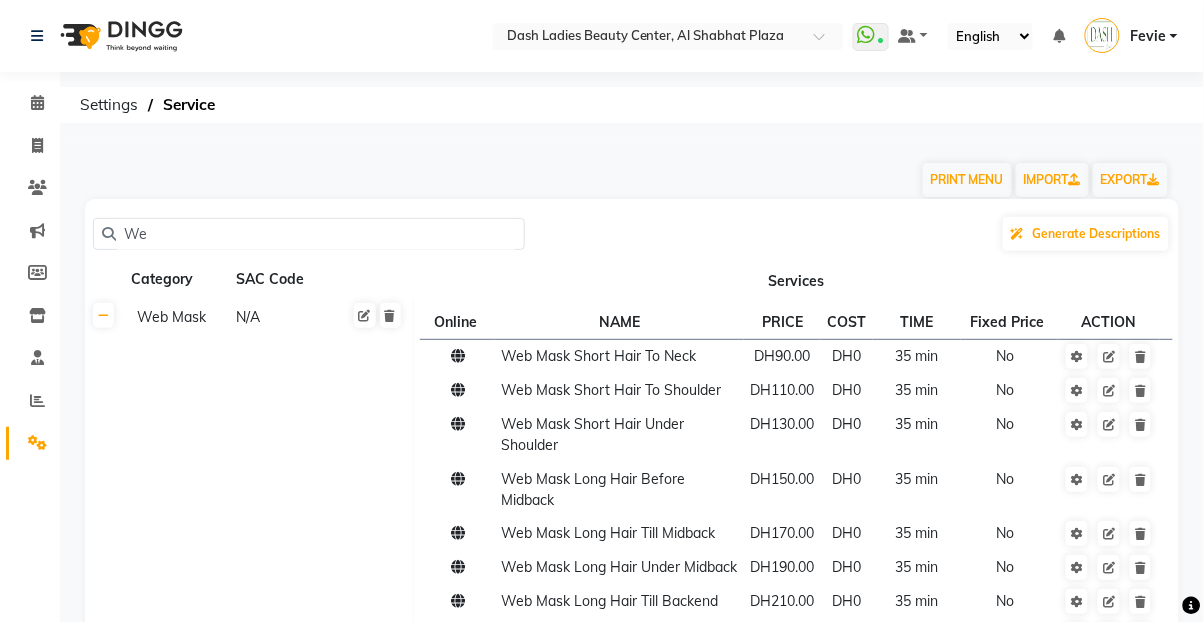 type on "W" 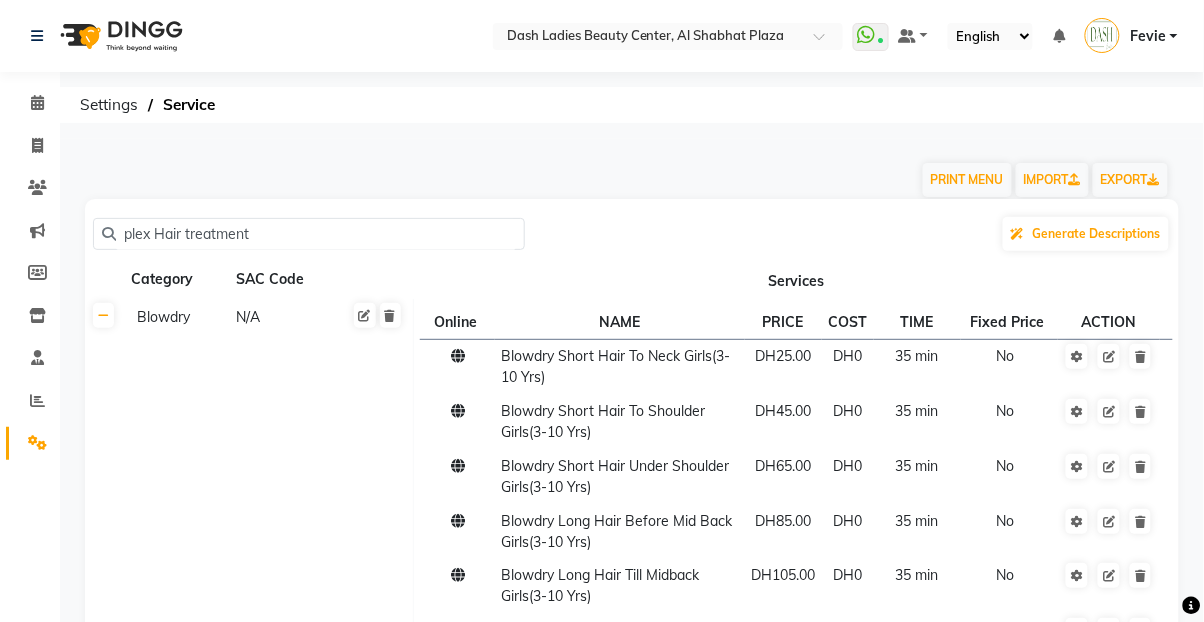 type on "plex Hair treatment" 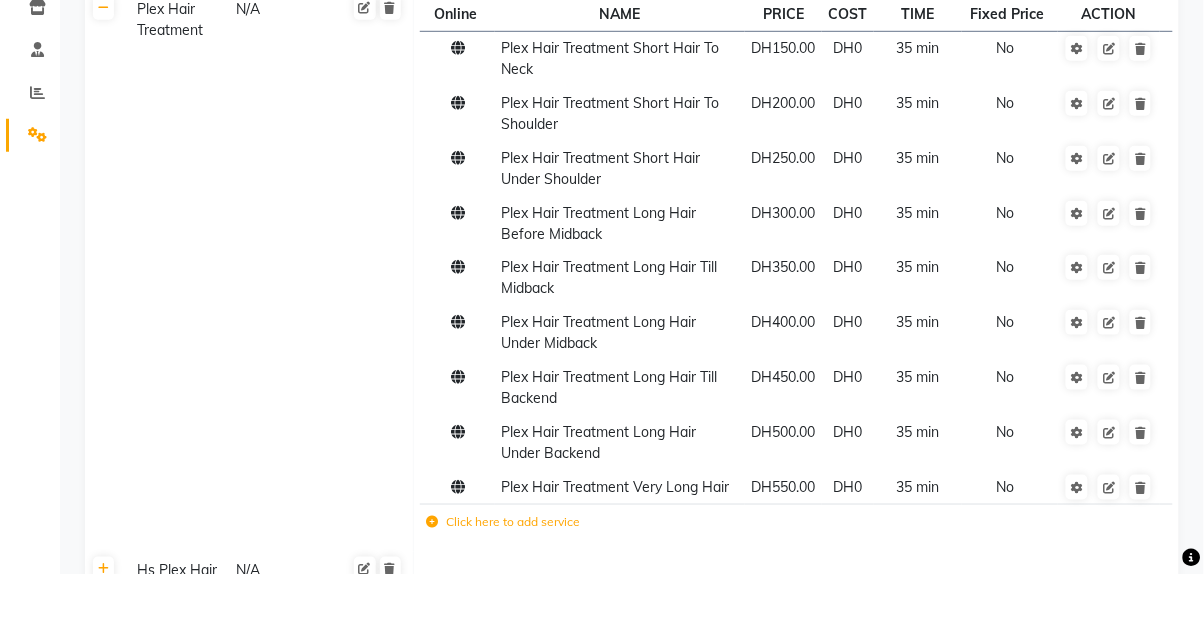 scroll, scrollTop: 261, scrollLeft: 0, axis: vertical 